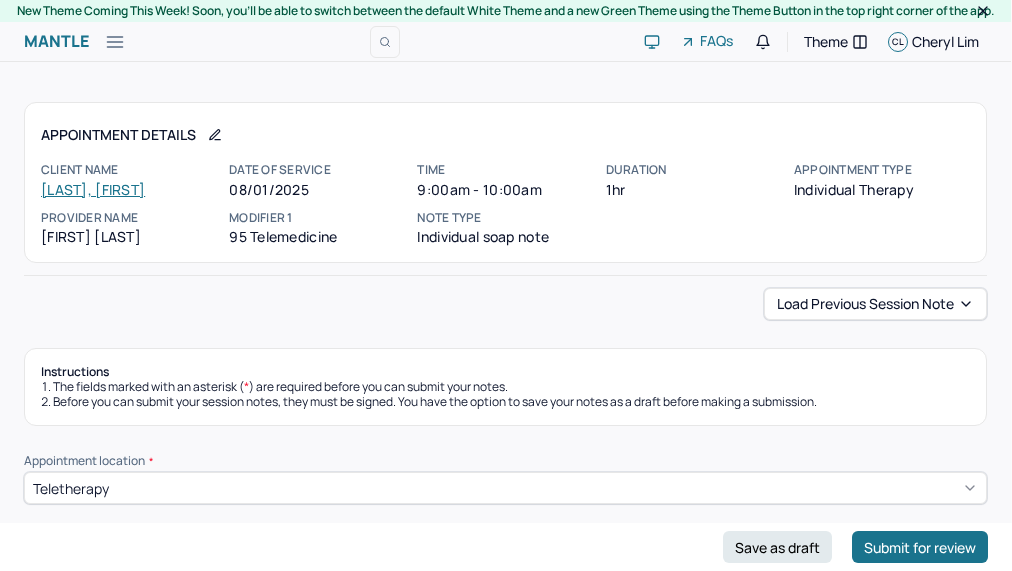 scroll, scrollTop: 0, scrollLeft: 0, axis: both 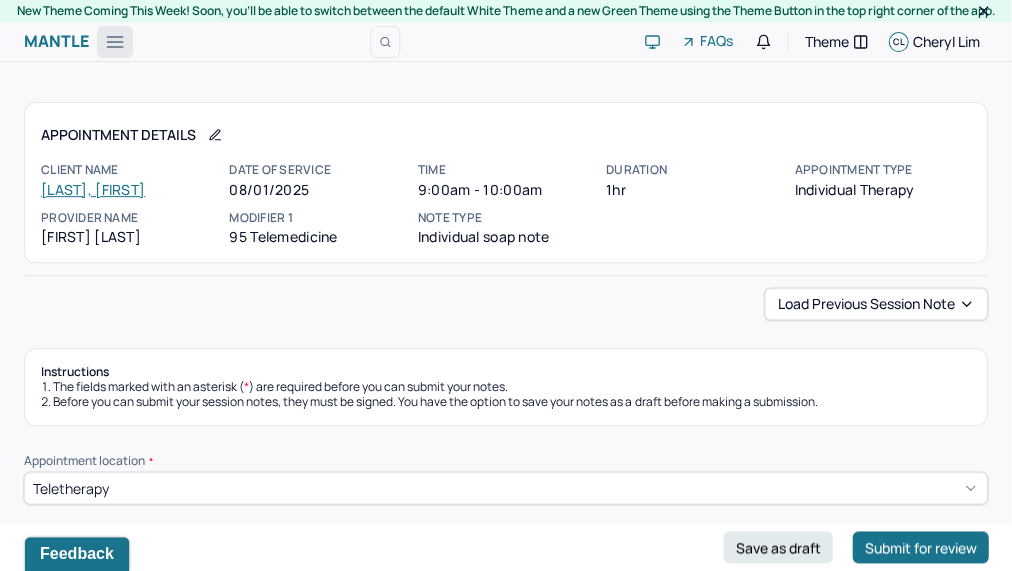 click 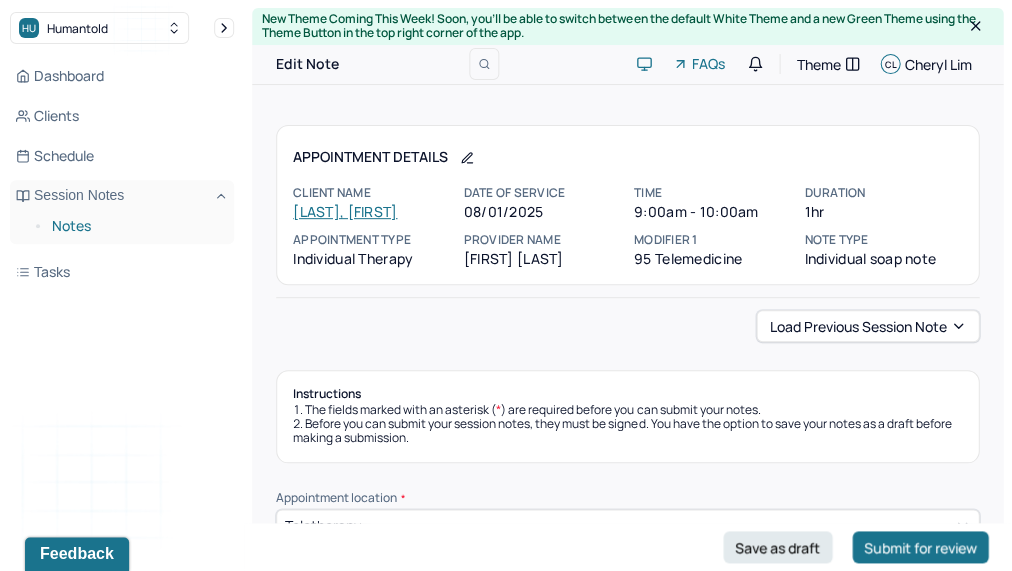 click on "Notes" at bounding box center (135, 226) 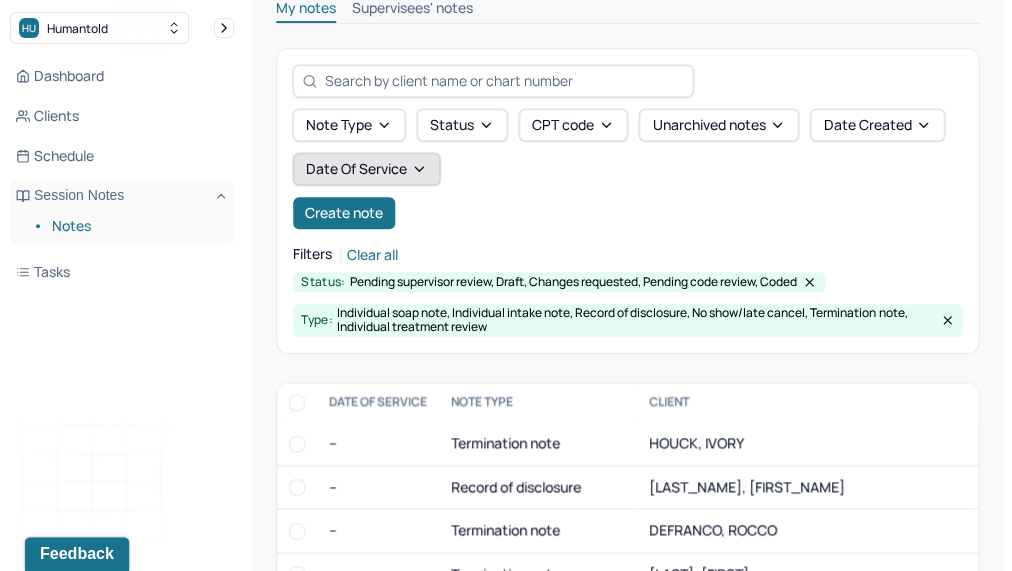 scroll, scrollTop: 141, scrollLeft: 0, axis: vertical 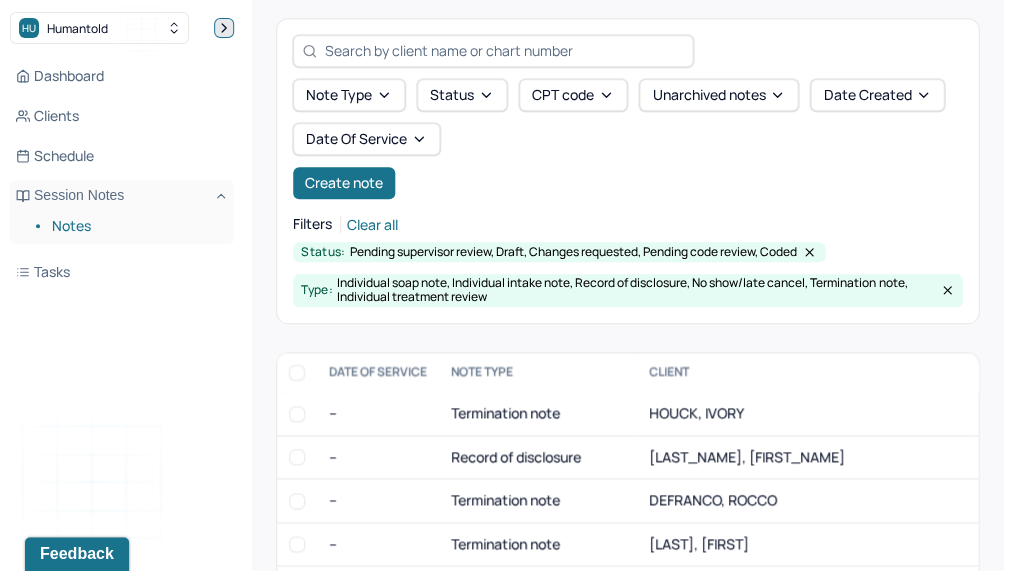 click 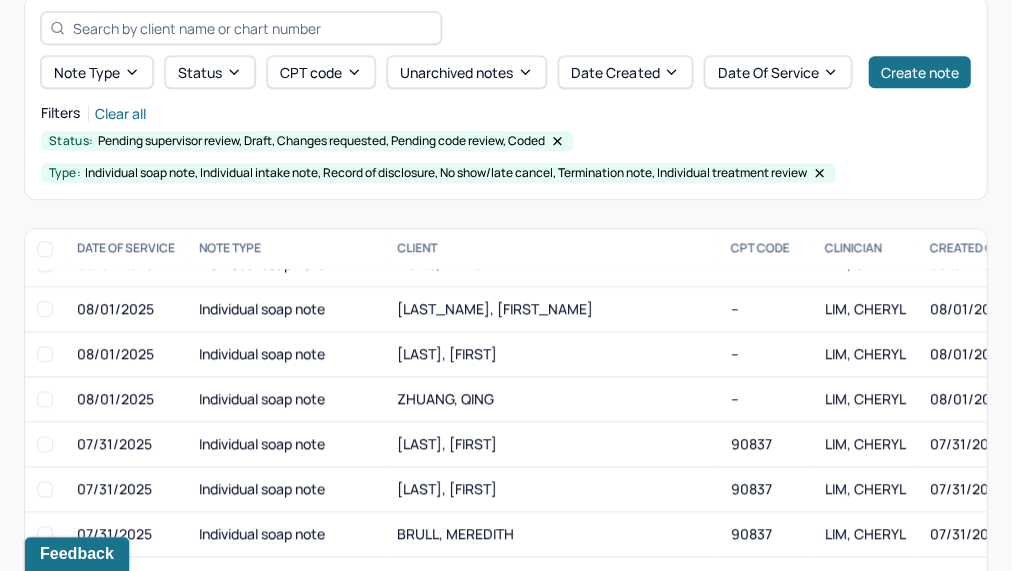 scroll, scrollTop: 333, scrollLeft: 0, axis: vertical 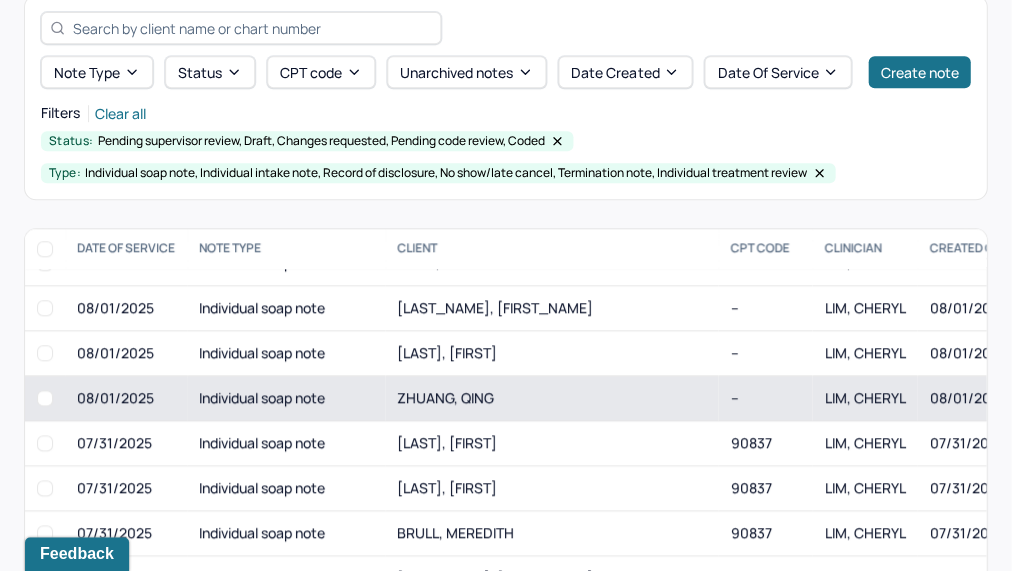 click on "ZHUANG, QING" at bounding box center (551, 398) 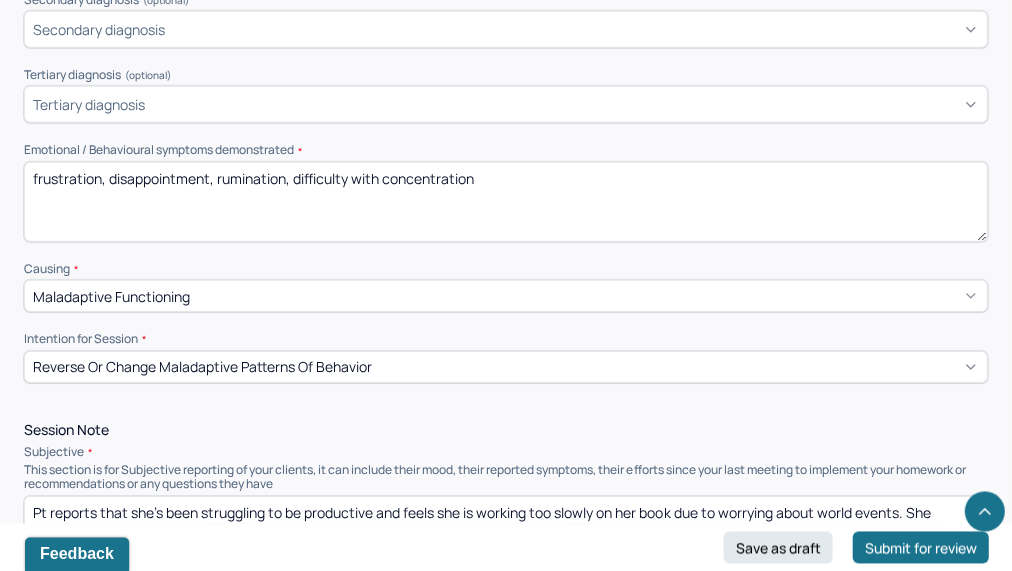 scroll, scrollTop: 824, scrollLeft: 0, axis: vertical 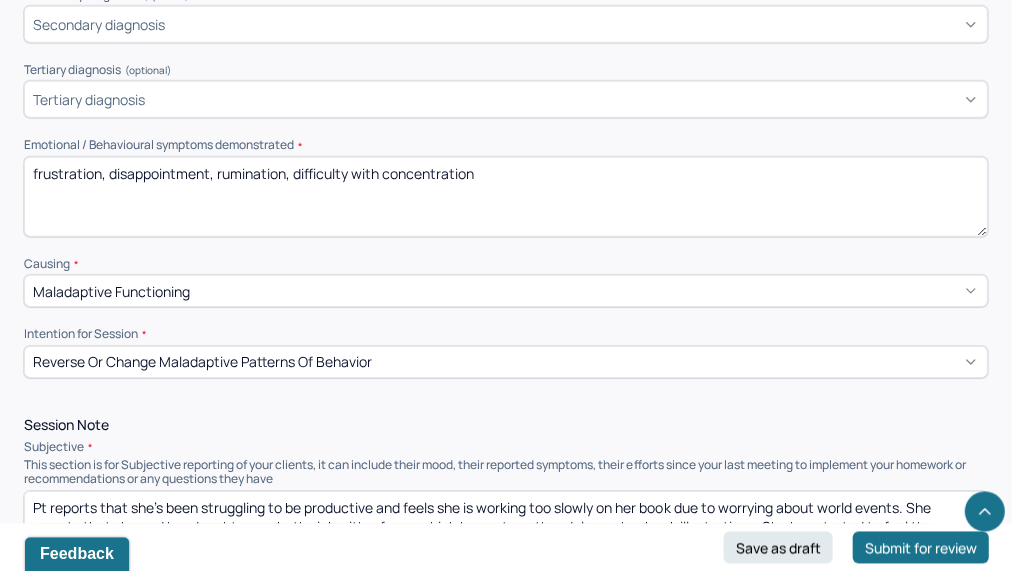 drag, startPoint x: 544, startPoint y: 230, endPoint x: 296, endPoint y: 184, distance: 252.23006 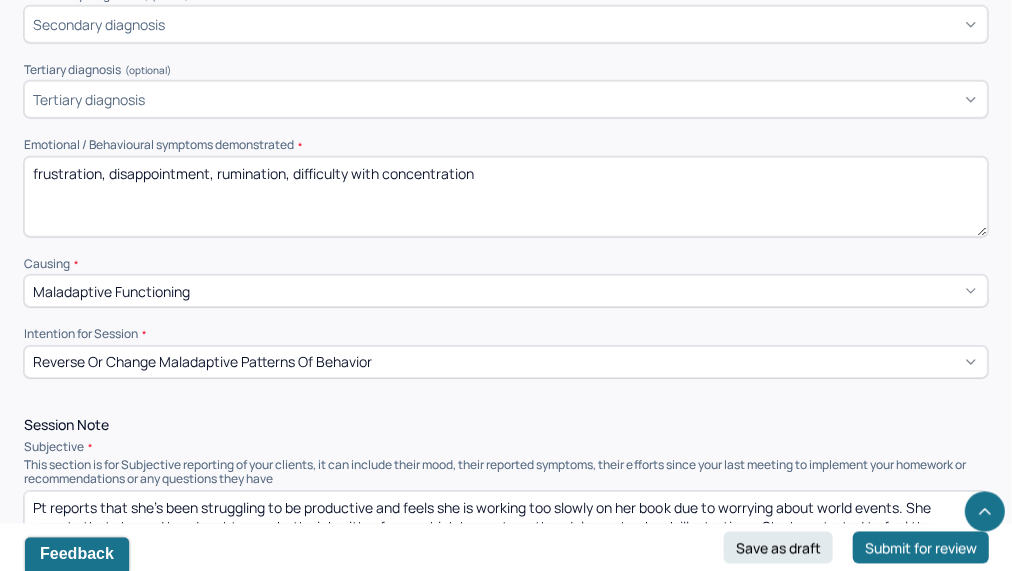 click on "frustration, disappointment, rumination, difficulty with concentration" at bounding box center (505, 197) 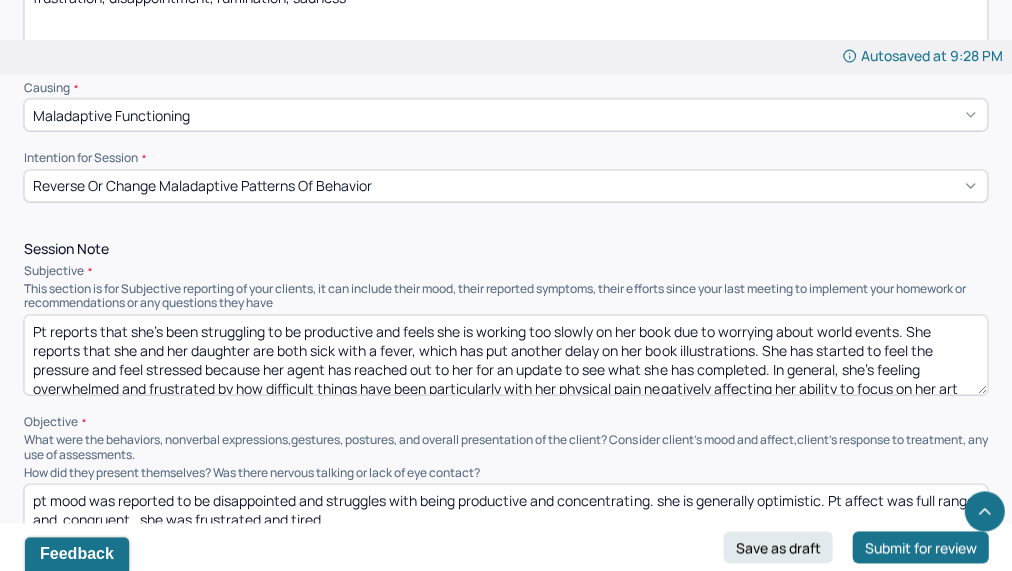 scroll, scrollTop: 1001, scrollLeft: 0, axis: vertical 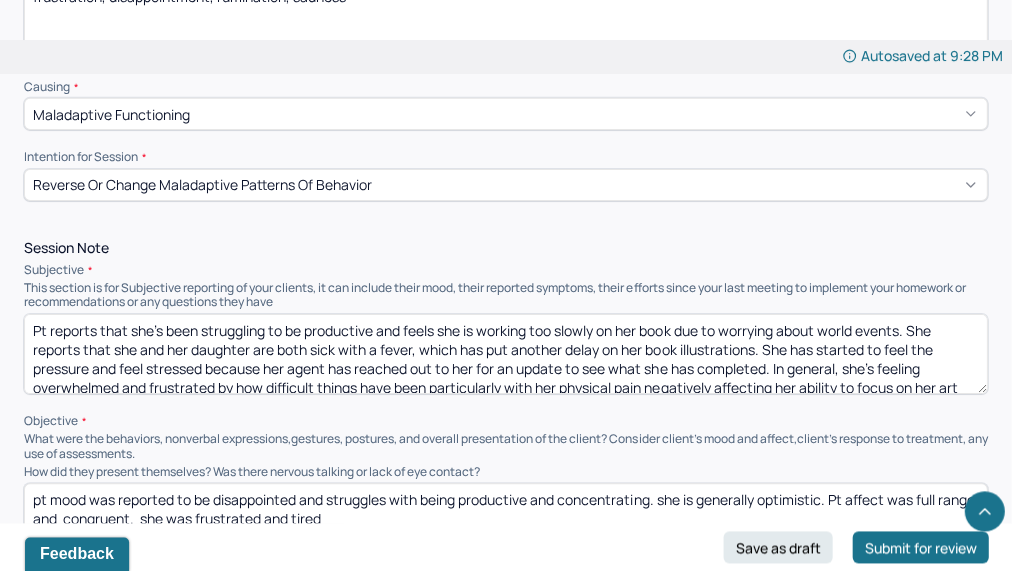 type on "frustration, disappointment, rumination, sadness" 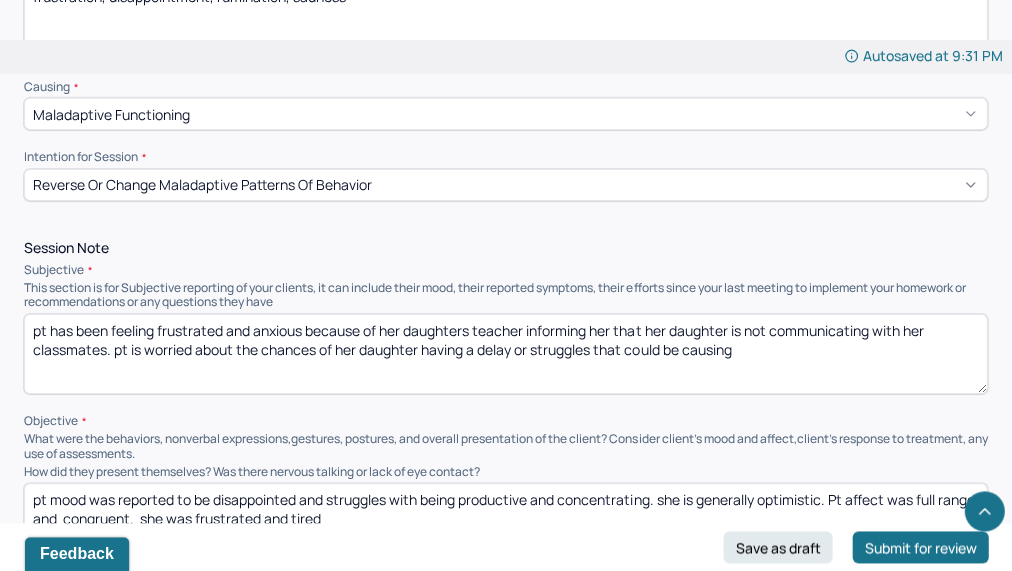 click on "pt has been feeling frustrated and anxious because of her daughters teacher informing her that her daughter is not communicating with her classmates. pt is worried about the chances of her daughter having a delay or struggles" at bounding box center [505, 354] 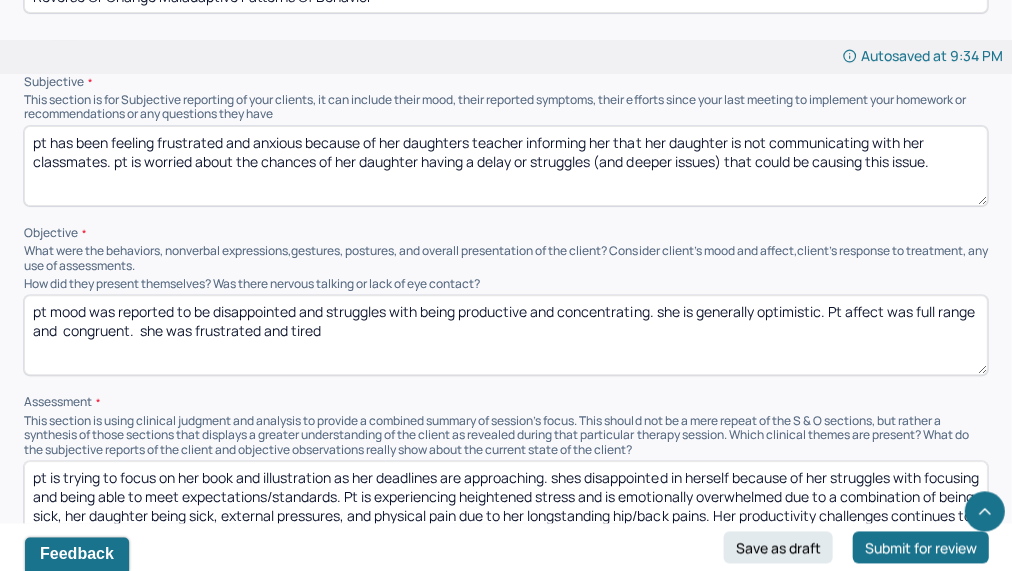 scroll, scrollTop: 1202, scrollLeft: 0, axis: vertical 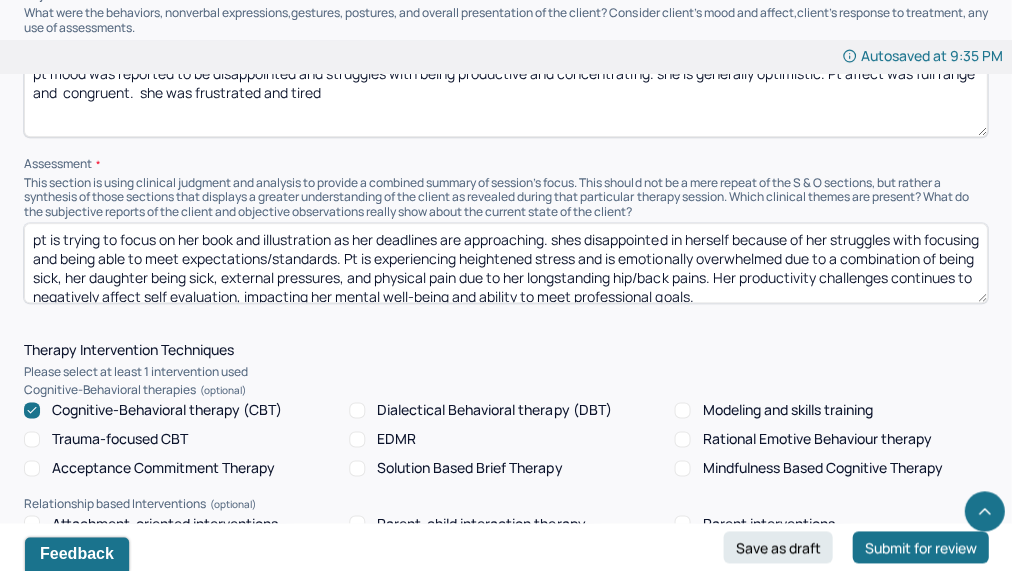 type on "pt has been feeling frustrated and anxious because of her daughters teacher informing her that her daughter is not communicating with her classmates. pt is worried about the chances of her daughter having a delay or struggles (and deeper issues) that could be causing this issue. in general shes been feeling really upset and angry due to an argument with her husband caused by her relationship with her mother in law, and her husband not supporting her." 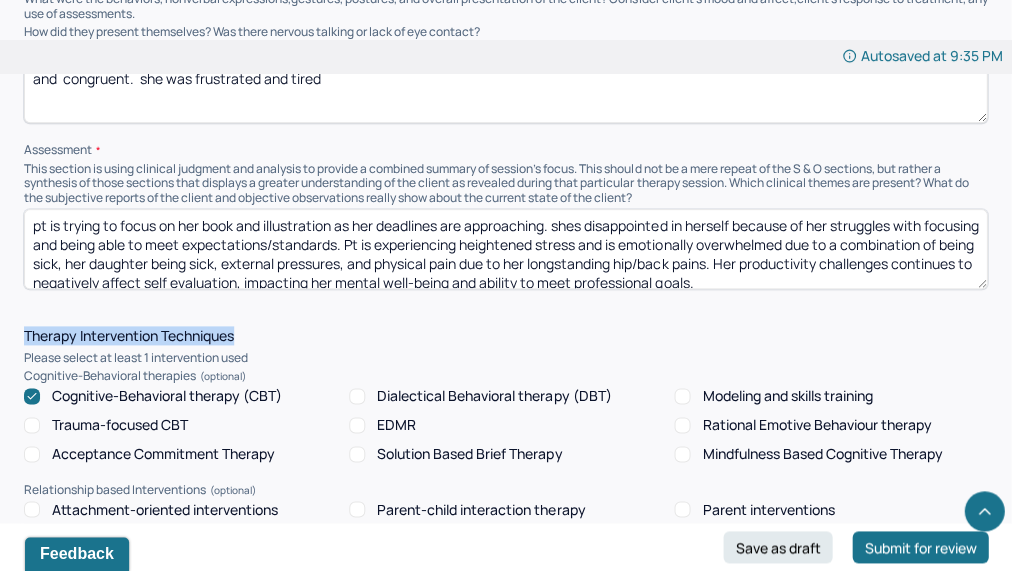 scroll, scrollTop: 1443, scrollLeft: 0, axis: vertical 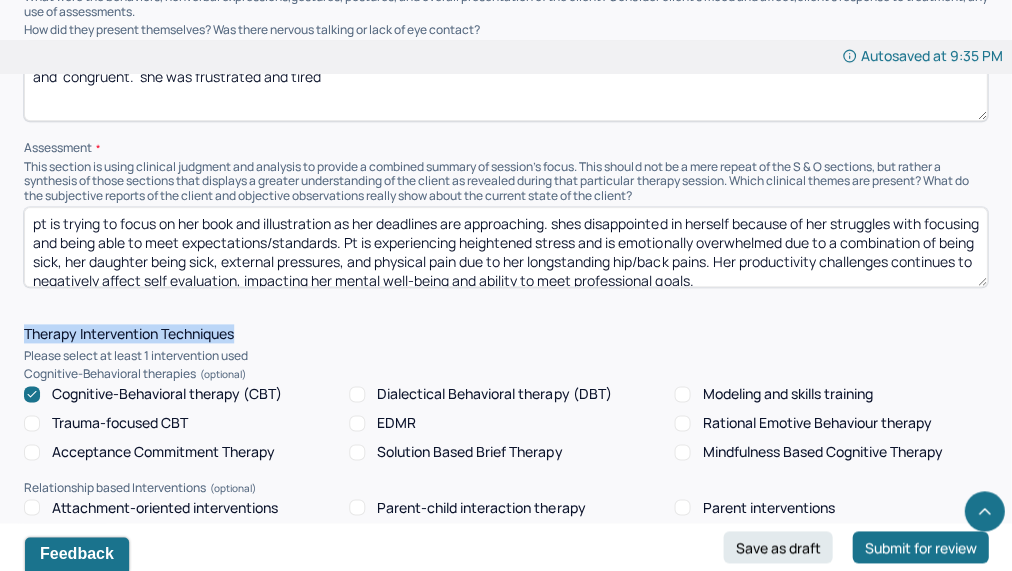 click on "Instructions The fields marked with an asterisk ( * ) are required before you can submit your notes. Before you can submit your session notes, they must be signed. You have the option to save your notes as a draft before making a submission. Appointment location * Teletherapy Client Teletherapy Location here Home Office Other Provider Teletherapy Location Home Office Other Consent was received for the teletherapy session The teletherapy session was conducted via video Primary diagnosis * F43.23 ADJUST D/O MIXED ANX & DEPRESS MOOD Secondary diagnosis (optional) Secondary diagnosis Tertiary diagnosis (optional) Tertiary diagnosis Emotional / Behavioural symptoms demonstrated * frustration, disappointment, rumination, sadness Causing * Maladaptive Functioning Intention for Session * Reverse or change maladaptive patterns of behavior Session Note Subjective Objective How did they present themselves? Was there nervous talking or lack of eye contact? Assessment Therapy Intervention Techniques Trauma-focused CBT *" at bounding box center (505, 506) 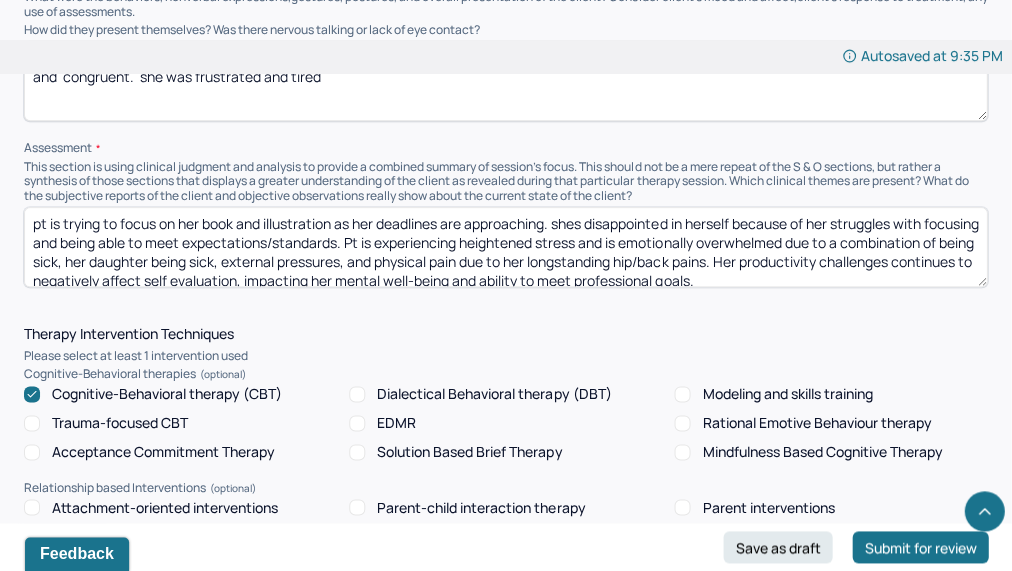 click on "pt is trying to focus on her book and illustration as her deadlines are approaching. shes disappointed in herself because of her struggles with focusing and being able to meet expectations/standards. Pt is experiencing heightened stress and is emotionally overwhelmed due to a combination of being sick, her daughter being sick, external pressures, and physical pain due to her longstanding hip/back pains. Her productivity challenges continues to negatively affect self evaluation, impacting her mental well-being and ability to meet professional goals." at bounding box center (505, 247) 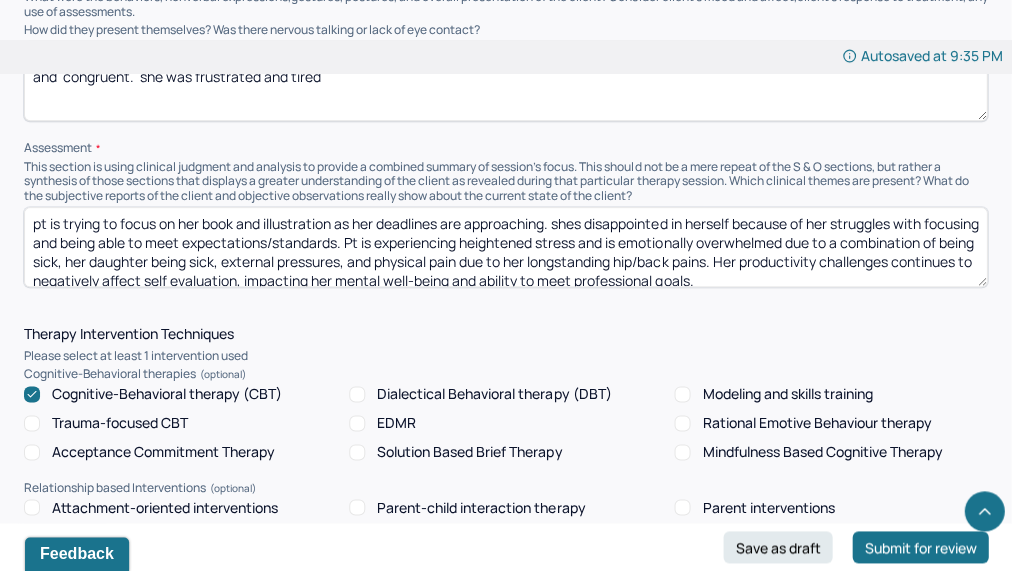 paste on "Pt is fixated and upset due to recent arguments with her husband bringing up past issues in their strained dynamic. Her feelings of being unsupported brings up past trauma and rejection within her relationship. continued experiences of being left out from things by her mother-in-law and perceived lack of support by her husband She continues to also feel anxious about her goal of having another child as she perceives world events to be worsening. We continue to work on cognitive restructuring, cognitive reappraisal, and effective communication" 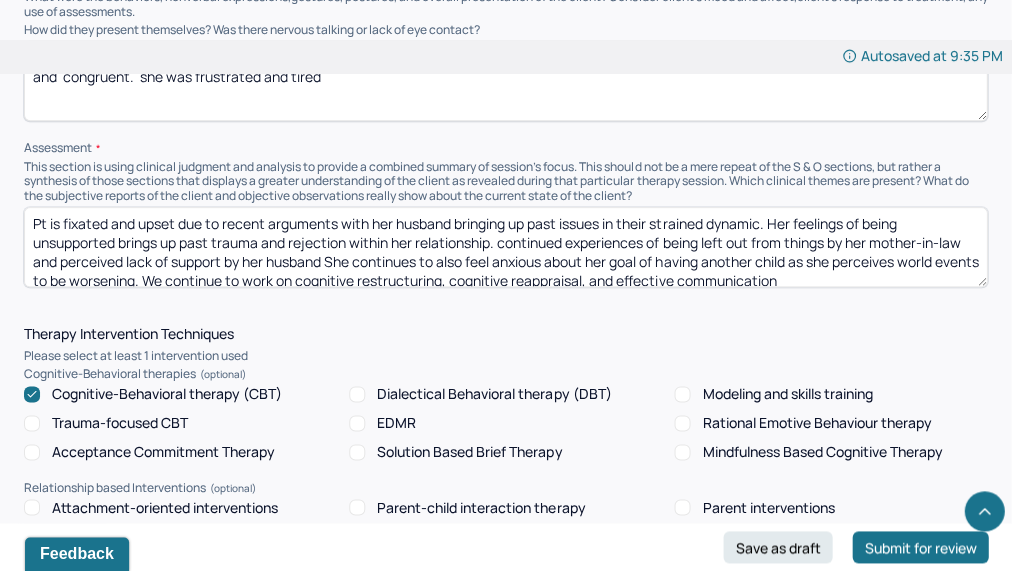 scroll, scrollTop: 68, scrollLeft: 0, axis: vertical 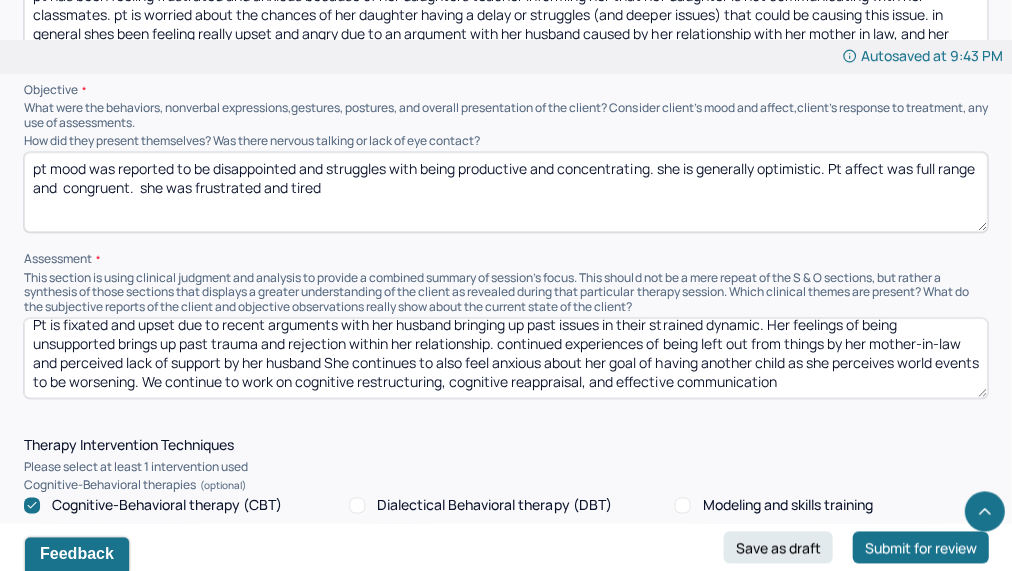 type on "Pt is fixated and upset due to recent arguments with her husband bringing up past issues in their strained dynamic. Her feelings of being unsupported brings up past trauma and rejection within her relationship. continued experiences of being left out from things by her mother-in-law and perceived lack of support by her husband She continues to also feel anxious about her goal of having another child as she perceives world events to be worsening. We continue to work on cognitive restructuring, cognitive reappraisal, and effective communication" 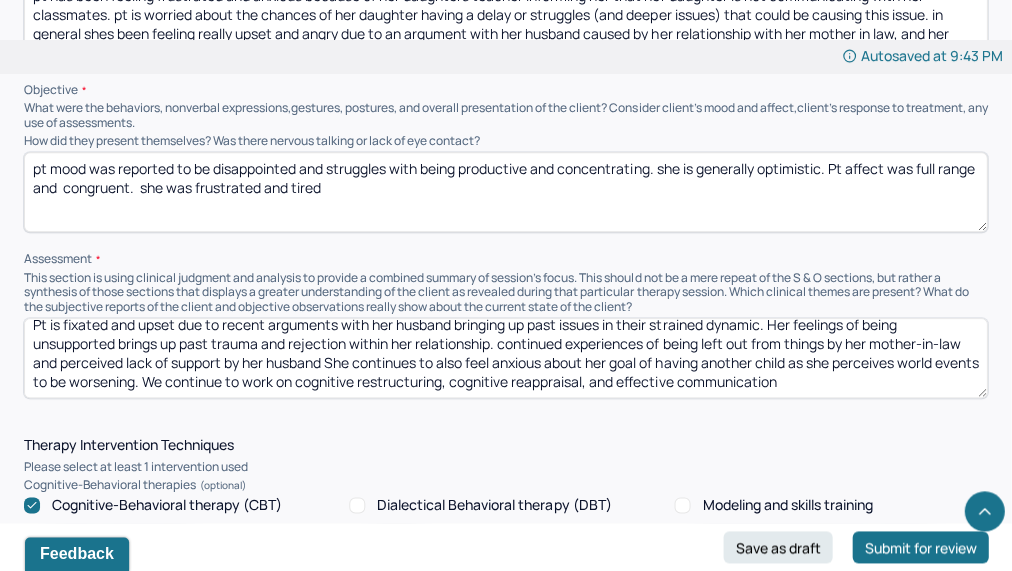 drag, startPoint x: 652, startPoint y: 179, endPoint x: 324, endPoint y: 167, distance: 328.21945 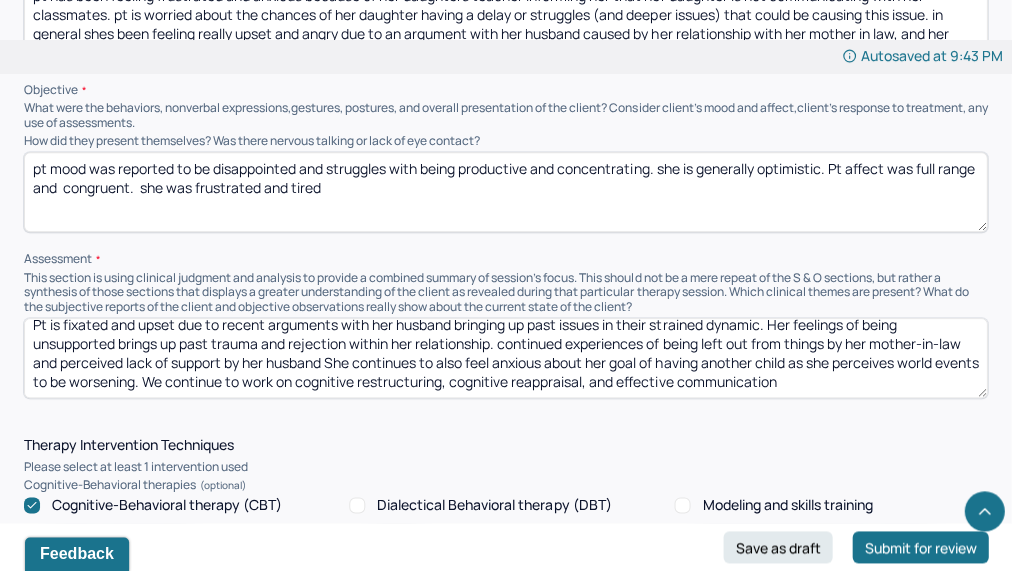 click on "pt mood was reported to be disappointed and struggles with being productive and concentrating. she is generally optimistic. Pt affect was full range and  congruent.  she was frustrated and tired" at bounding box center [505, 192] 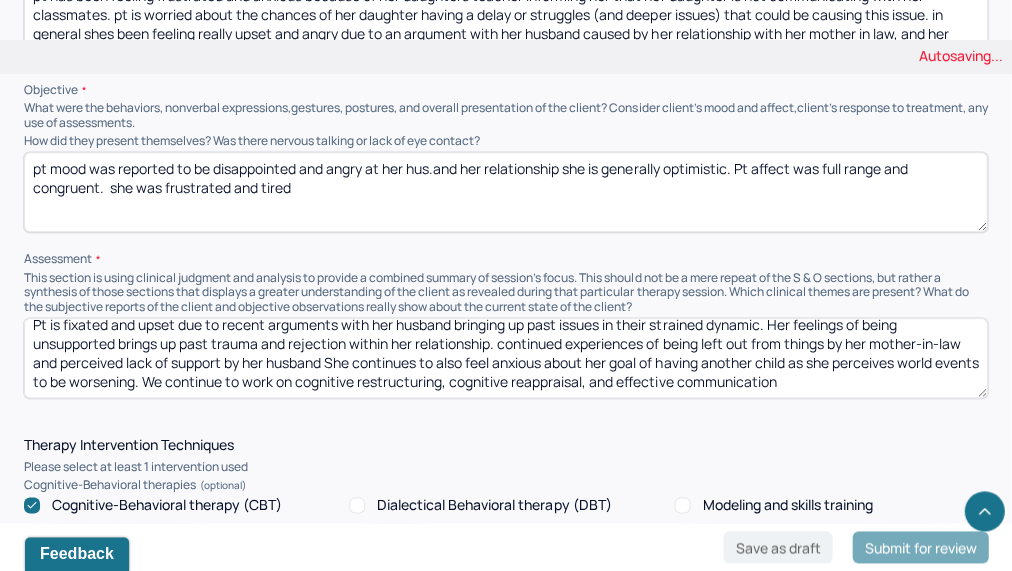 click on "pt mood was reported to be disappointed and struggles with being productive and concentrating. she is generally optimistic. Pt affect was full range and  congruent.  she was frustrated and tired" at bounding box center (505, 192) 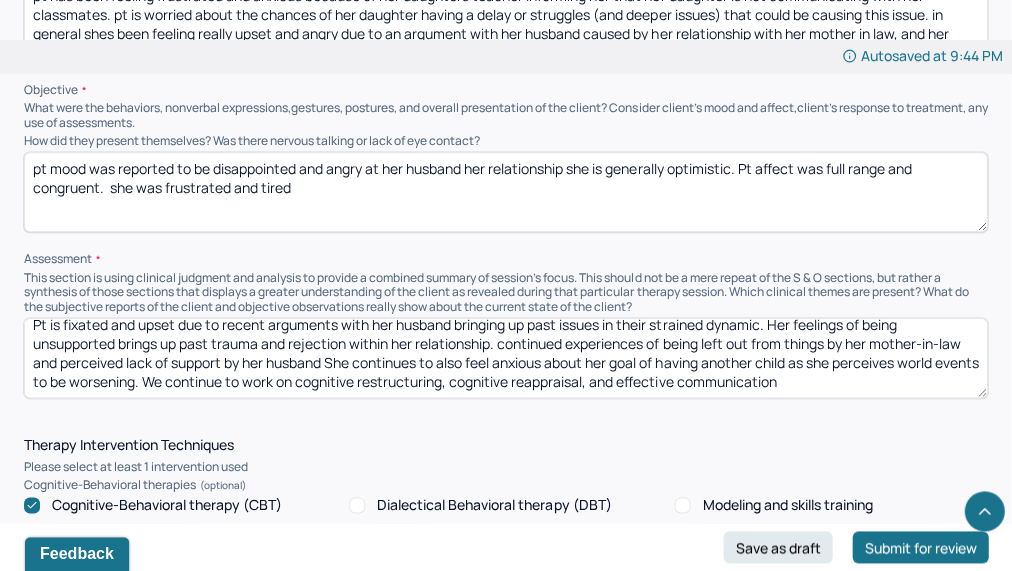 click on "pt mood was reported to be disappointed and angry at her husband her relationship she is generally optimistic. Pt affect was full range and  congruent.  she was frustrated and tired" at bounding box center (505, 192) 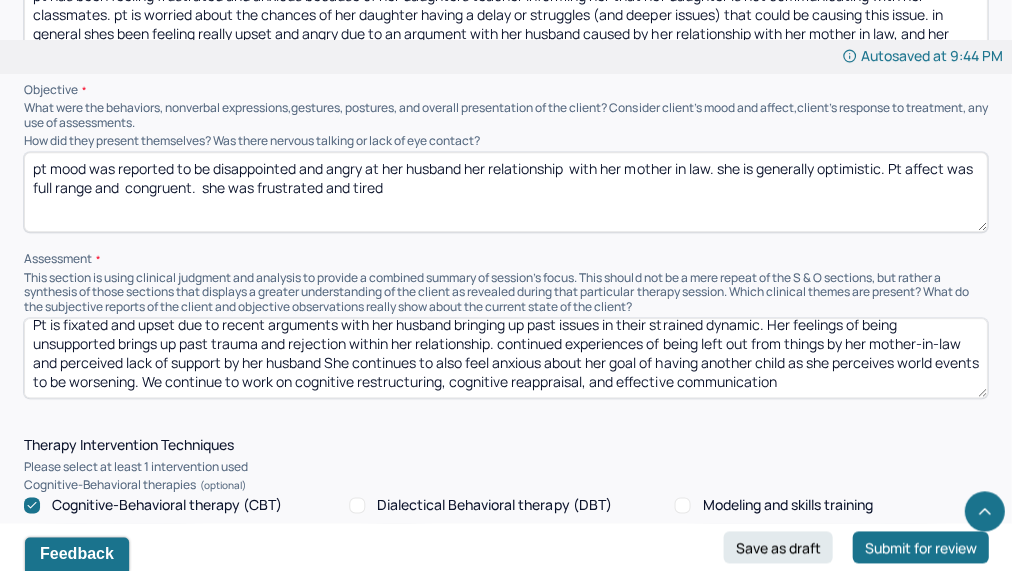 click on "pt mood was reported to be disappointed and angry at her husband her relationship with her she is generally optimistic. Pt affect was full range and congruent. she was frustrated and tired" at bounding box center [505, 192] 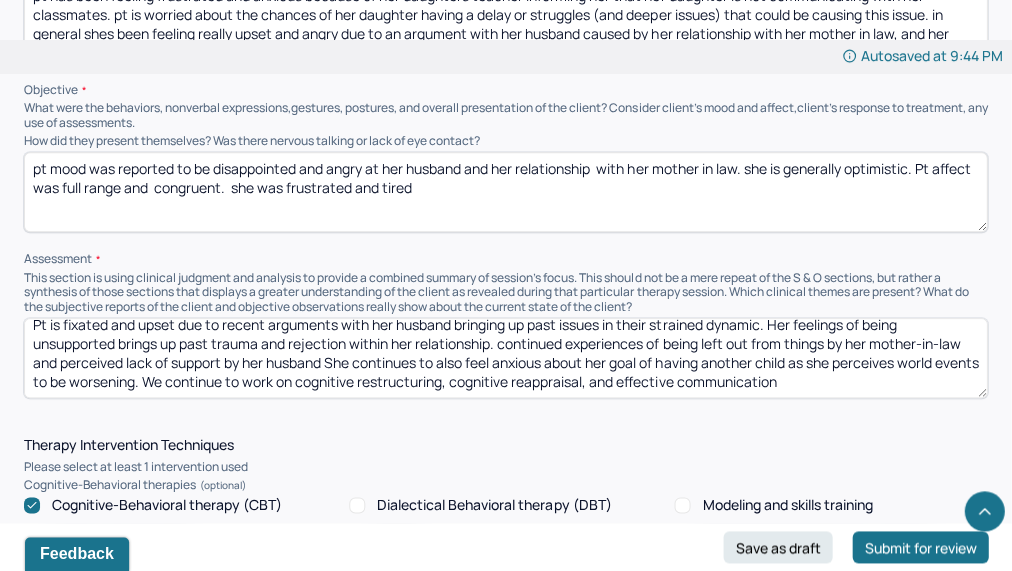 click on "pt mood was reported to be disappointed and angry at her husband and her relationship  with her mother in law. she is generally optimistic. Pt affect was full range and  congruent.  she was frustrated and tired" at bounding box center (505, 192) 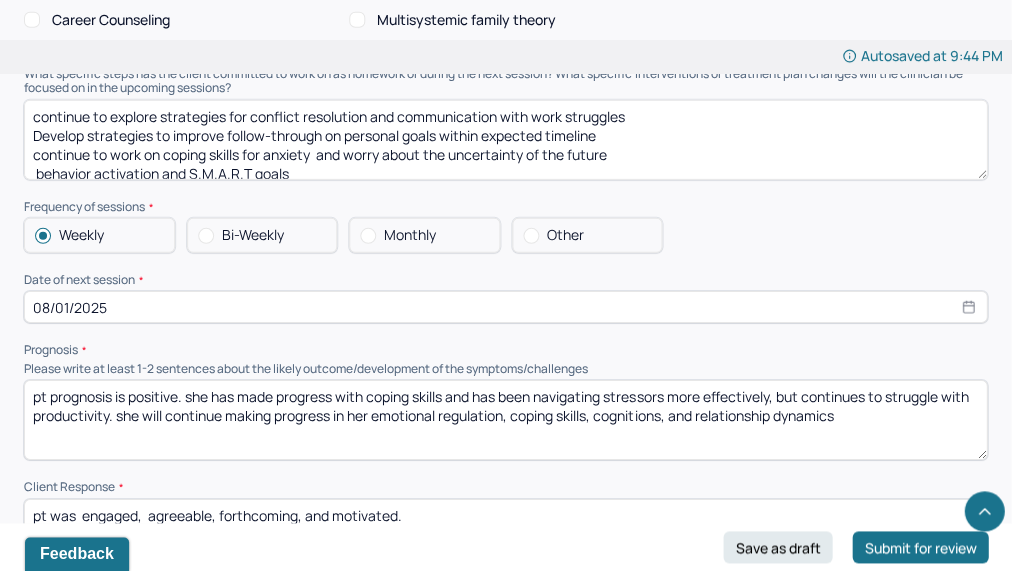 scroll, scrollTop: 2110, scrollLeft: 0, axis: vertical 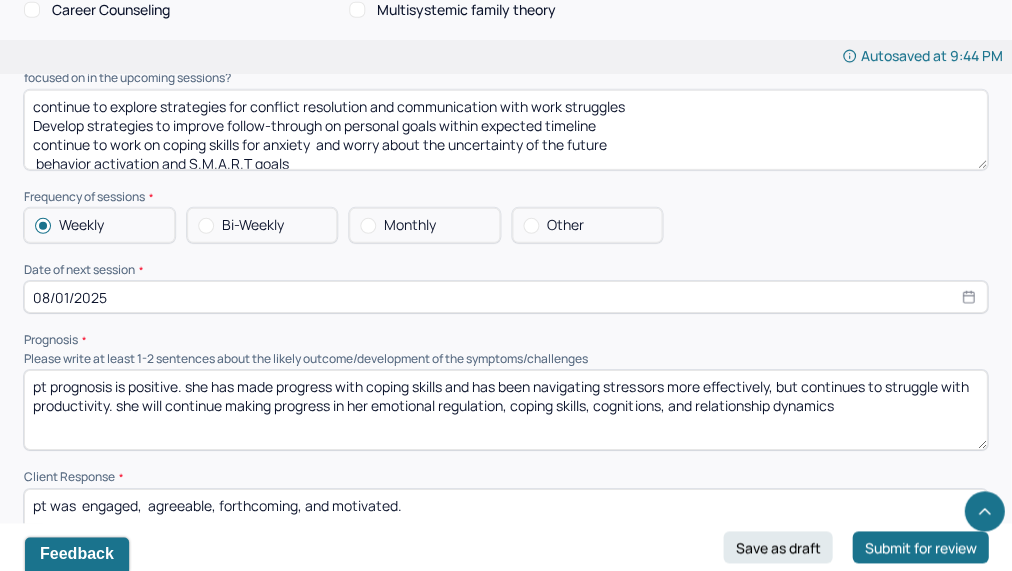 type on "pt mood was reported to be disappointed and angry at her husband and her relationship  with her mother in law. she is generally pessimistic. Pt affect was full range and  congruent.  she was frustrated and tired" 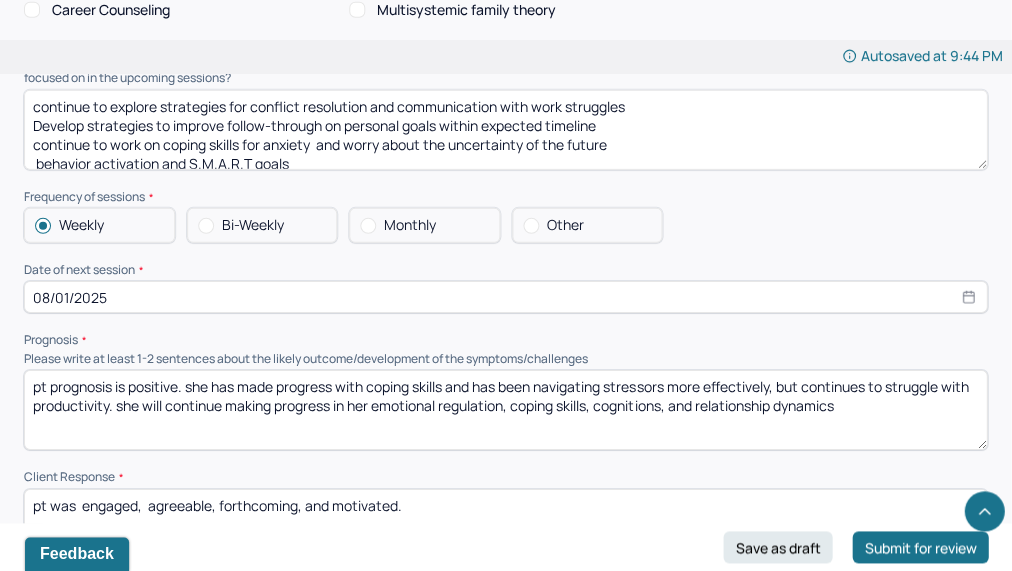 select on "2025" 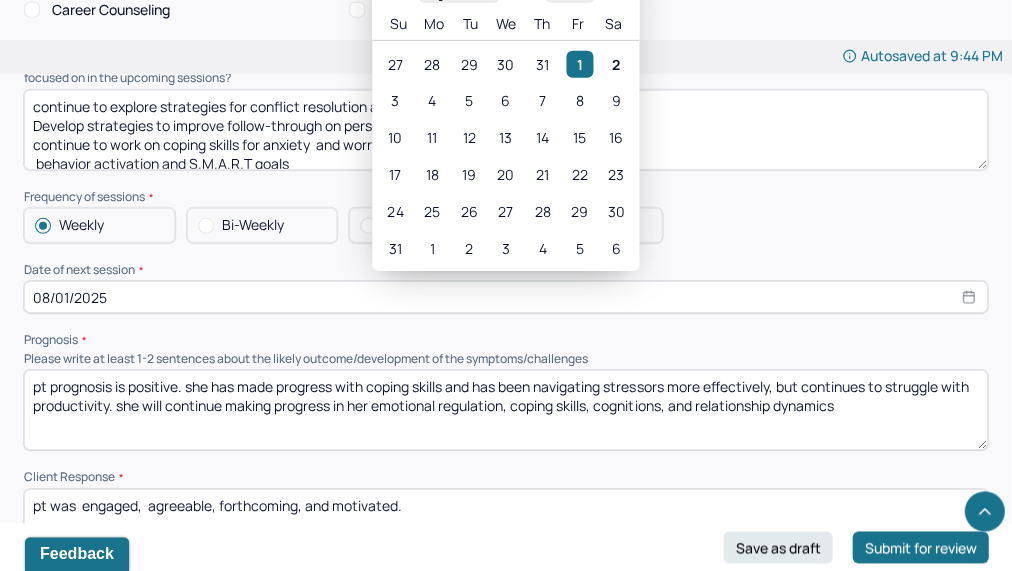 click on "08/01/2025" at bounding box center (505, 297) 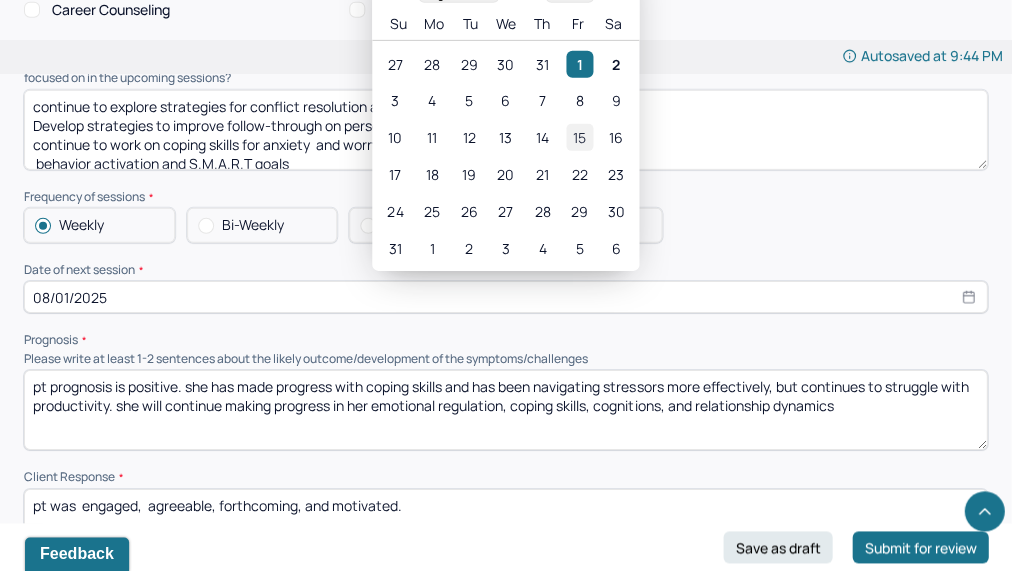 click on "15" at bounding box center [579, 138] 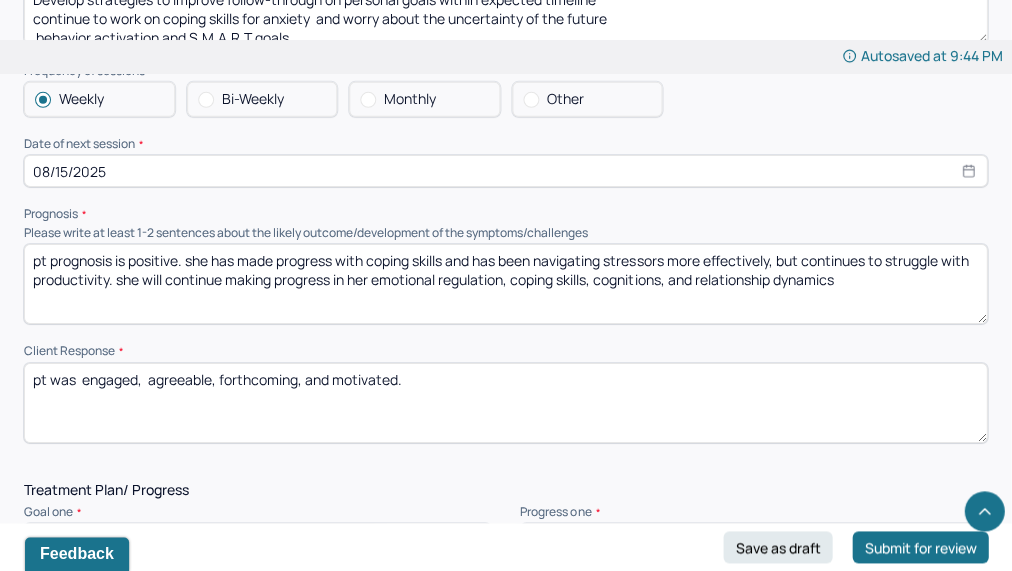 scroll, scrollTop: 2243, scrollLeft: 0, axis: vertical 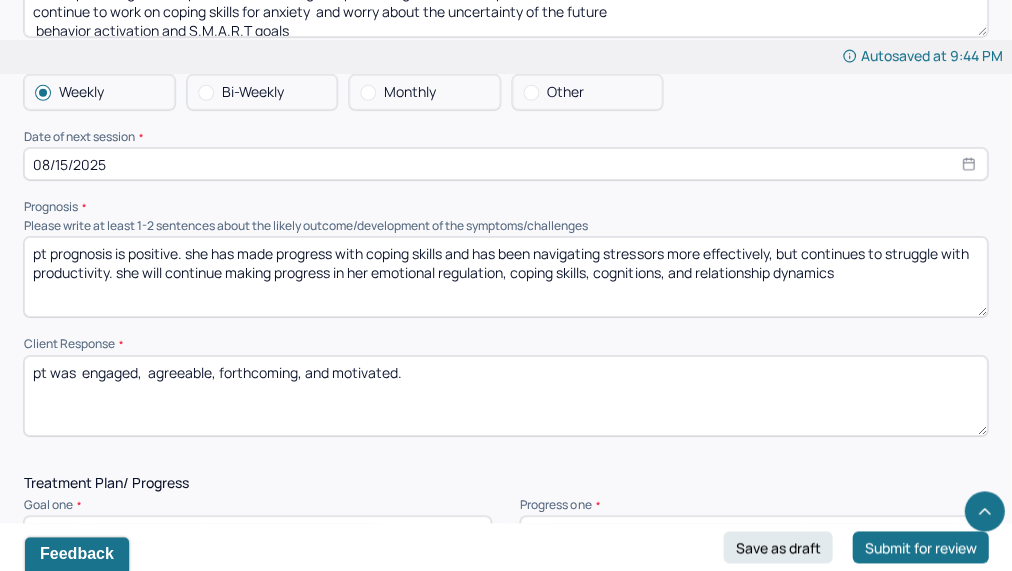click on "pt prognosis is positive. she has made progress with coping skills and has been navigating stressors more effectively, but continues to struggle with productivity. she will continue making progress in her emotional regulation, coping skills, cognitions, and relationship dynamics" at bounding box center [505, 277] 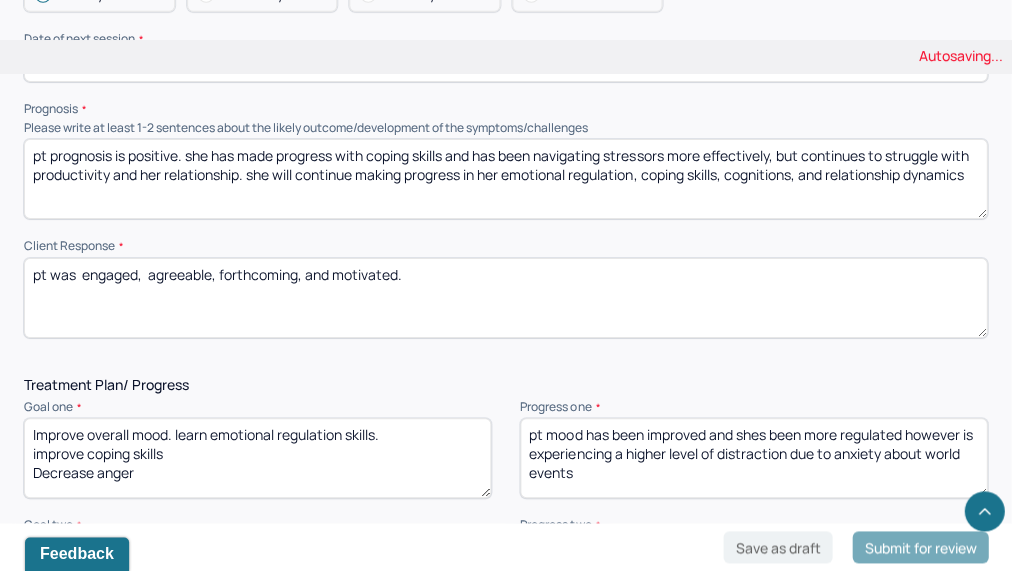 scroll, scrollTop: 2414, scrollLeft: 0, axis: vertical 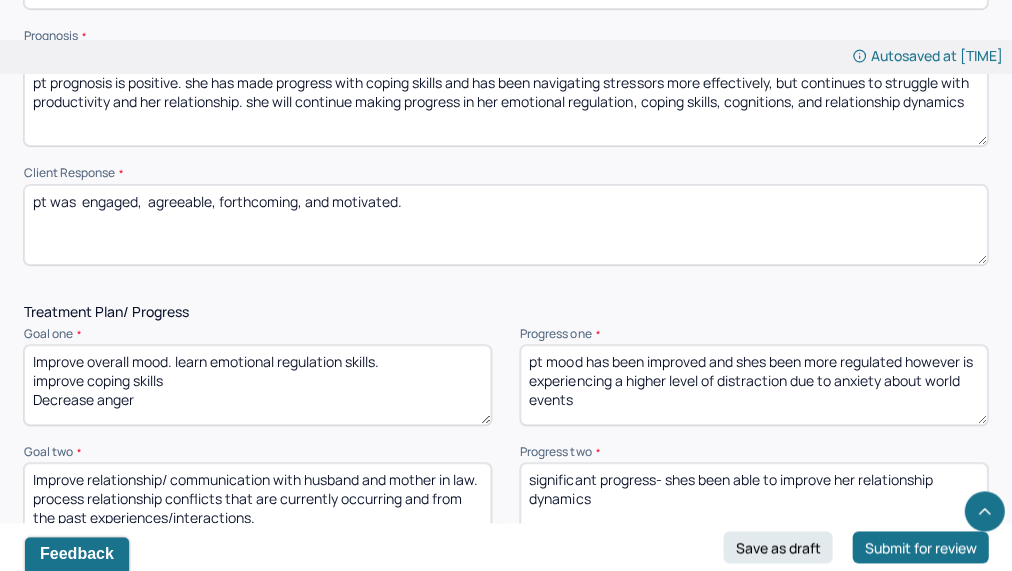 type on "pt prognosis is positive. she has made progress with coping skills and has been navigating stressors more effectively, but continues to struggle with productivity and her relationship. she will continue making progress in her emotional regulation, coping skills, cognitions, and relationship dynamics" 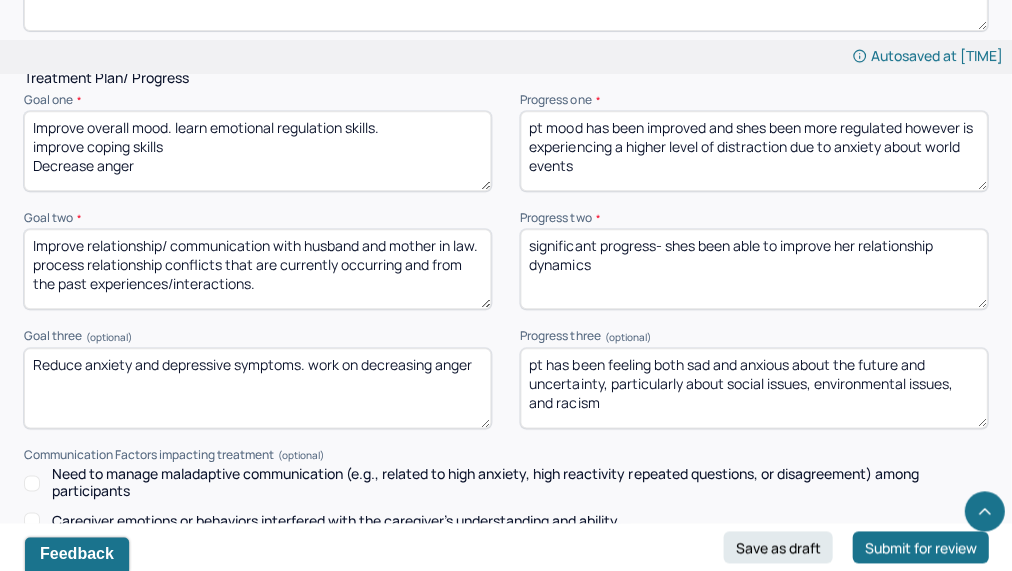 scroll, scrollTop: 2678, scrollLeft: 0, axis: vertical 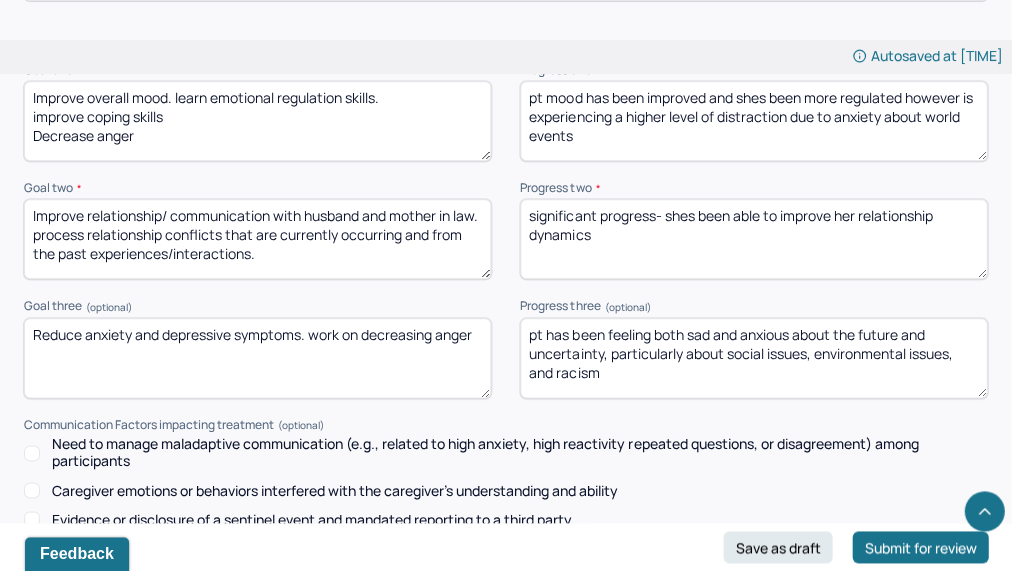type on "pt was  engaged,  agreeable, receptive, forthcoming, and motivated." 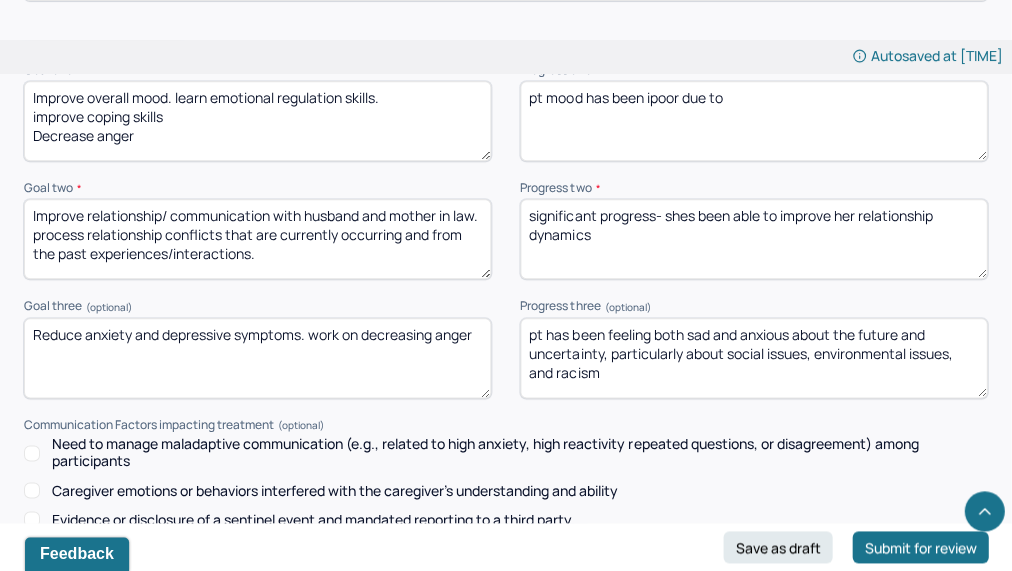 click on "pt mood has been ipoor due to" at bounding box center (753, 121) 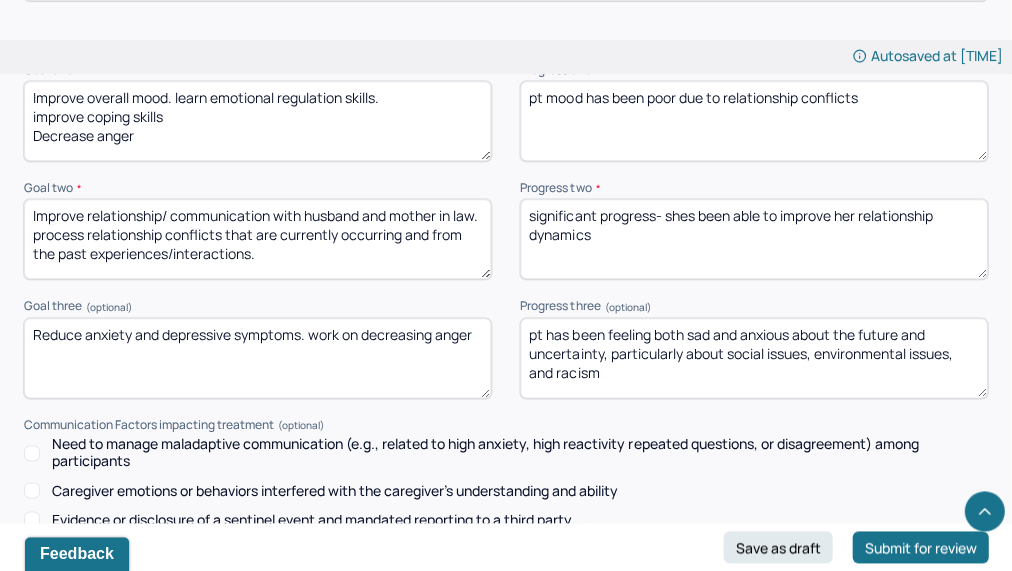 click on "pt mood has been poor due to relationship conflicts" at bounding box center (753, 121) 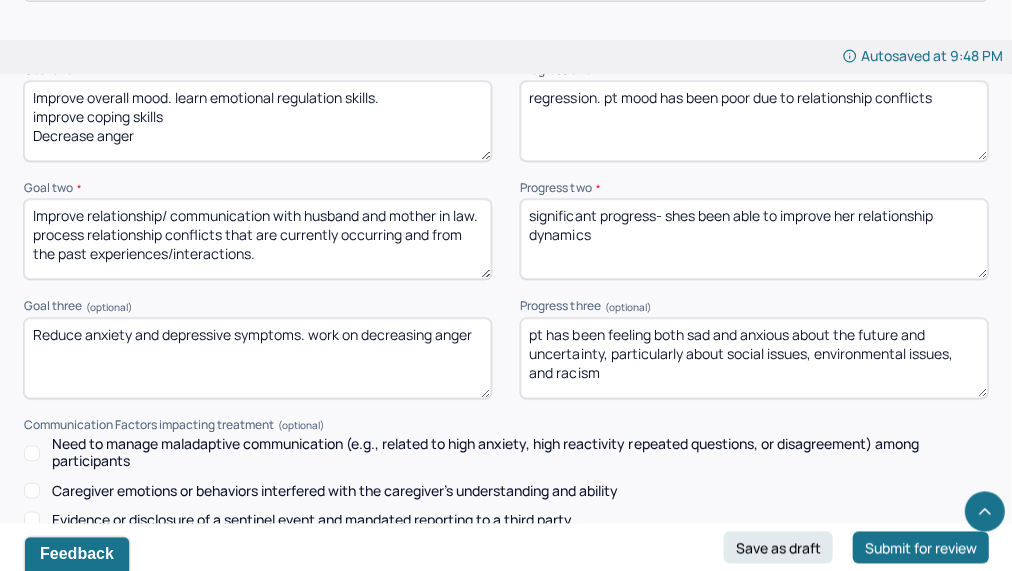 type on "regression. pt mood has been poor due to relationship conflicts" 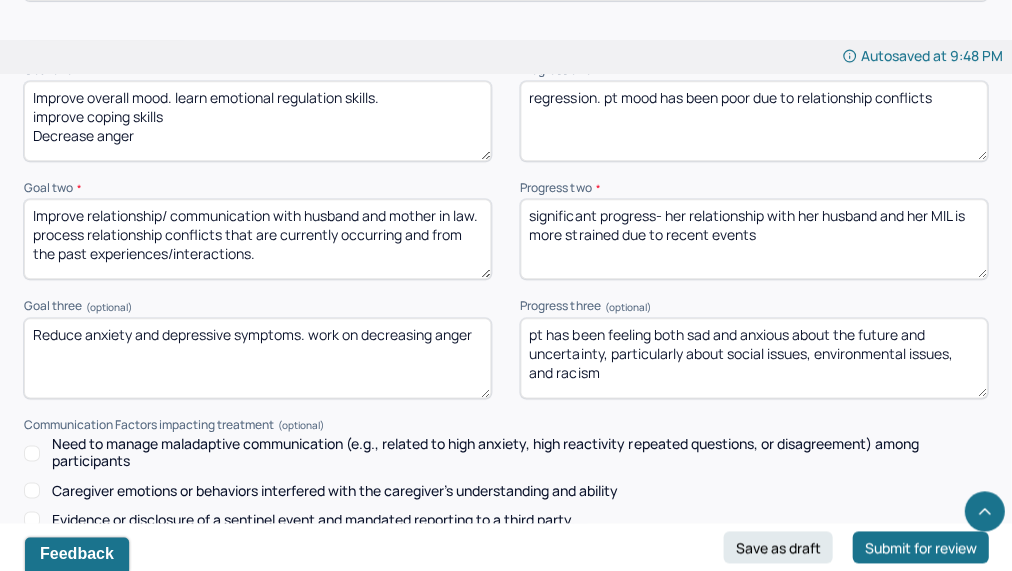type on "significant progress- her relationship with her husband and her MIL is more strained due to recent events" 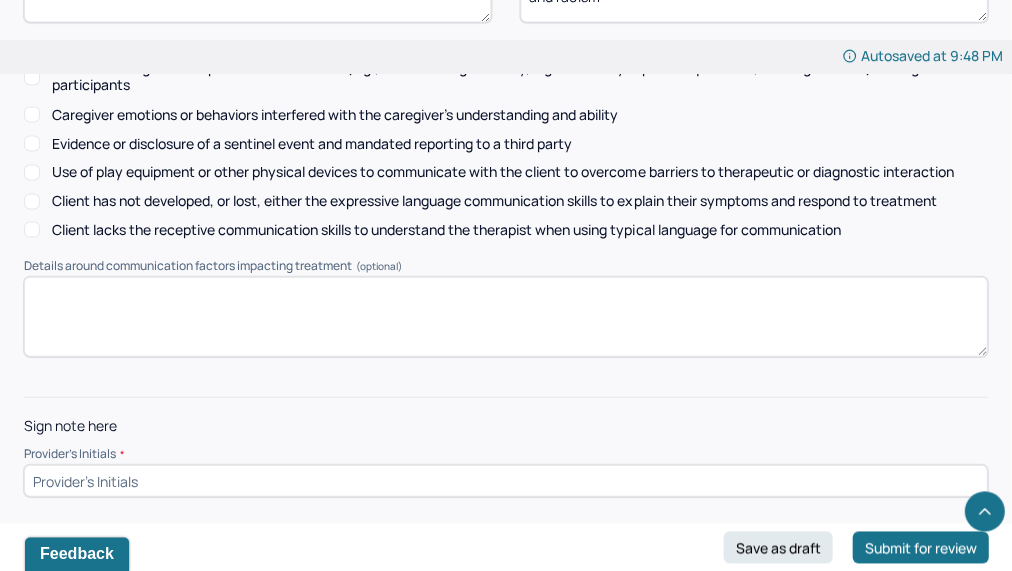 scroll, scrollTop: 3054, scrollLeft: 0, axis: vertical 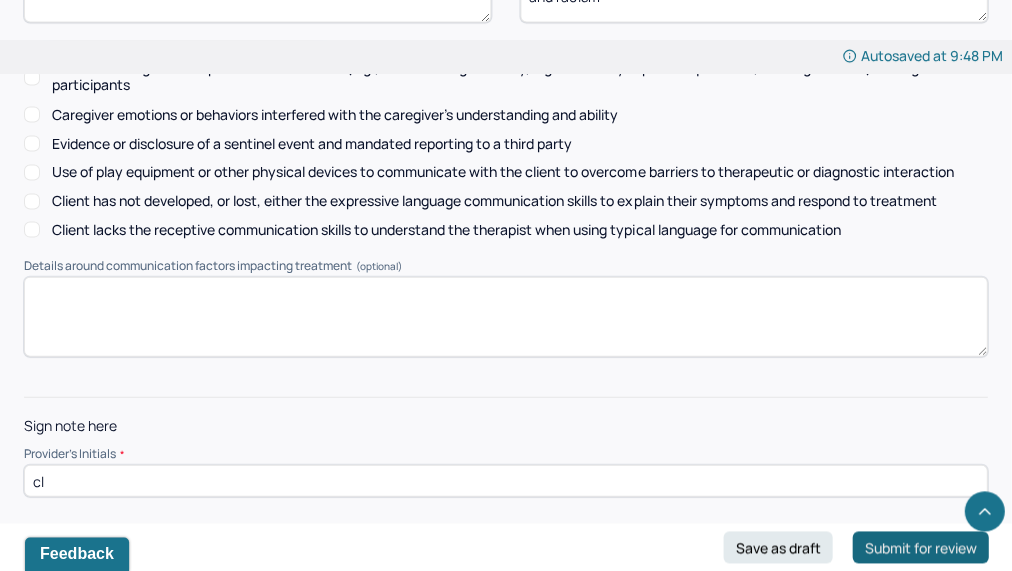 type on "cl" 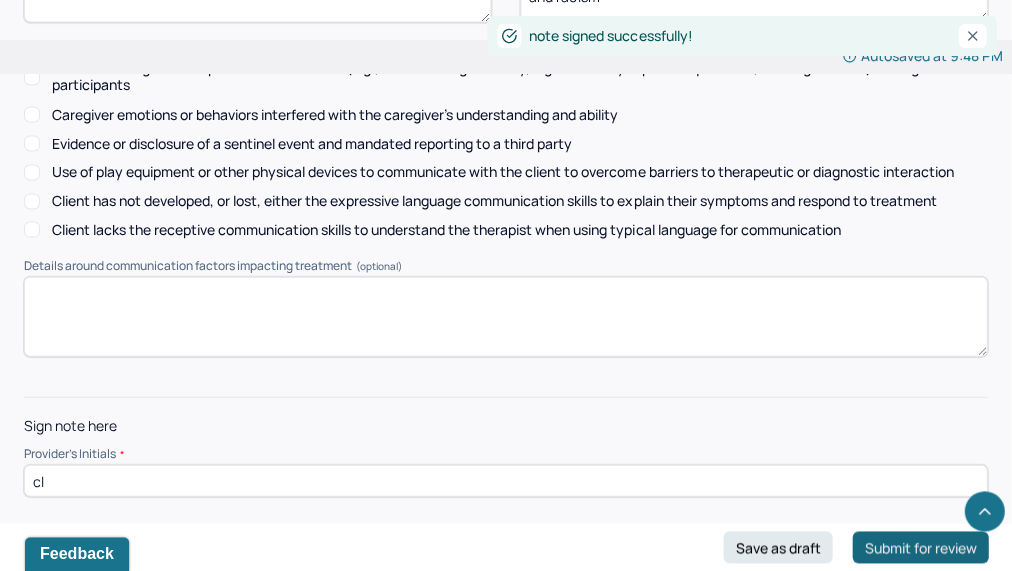 scroll, scrollTop: 0, scrollLeft: 0, axis: both 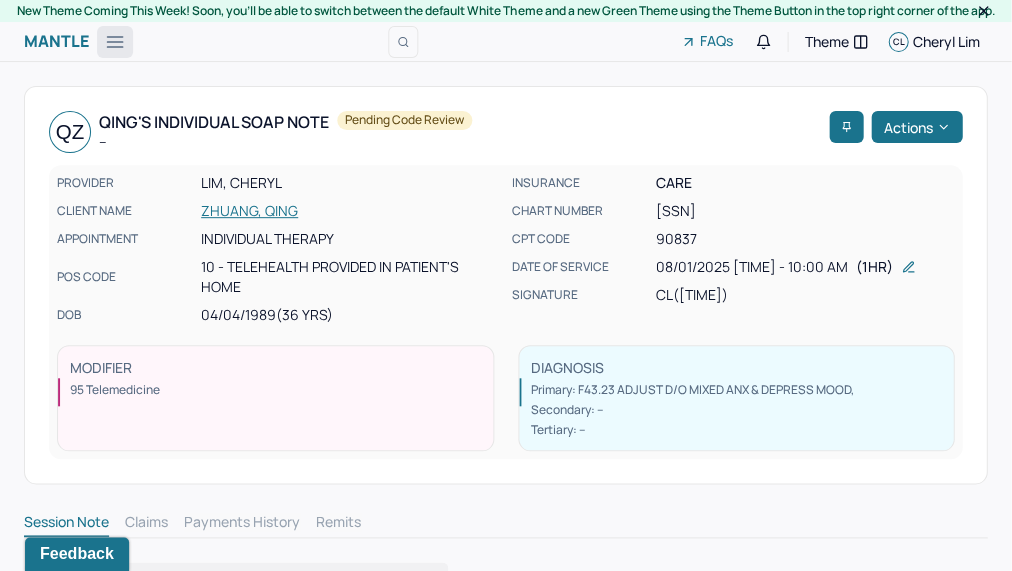 click at bounding box center [115, 42] 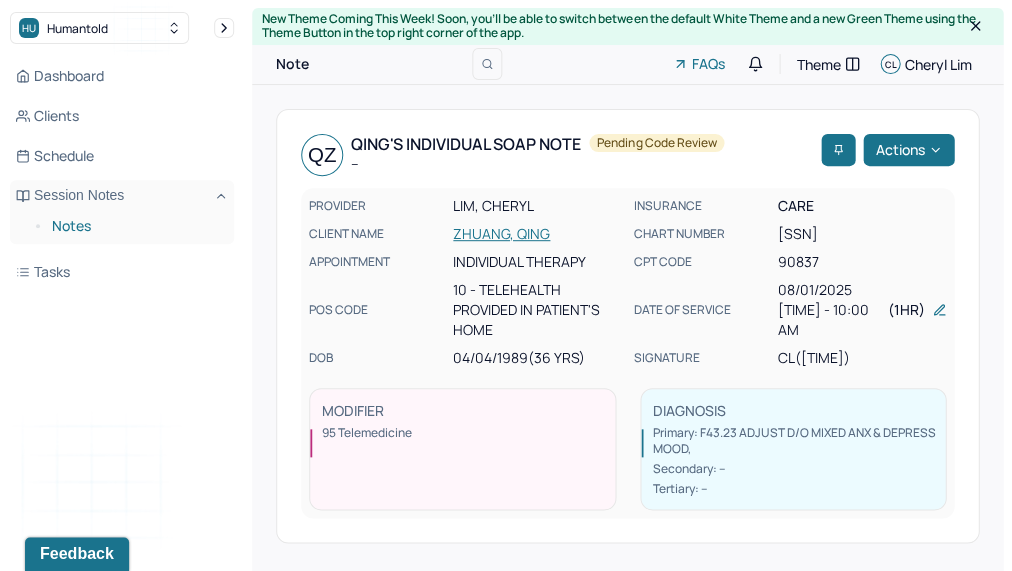 click on "Notes" at bounding box center [135, 226] 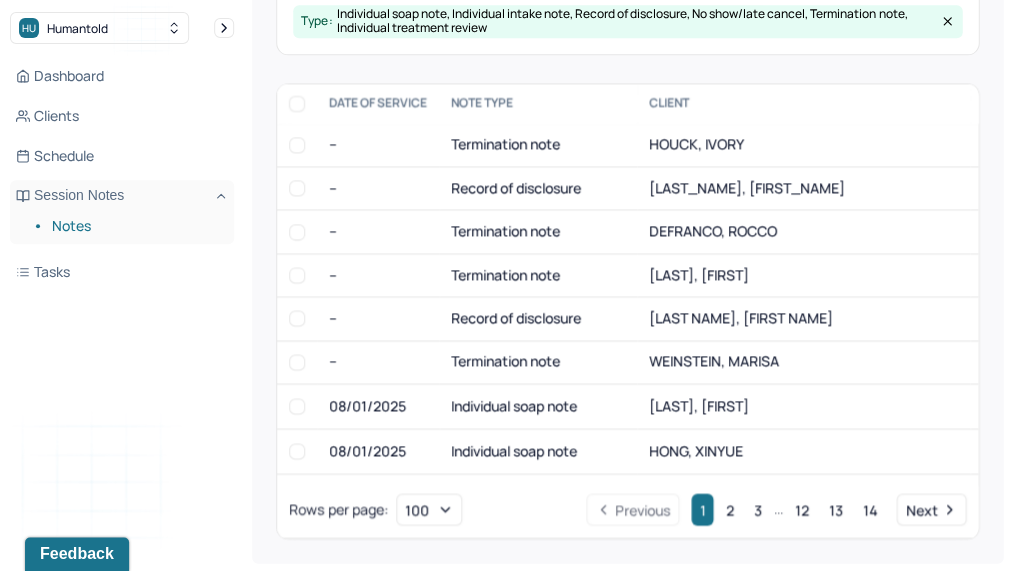 scroll, scrollTop: 415, scrollLeft: 0, axis: vertical 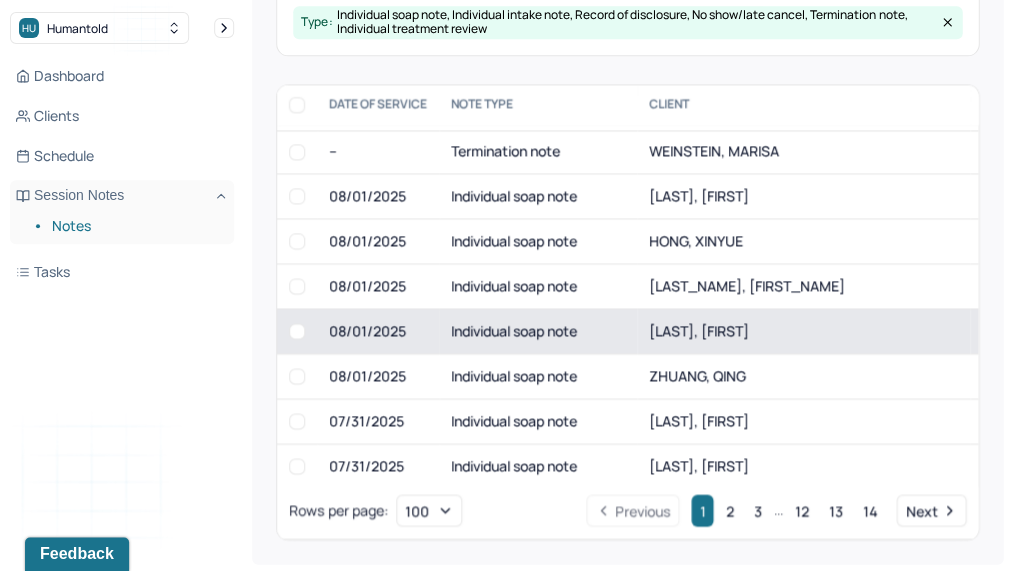 click on "Individual soap note" at bounding box center [538, 330] 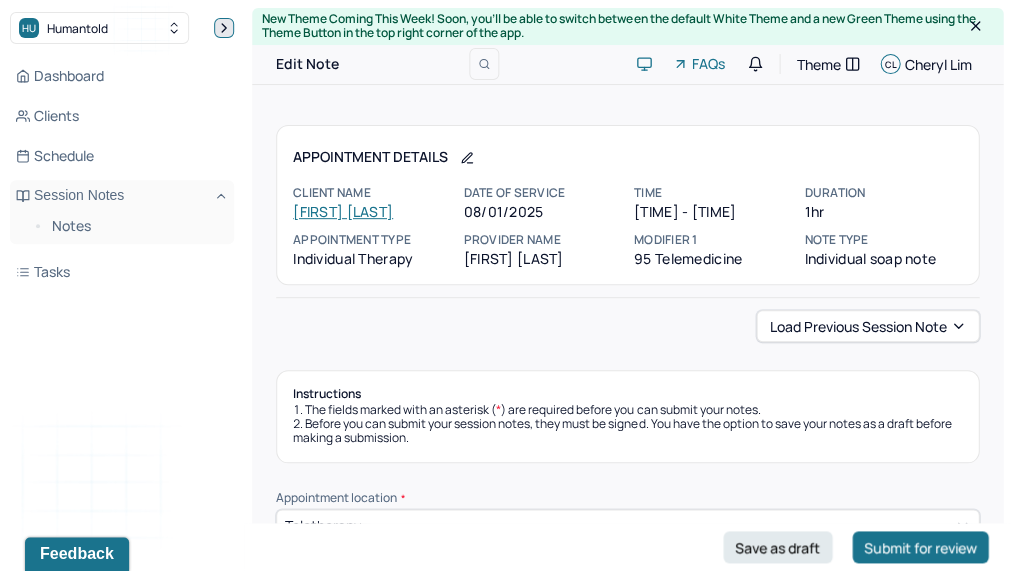 click 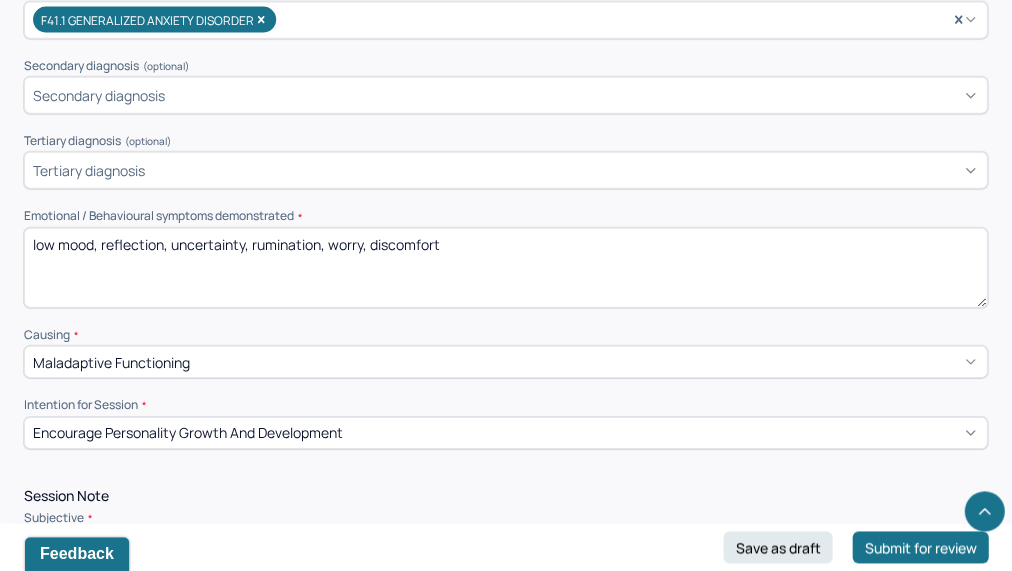 scroll, scrollTop: 774, scrollLeft: 0, axis: vertical 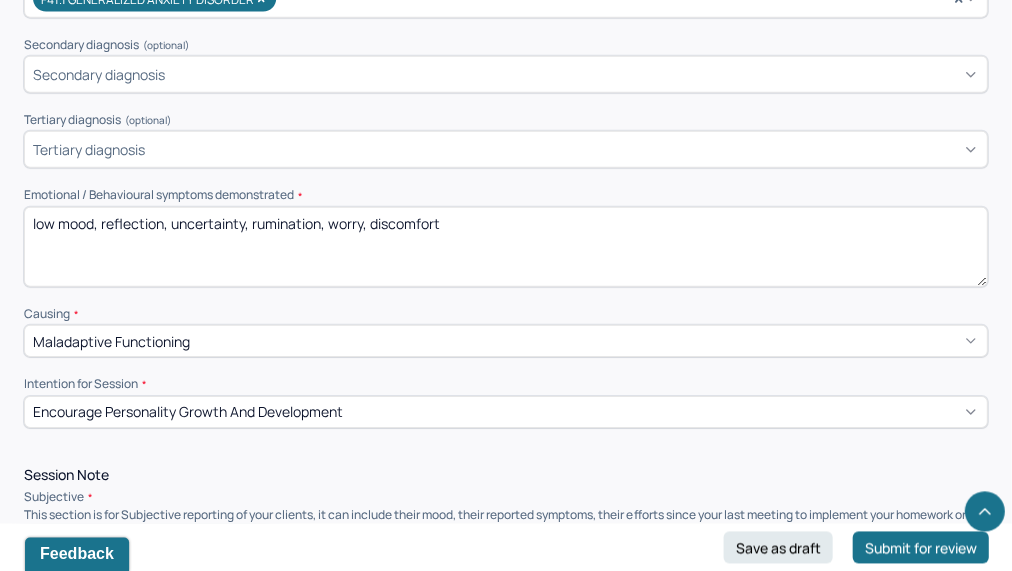 drag, startPoint x: 480, startPoint y: 260, endPoint x: -59, endPoint y: 218, distance: 540.6339 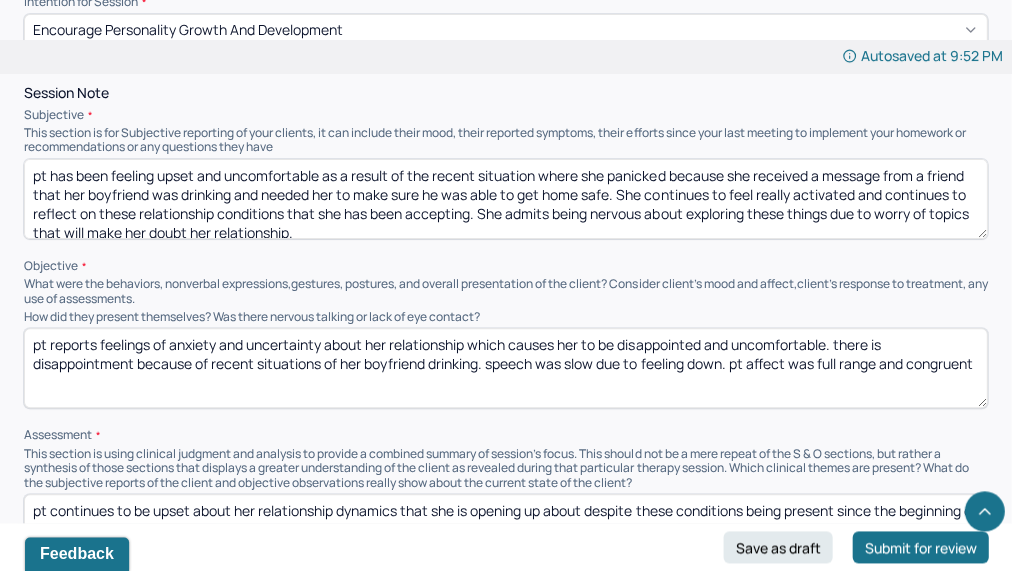 scroll, scrollTop: 1165, scrollLeft: 0, axis: vertical 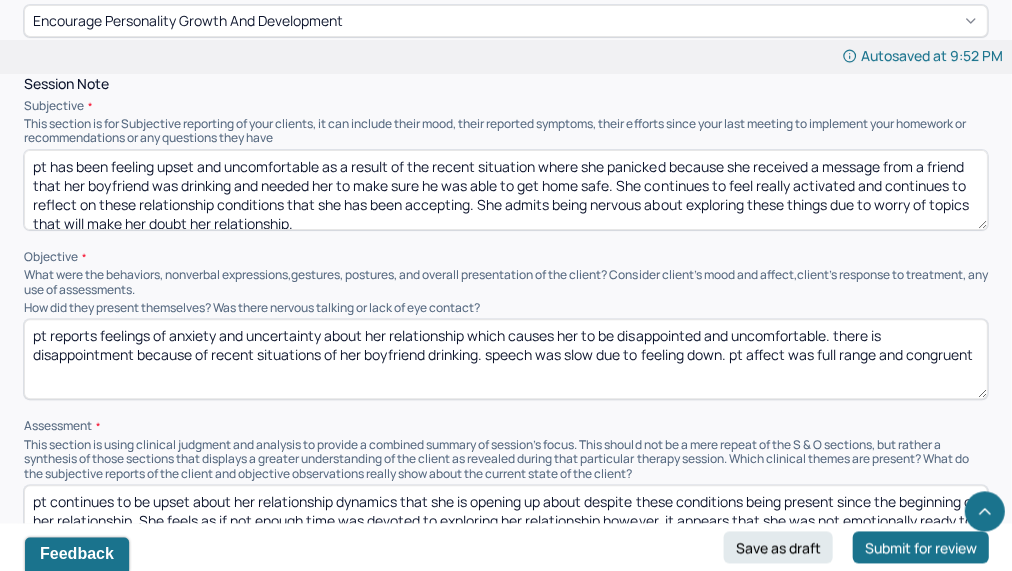 type on "excitement, optimism, reflection, guilt" 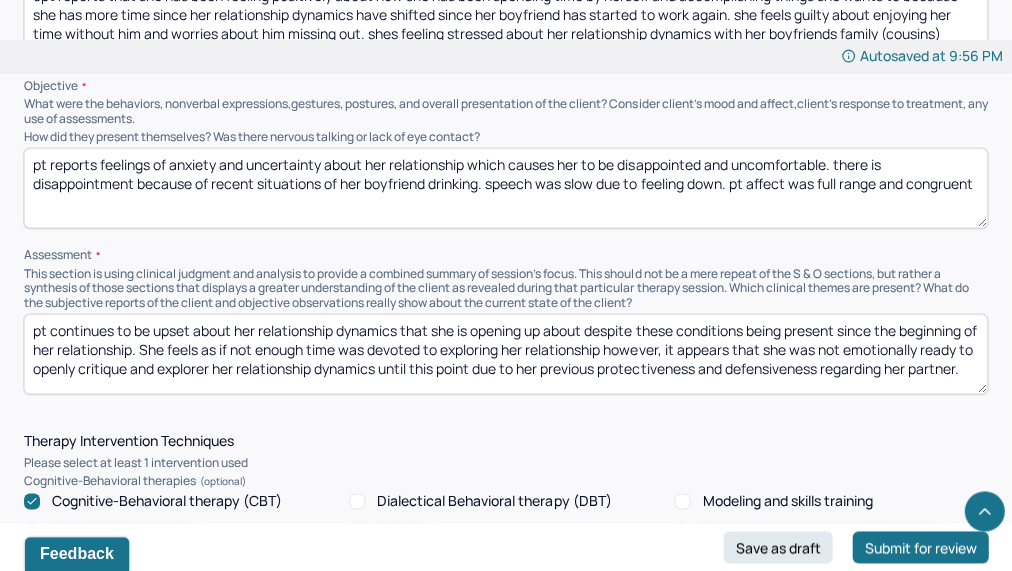scroll, scrollTop: 1338, scrollLeft: 0, axis: vertical 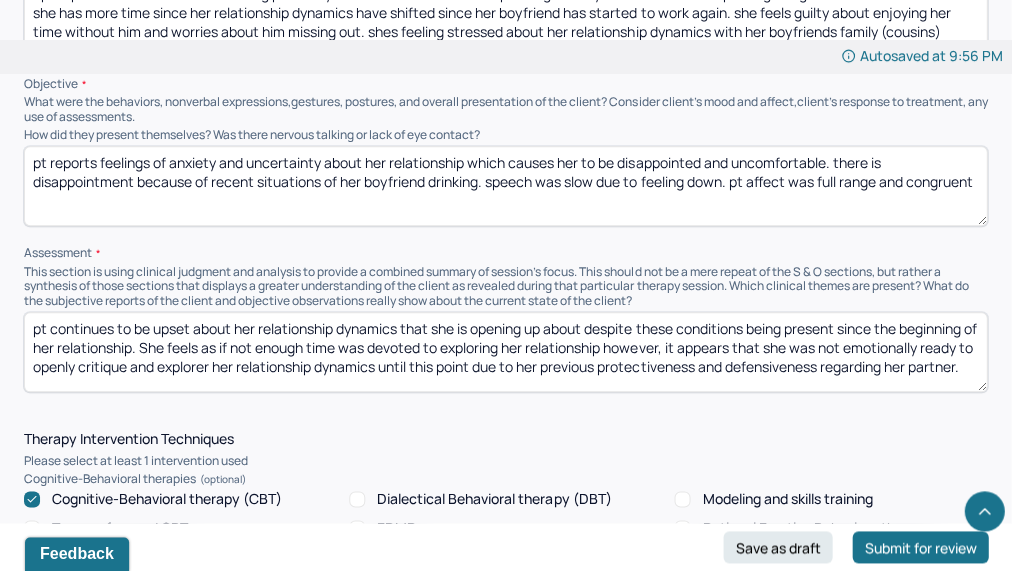 type on "cpt reports that she has been feeling positively about how she has been spending time by herself and accomplishing things she wants to because she has more time since her relationship dynamics have shifted since her boyfriend has started to work again. she feels guilty about enjoying her time without him and worries about him missing out. shes feeling stressed about her relationship dynamics with her boyfriends family (cousins)" 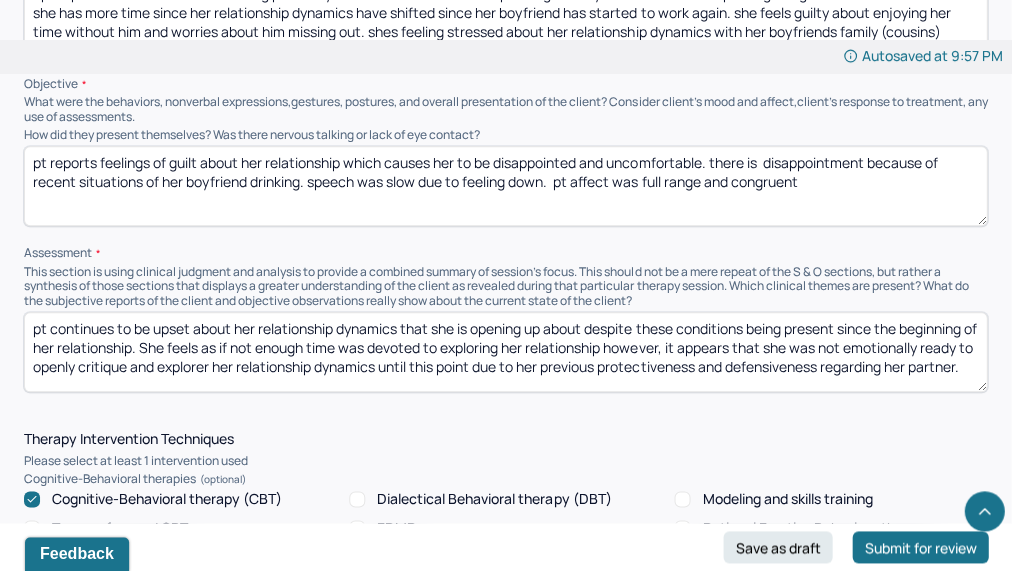 drag, startPoint x: 243, startPoint y: 177, endPoint x: 348, endPoint y: 170, distance: 105.23308 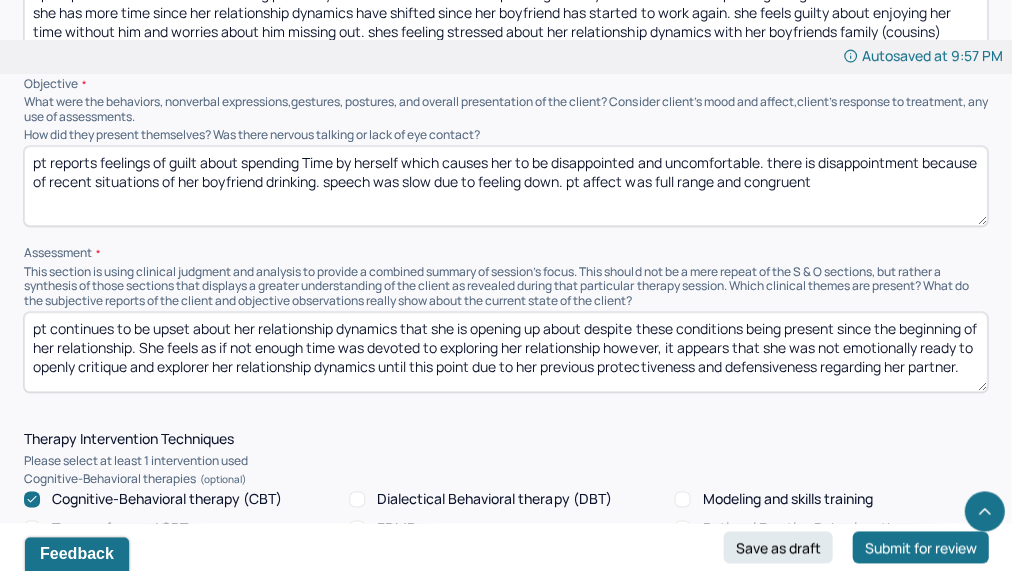 click on "pt reports feelings of guilt about spending Time by herself which causes her to be disappointed and uncomfortable. there is disappointment because of recent situations of her boyfriend drinking. speech was slow due to feeling down. pt affect was full range and congruent" at bounding box center [505, 186] 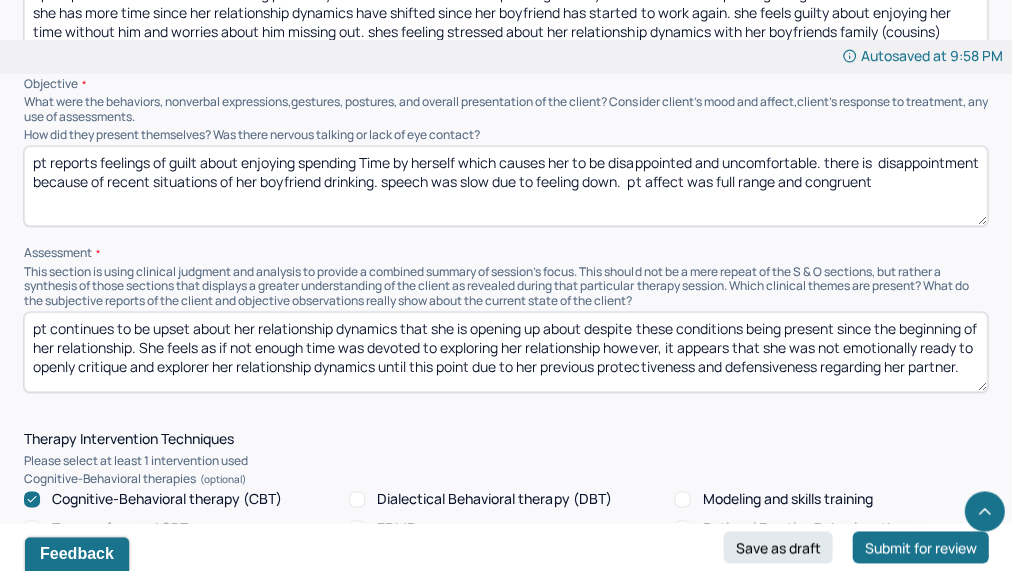 click on "pt reports feelings of guilt about enjoying spending Time by herself which causes her to be disappointed and uncomfortable. there is  disappointment because of recent situations of her boyfriend drinking. speech was slow due to feeling down.  pt affect was full range and congruent" at bounding box center (505, 186) 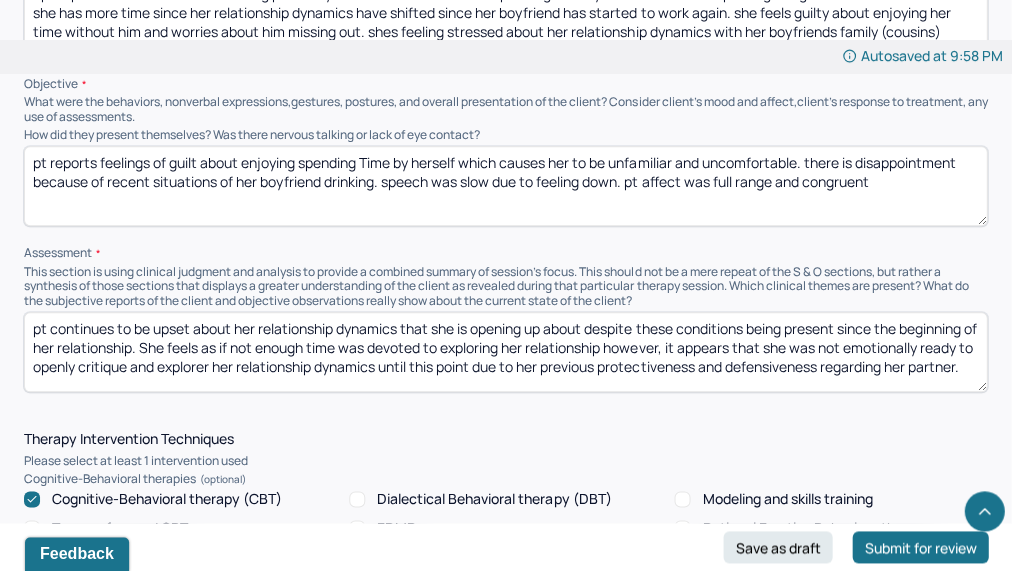drag, startPoint x: 866, startPoint y: 175, endPoint x: 376, endPoint y: 193, distance: 490.3305 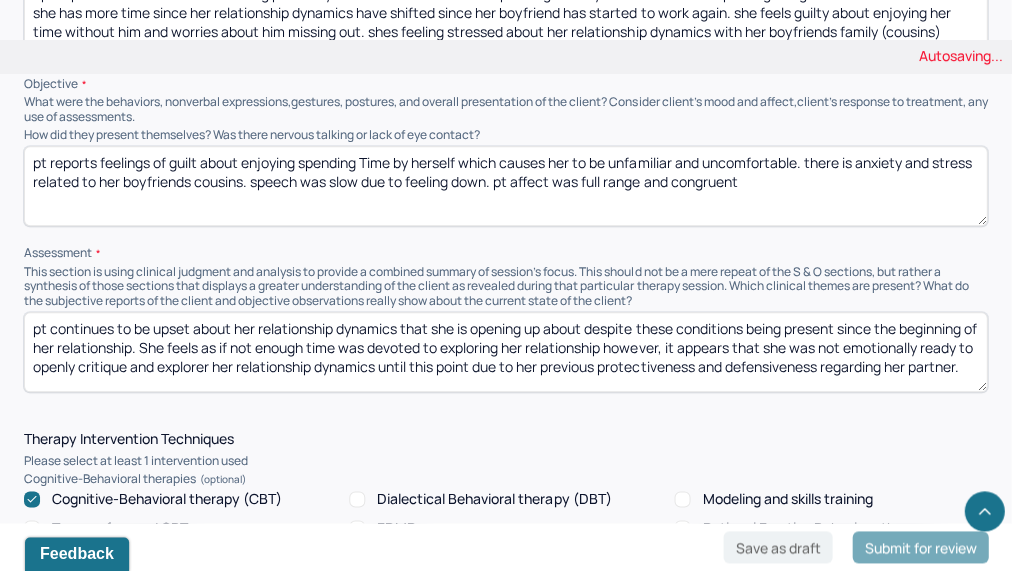 click on "pt reports feelings of guilt about enjoying spending Time by herself which causes her to be unfamiliar  and uncomfortable. there is  anxiety and stress related to . speech was slow due to feeling down.  pt affect was full range and congruent" at bounding box center [505, 186] 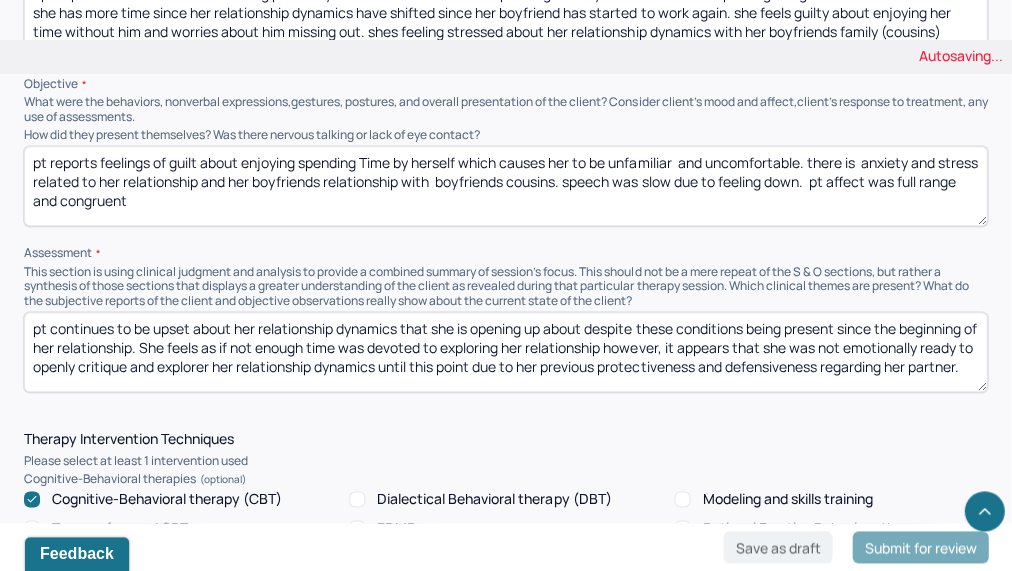 click on "pt reports feelings of guilt about enjoying spending Time by herself which causes her to be unfamiliar and uncomfortable. there is anxiety and stress related to her boyfriends cousins. speech was slow due to feeling down. pt affect was full range and congruent" at bounding box center (505, 186) 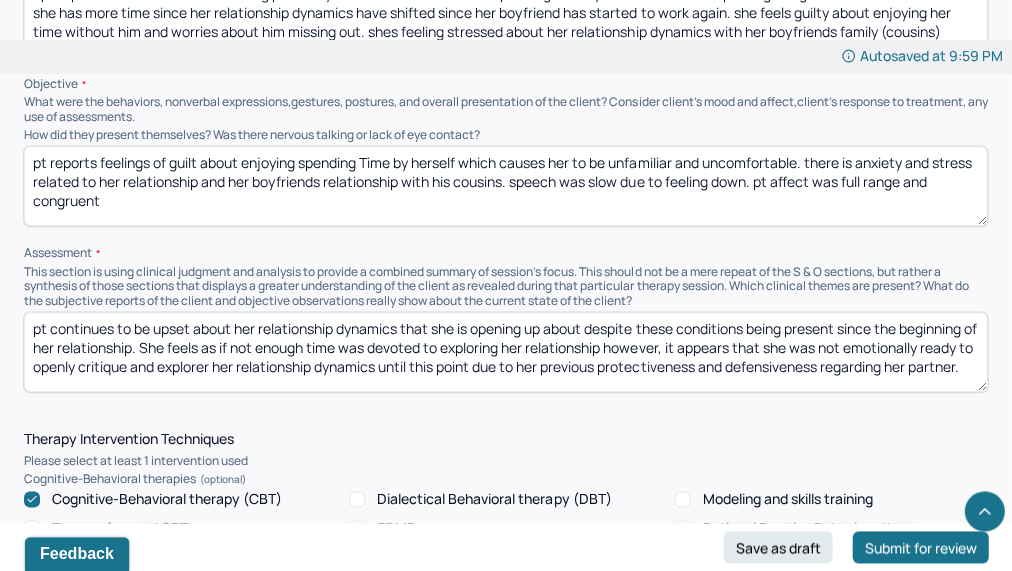 type on "pt reports feelings of guilt about enjoying spending Time by herself which causes her to be unfamiliar and uncomfortable. there is anxiety and stress related to her relationship and her boyfriends relationship with his cousins. speech was slow due to feeling down. pt affect was full range and congruent" 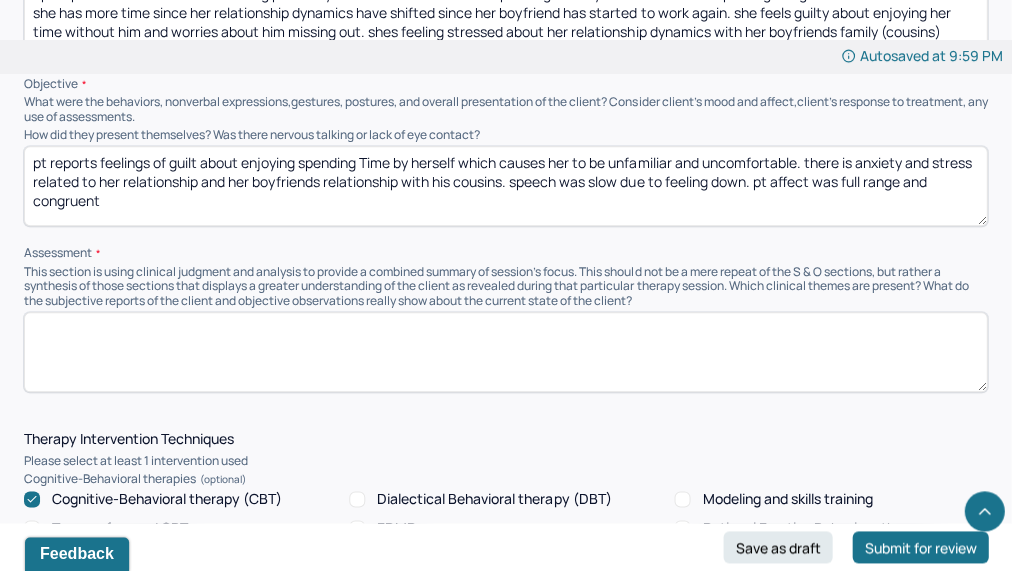 scroll, scrollTop: 0, scrollLeft: 0, axis: both 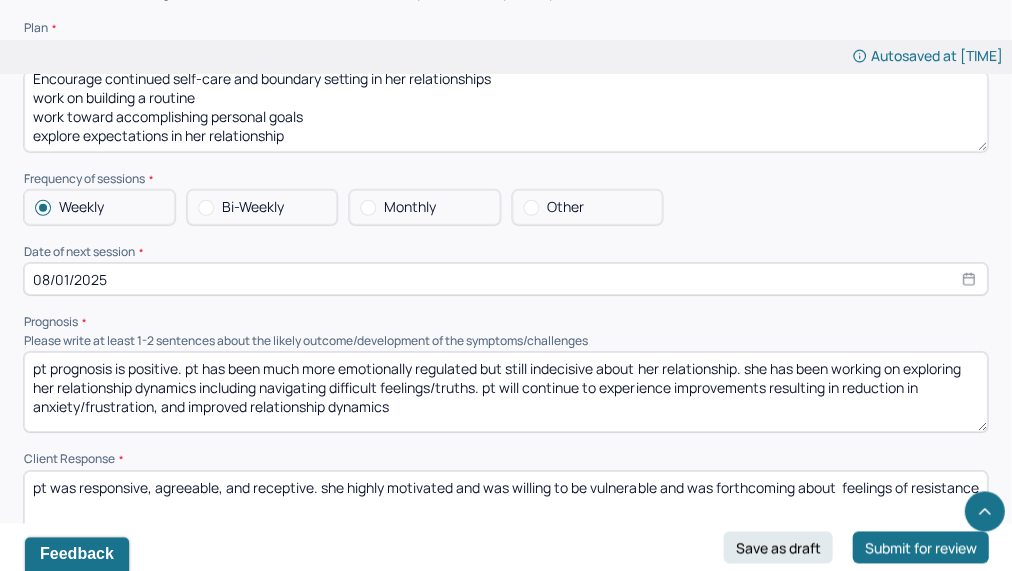 type on "Pt is experiencing increased autonomy which allows her to spend time on focusing on personal goals, new routines, healthy habits, and accomplishing things her boyfriend would not be interested in. there is positive self-regard in her independent activities, though this is followed by feelings of guilt and concern for her boyfriend who may feel sad about missing out. Interpersonal stressors related to extended family are also contributing to overall emotional strain. Insight and emotional awareness remain strengths and we continue to challenge unhelpful feelings" 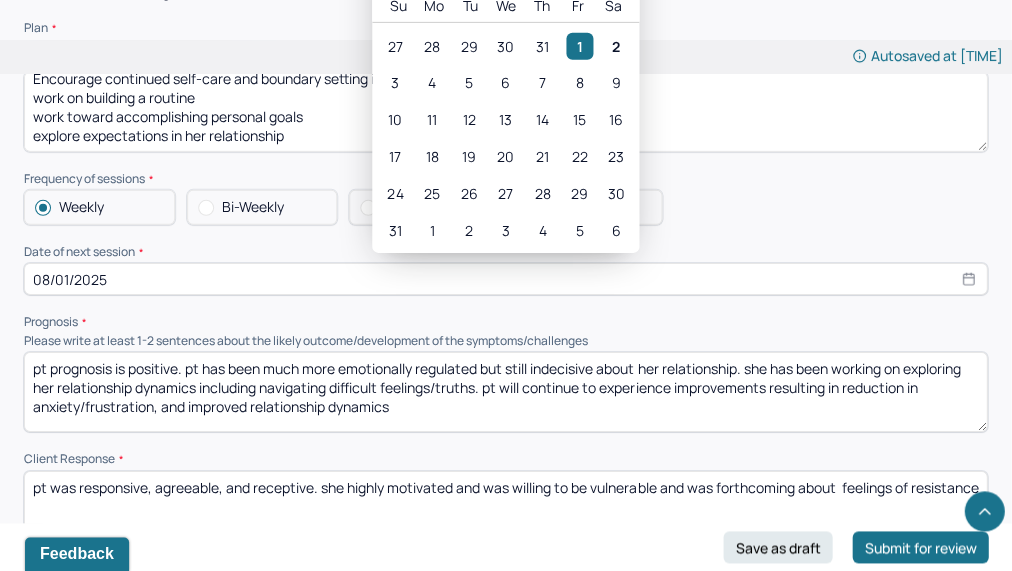 click on "08/01/2025" at bounding box center (505, 279) 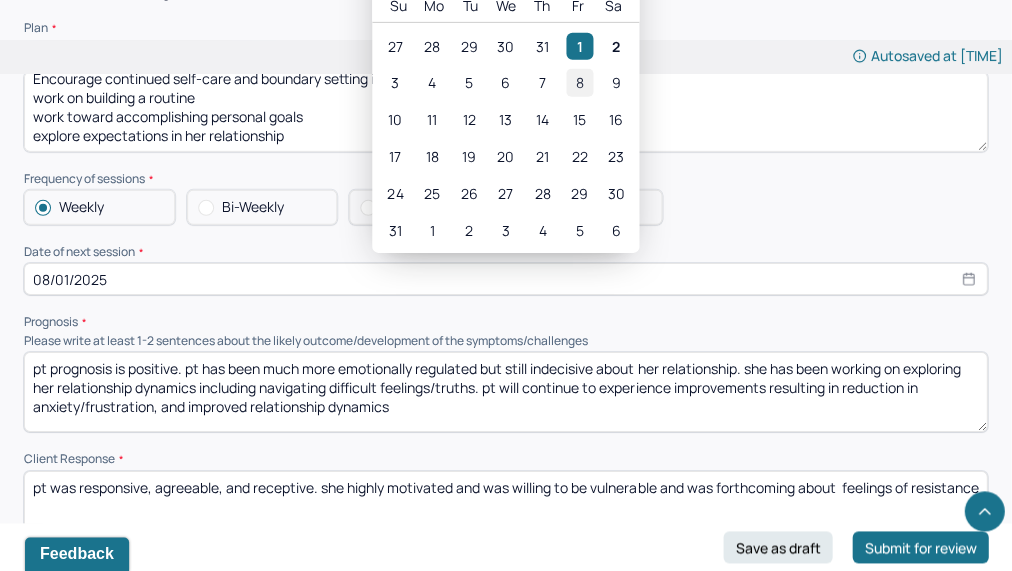 click on "8" at bounding box center [579, 83] 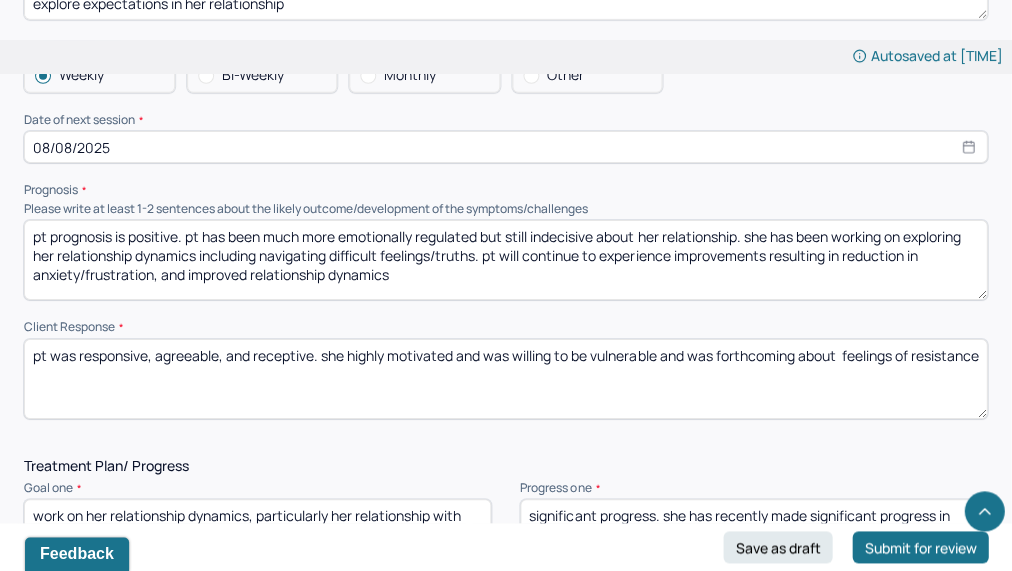 scroll, scrollTop: 2273, scrollLeft: 0, axis: vertical 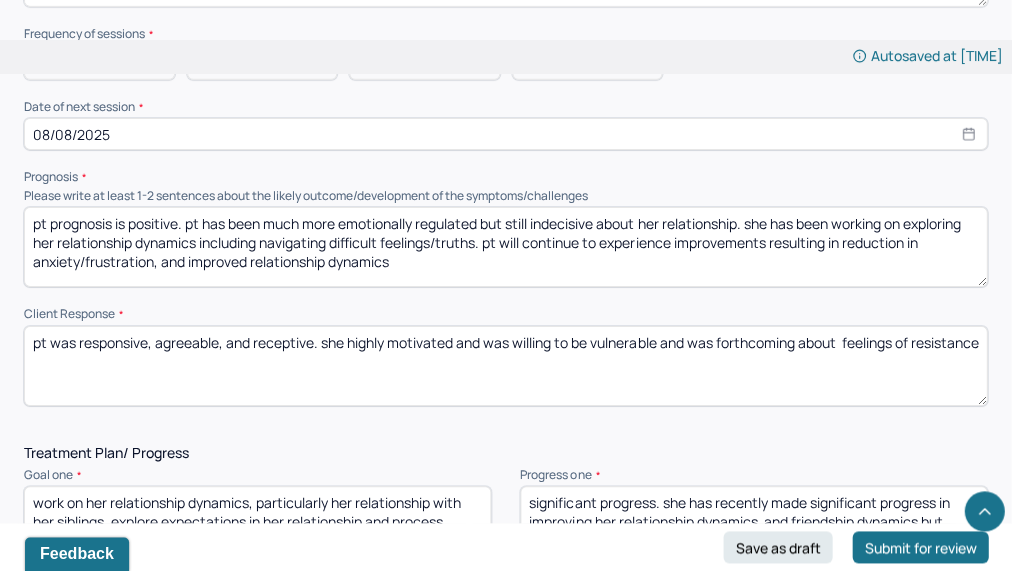 drag, startPoint x: 752, startPoint y: 235, endPoint x: 192, endPoint y: 235, distance: 560 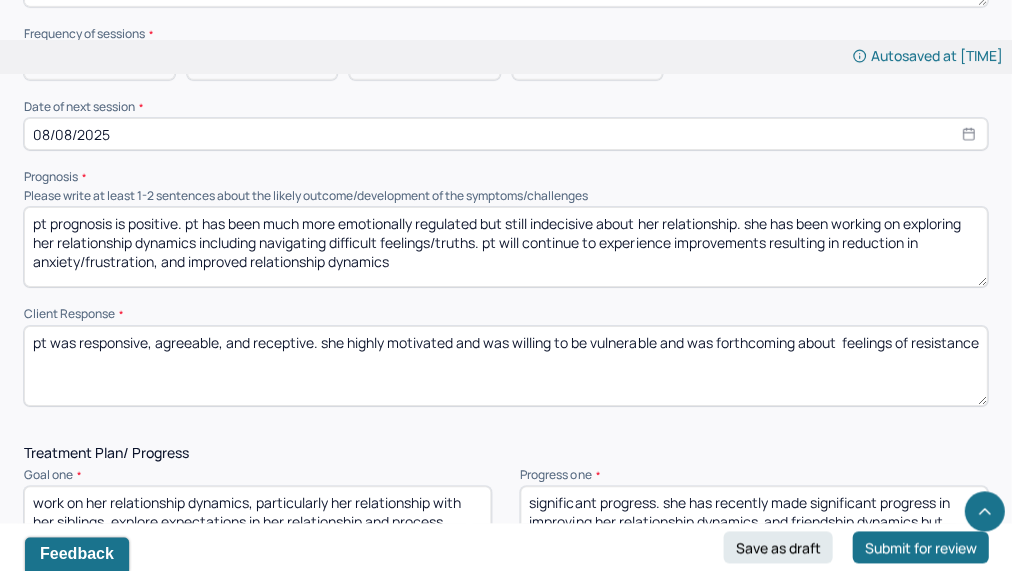 click on "pt prognosis is positive. pt has been much more emotionally regulated but still indecisive about her relationship. she has been working on exploring her relationship dynamics including navigating difficult feelings/truths. pt will continue to experience improvements resulting in reduction in anxiety/frustration, and improved relationship dynamics" at bounding box center (505, 247) 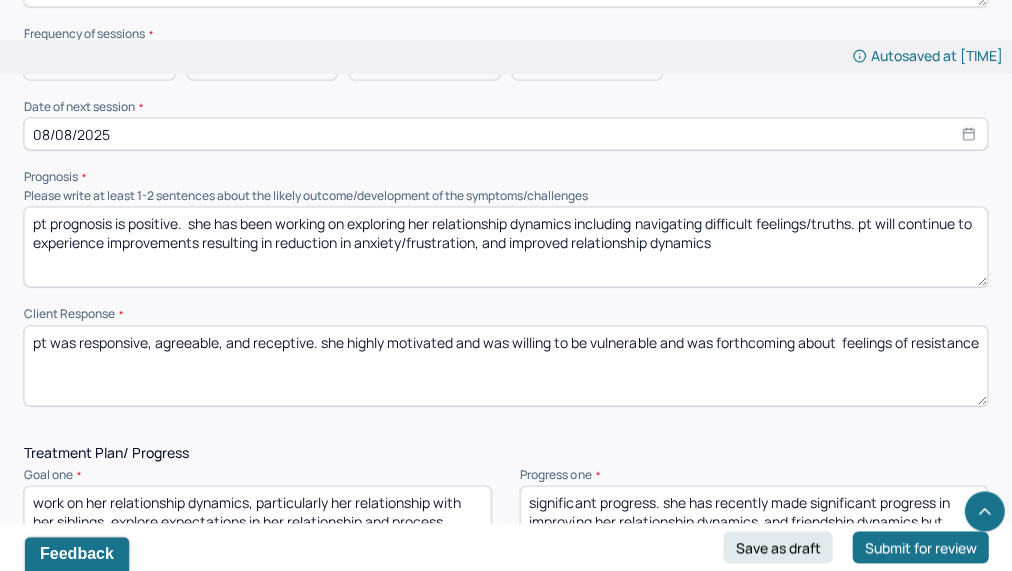 click on "pt prognosis is positive.  she has been working on exploring her relationship dynamics including navigating difficult feelings/truths. pt will continue to experience improvements resulting in reduction in anxiety/frustration, and improved relationship dynamics" at bounding box center [505, 247] 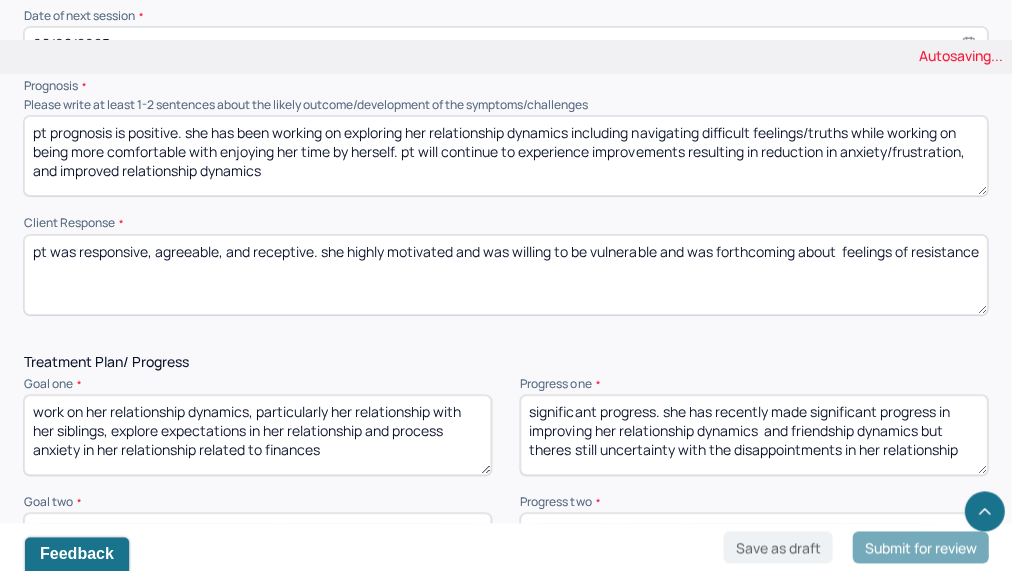 scroll, scrollTop: 2365, scrollLeft: 0, axis: vertical 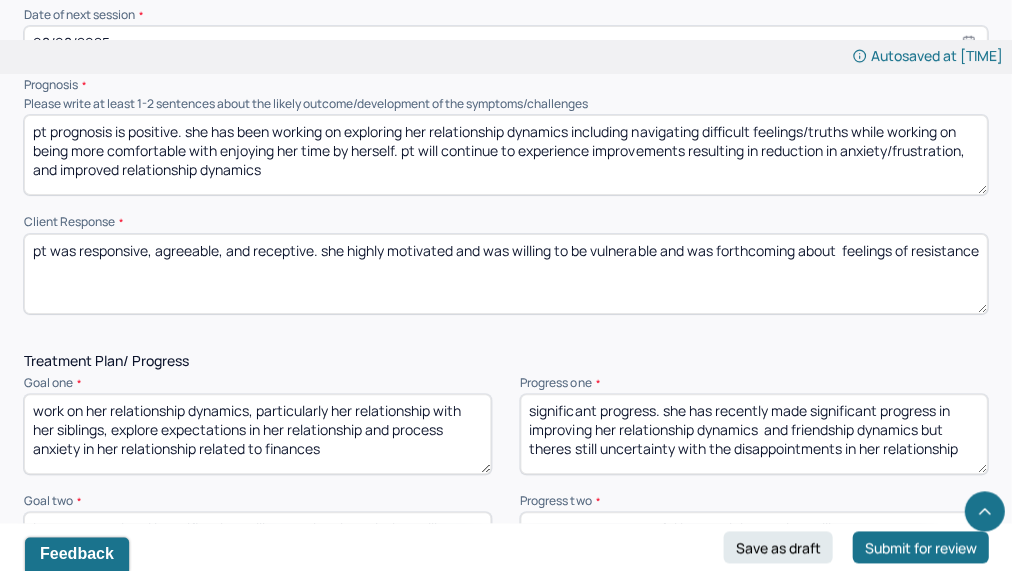 type on "pt prognosis is positive. she has been working on exploring her relationship dynamics including navigating difficult feelings/truths while working on being more comfortable with enjoying her time by herself. pt will continue to experience improvements resulting in reduction in anxiety/frustration, and improved relationship dynamics" 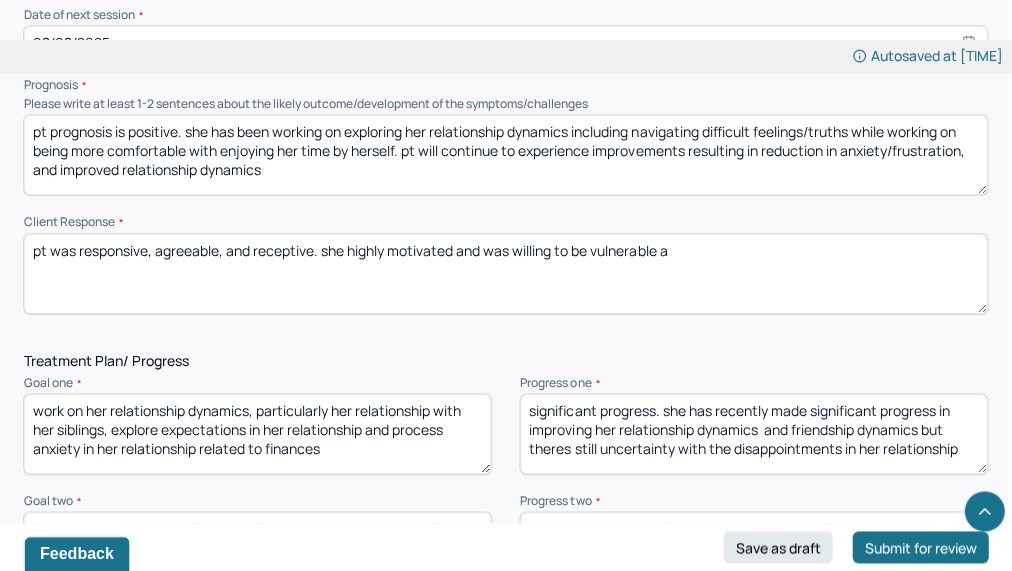 click on "pt was responsive, agreeable, and receptive. she highly motivated and was willing to be vulnerable and was forthcoming about  feelings of resistance" at bounding box center [505, 274] 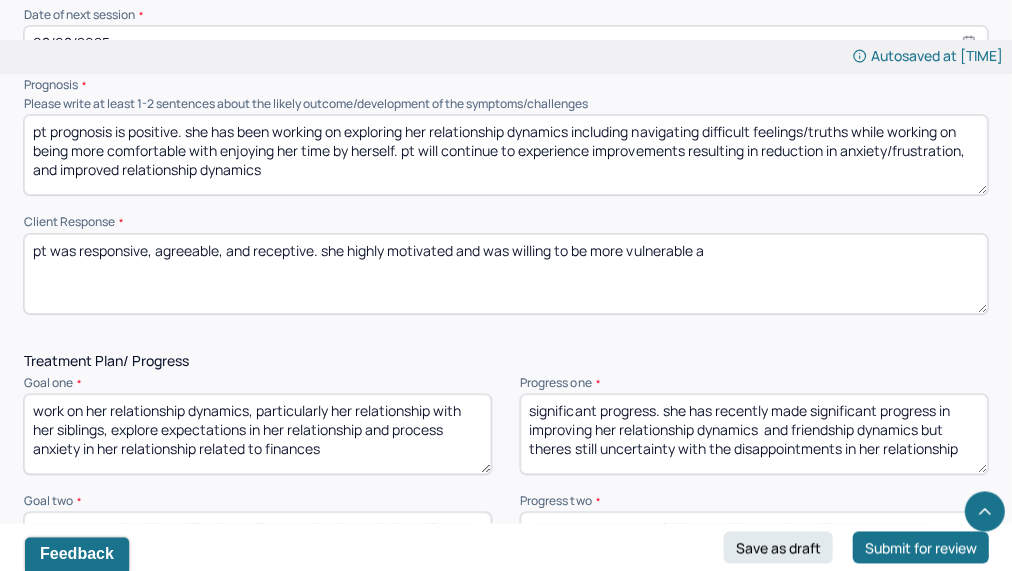 click on "pt was responsive, agreeable, and receptive. she highly motivated and was willing to be vulnerable a" at bounding box center (505, 274) 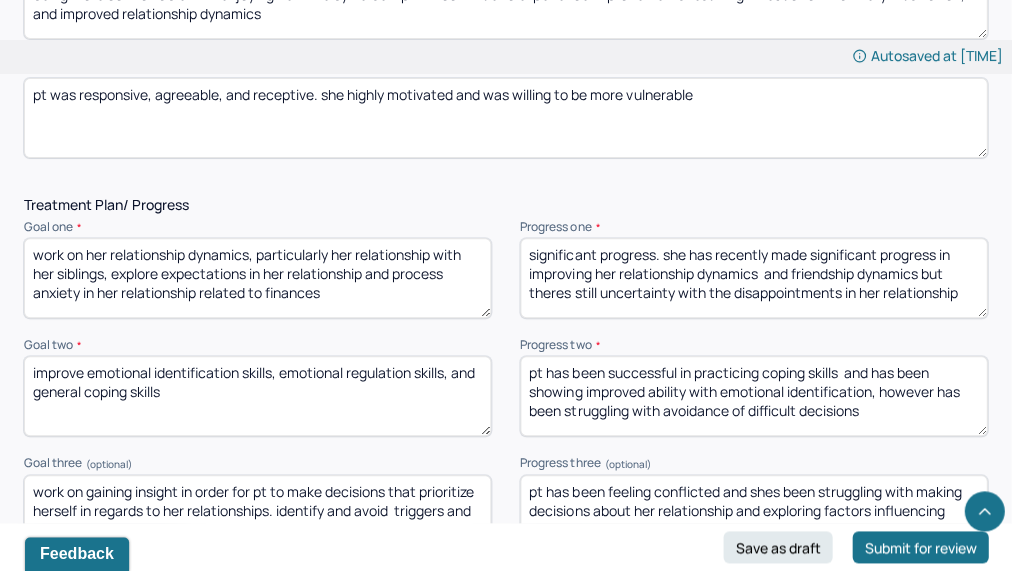 scroll, scrollTop: 2526, scrollLeft: 0, axis: vertical 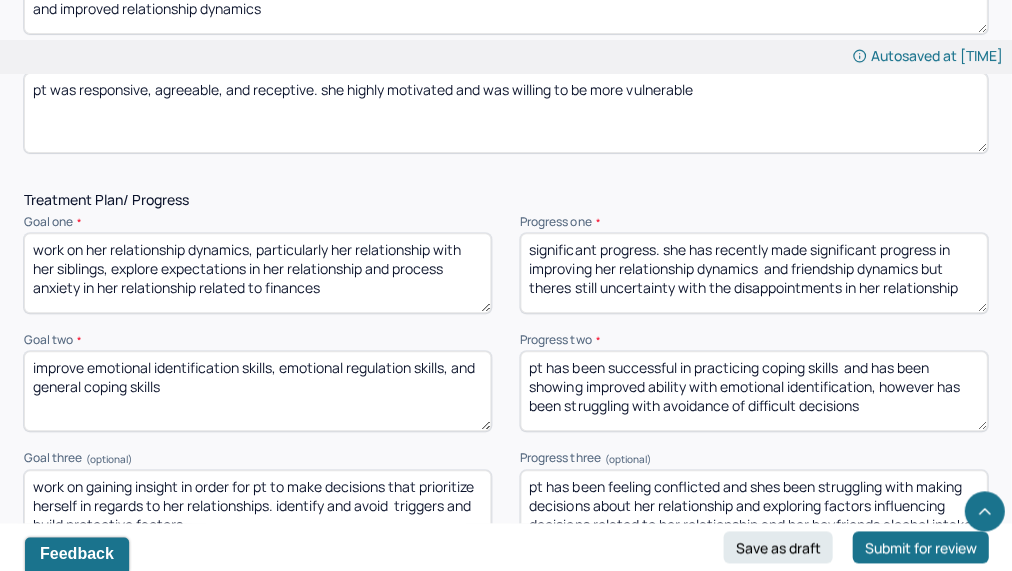 type on "pt was responsive, agreeable, and receptive. she highly motivated and was willing to be more vulnerable" 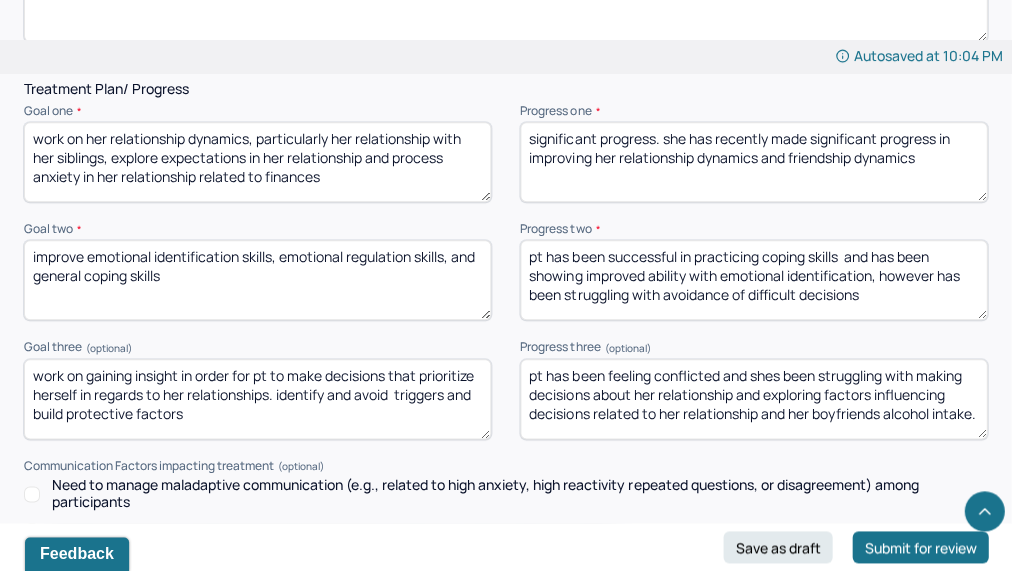 scroll, scrollTop: 2652, scrollLeft: 0, axis: vertical 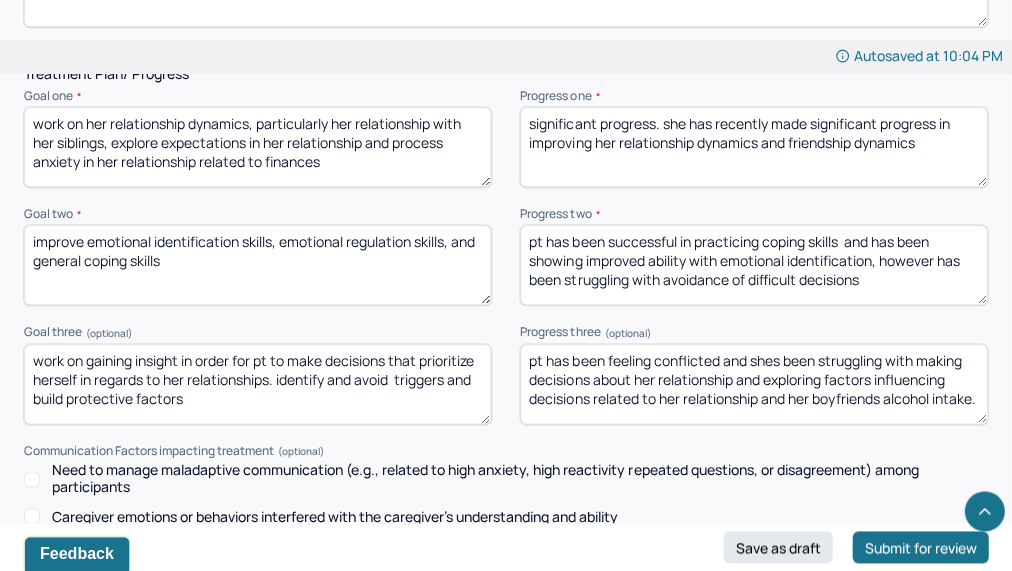 type on "significant progress. she has recently made significant progress in improving her relationship dynamics and friendship dynamics" 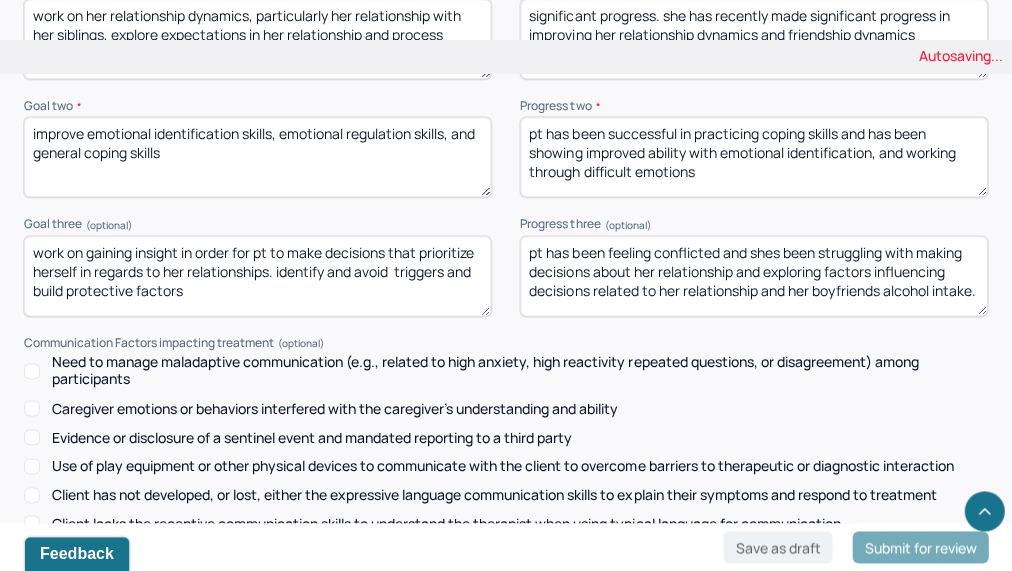 scroll, scrollTop: 2762, scrollLeft: 0, axis: vertical 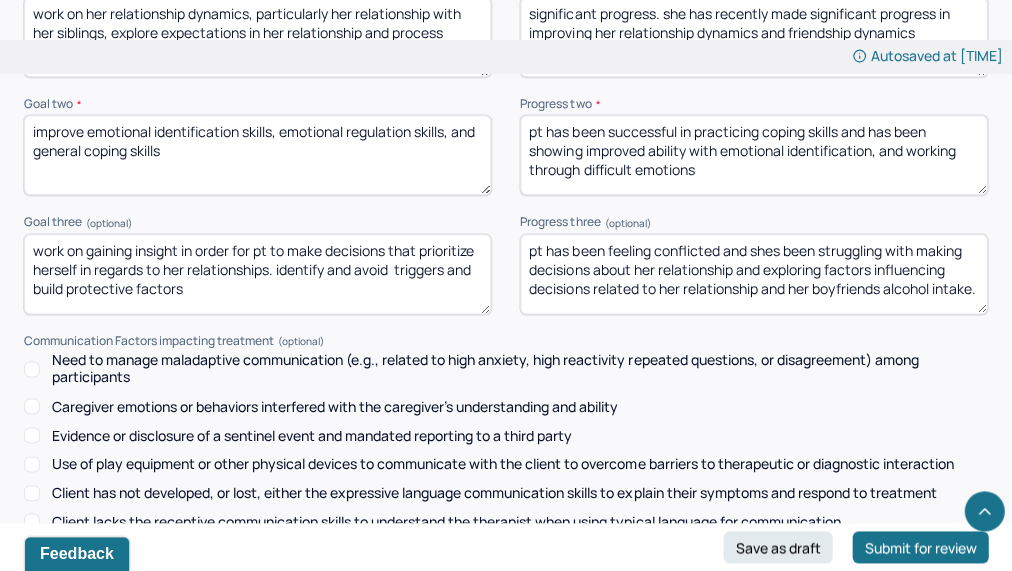 type on "pt has been successful in practicing coping skills and has been showing improved ability with emotional identification, and working through difficult emotions" 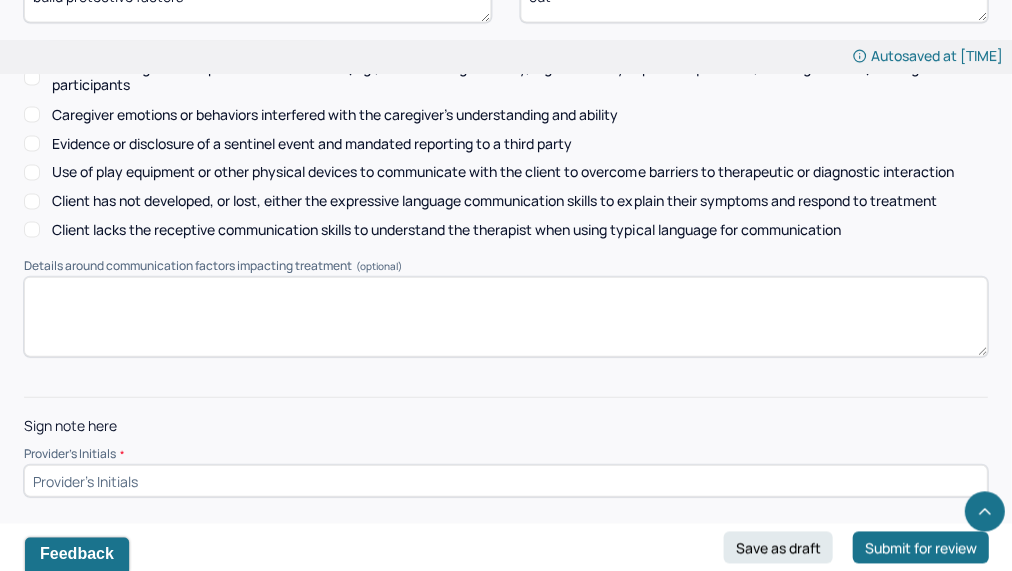 scroll, scrollTop: 3054, scrollLeft: 0, axis: vertical 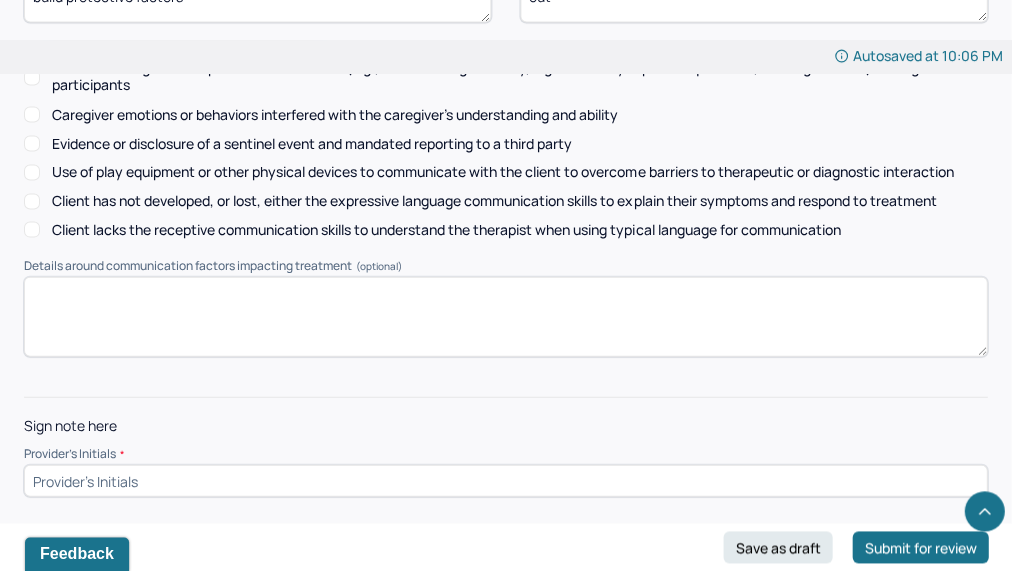 type on "pt has been feeling conflicted and shes been struggling with making enjoying her time by herself due to guilt about her boyfriend missing out" 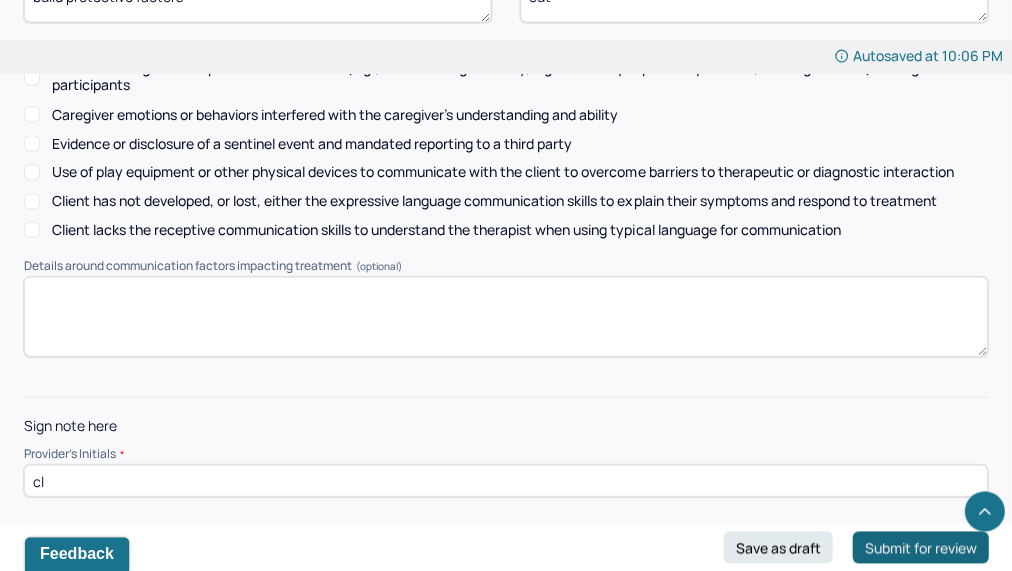 type on "cl" 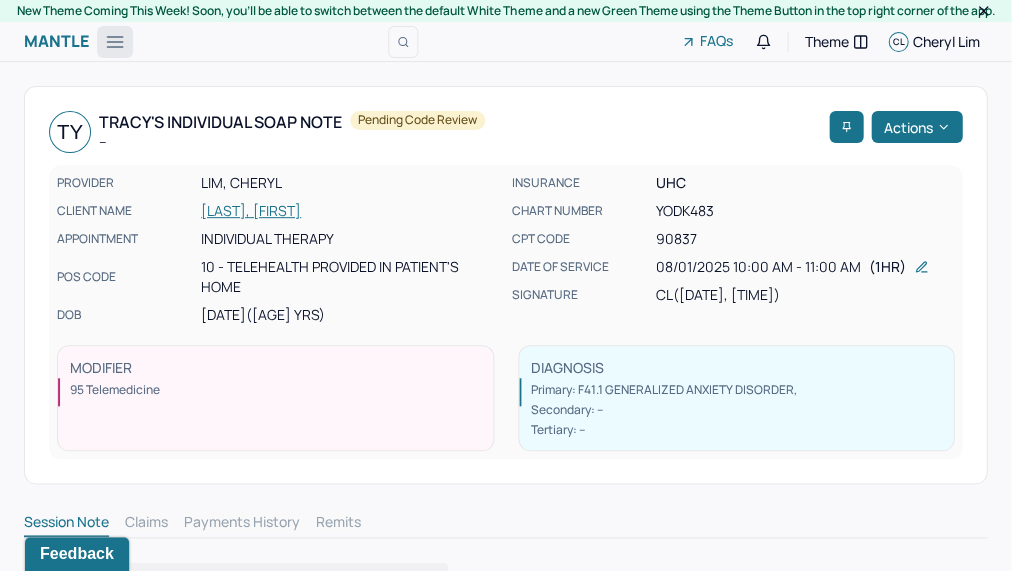 scroll, scrollTop: 0, scrollLeft: 0, axis: both 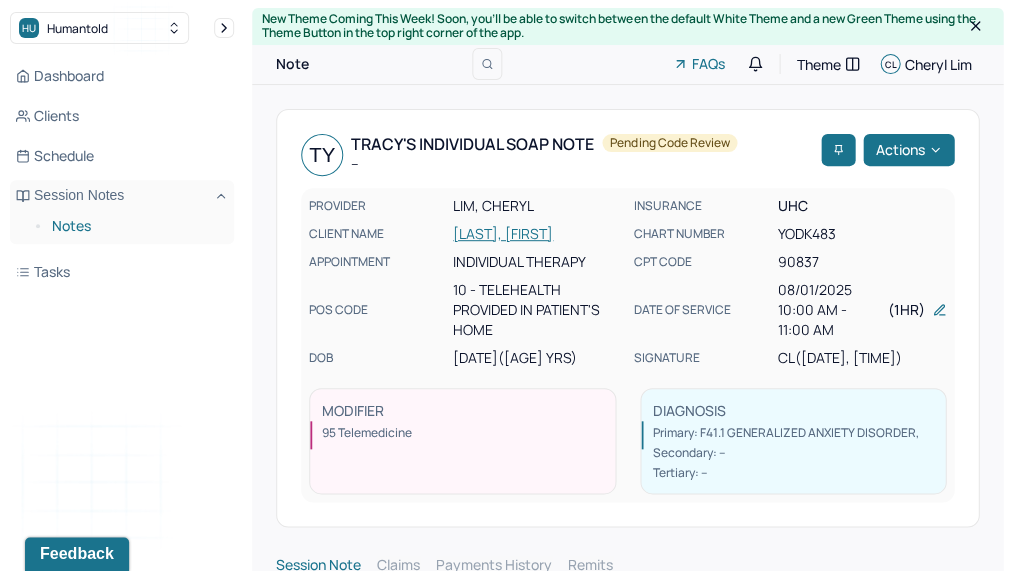 click on "Notes" at bounding box center (135, 226) 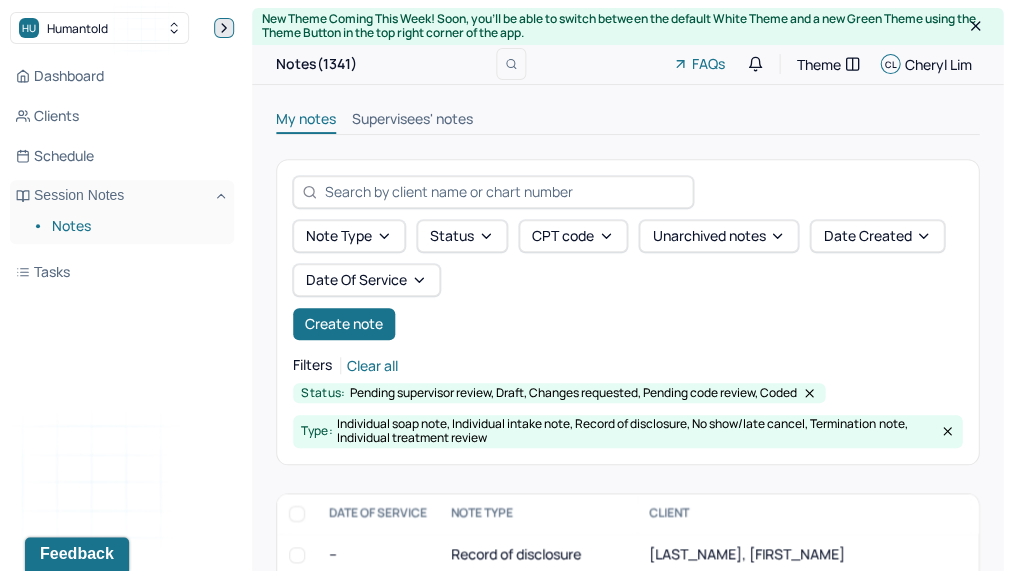 click 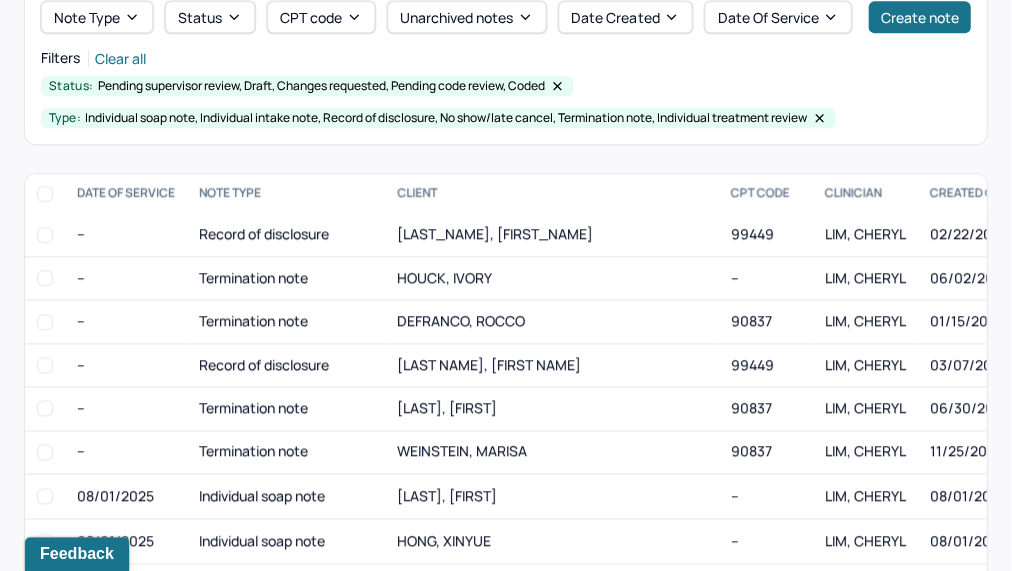 scroll, scrollTop: 200, scrollLeft: 0, axis: vertical 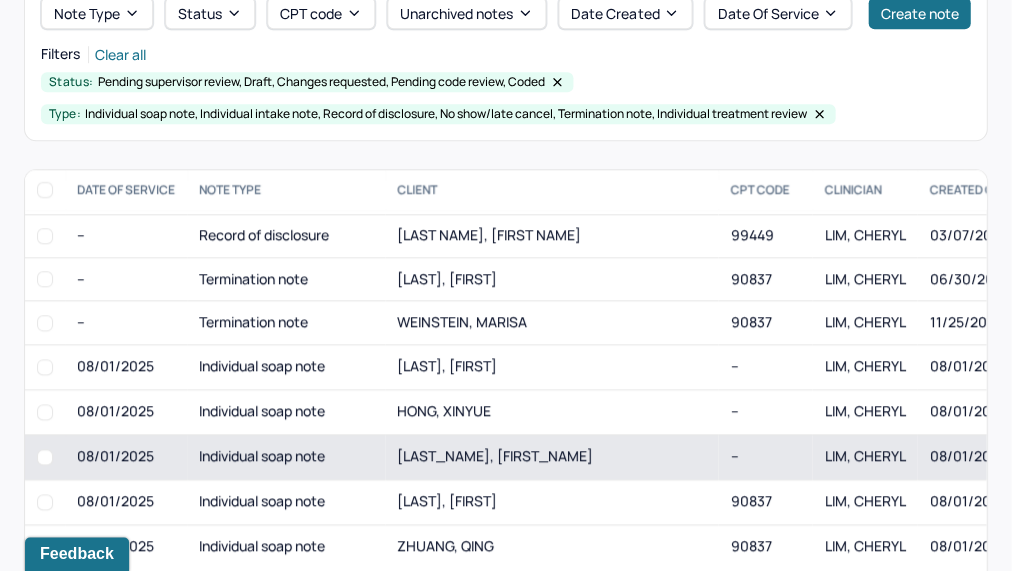 click on "[LAST_NAME], [FIRST_NAME]" at bounding box center [551, 456] 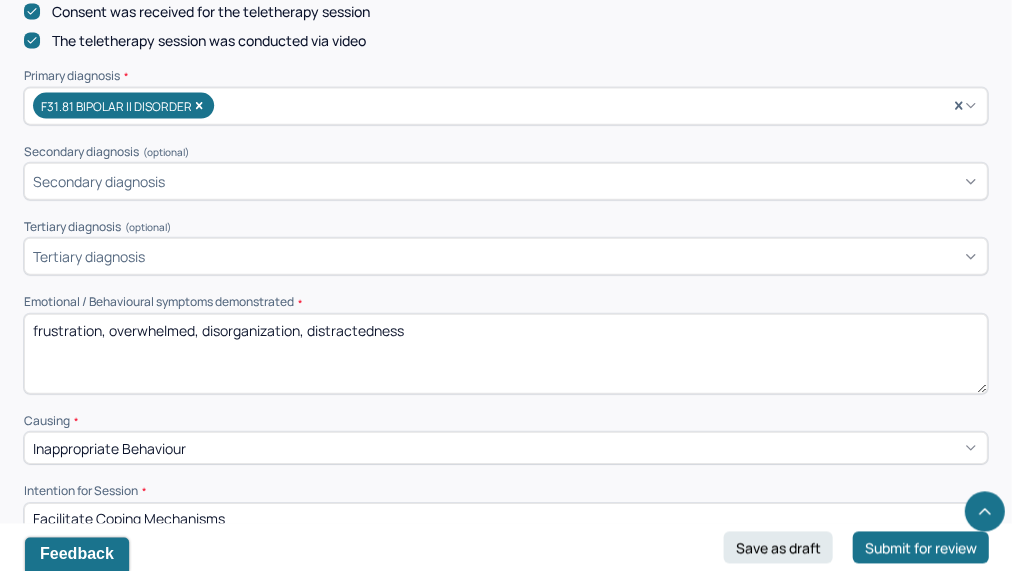 scroll, scrollTop: 668, scrollLeft: 0, axis: vertical 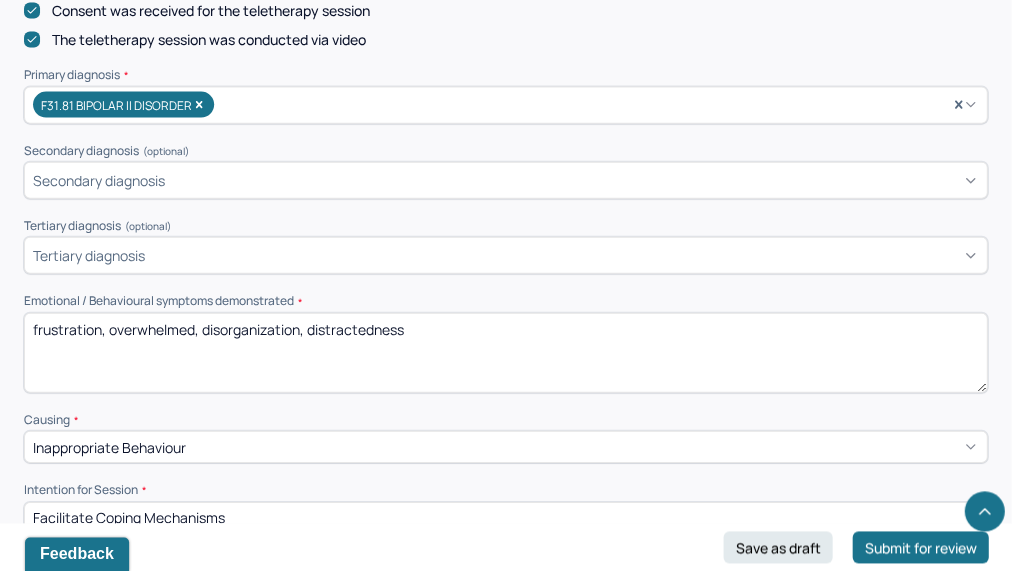 click on "frustration, overwhelmed, disorganization, distractedness" at bounding box center (505, 353) 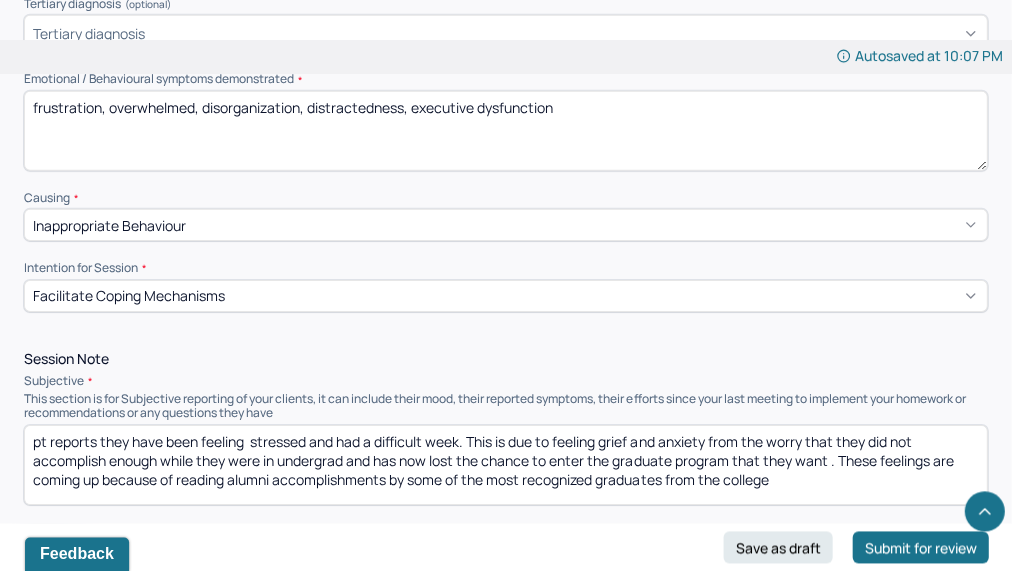 scroll, scrollTop: 933, scrollLeft: 0, axis: vertical 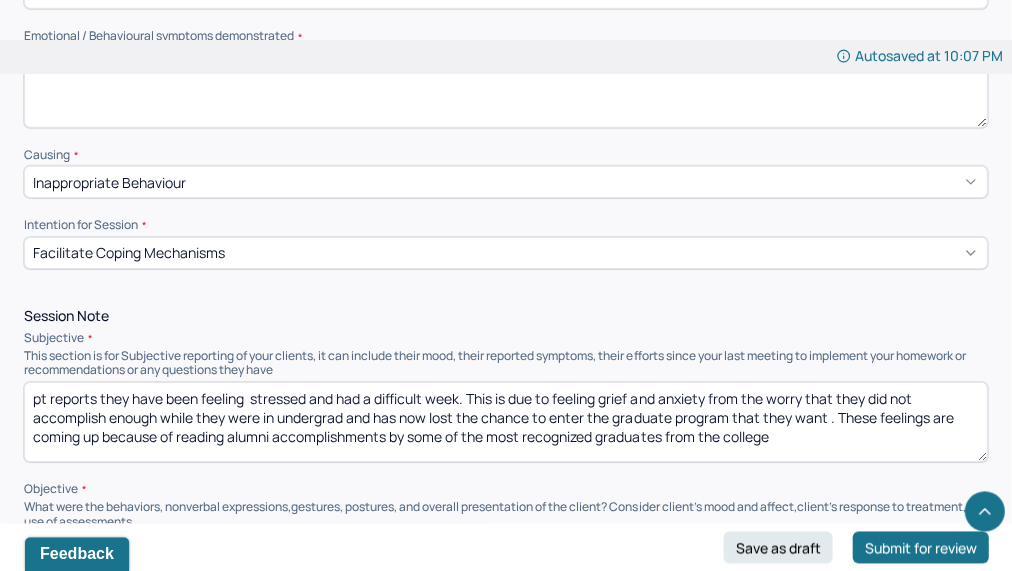 type on "frustration, overwhelmed, disorganization, distractedness, executive dysfunction" 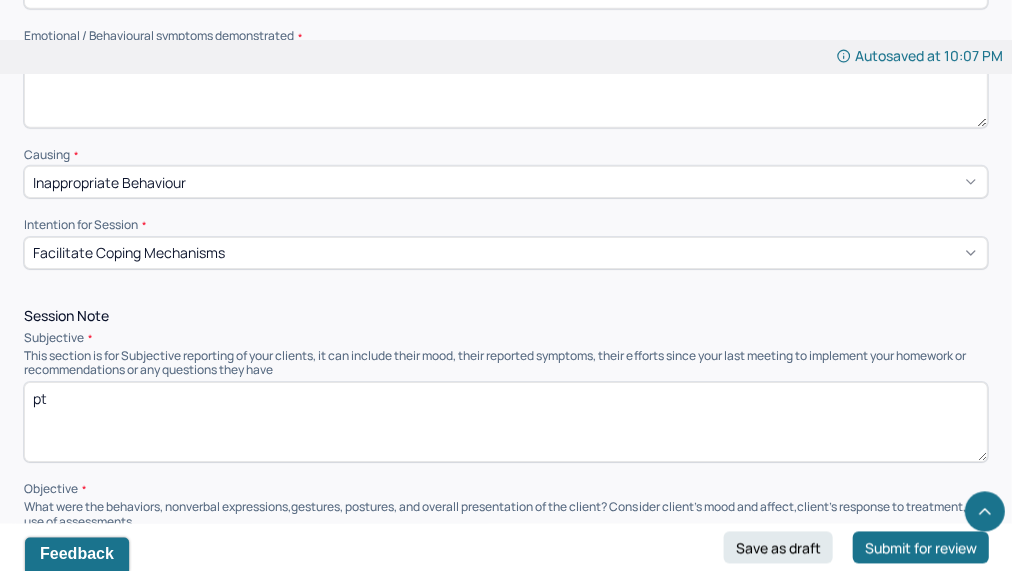 type on "p" 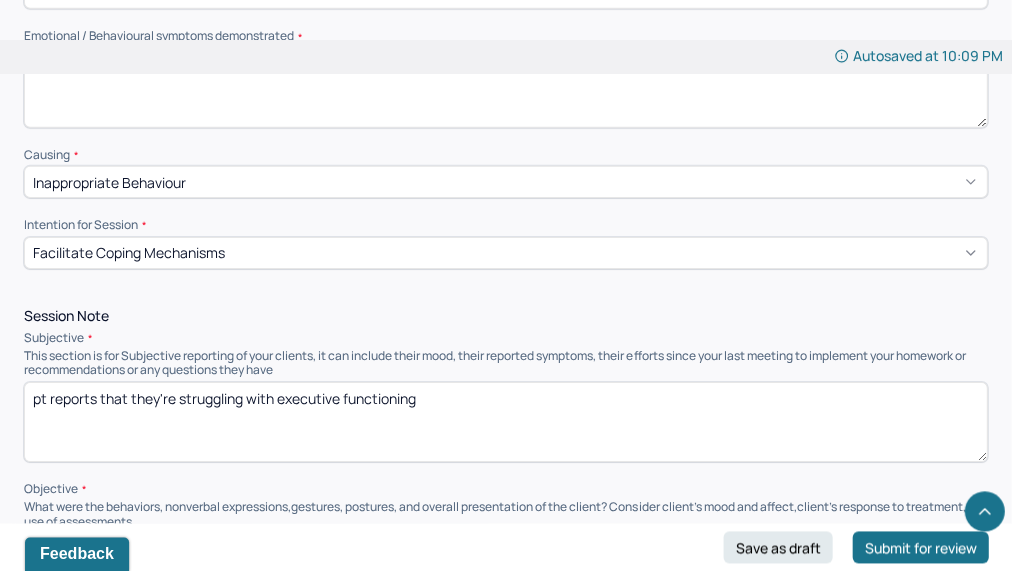 click on "pt reports that they're struggling with executive functioning" at bounding box center (505, 422) 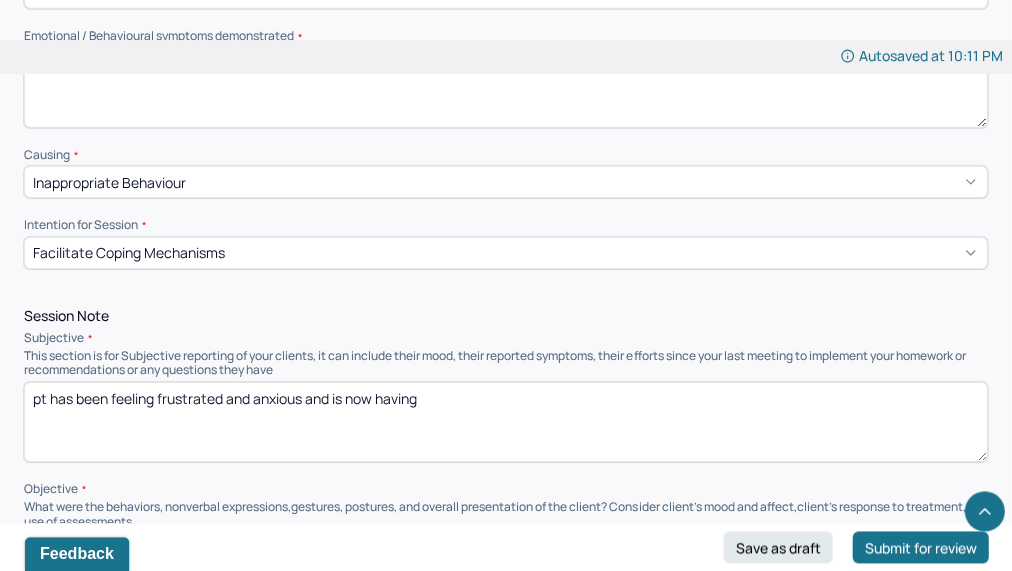 click on "pt has been feeling frustrated and anxious and is now having" at bounding box center (505, 422) 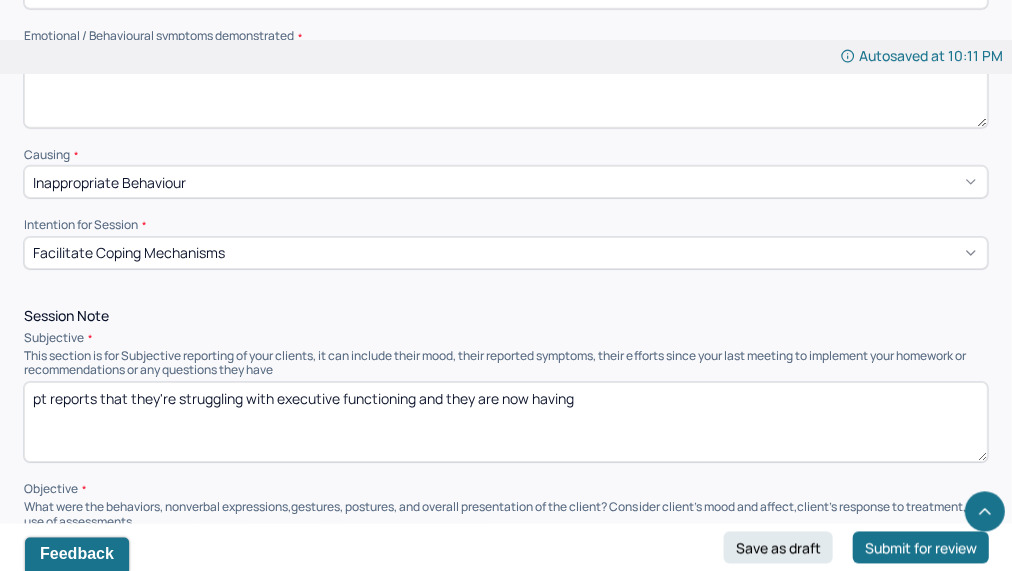 click on "pt has been feeling frustrated and anxious and is now having" at bounding box center [505, 422] 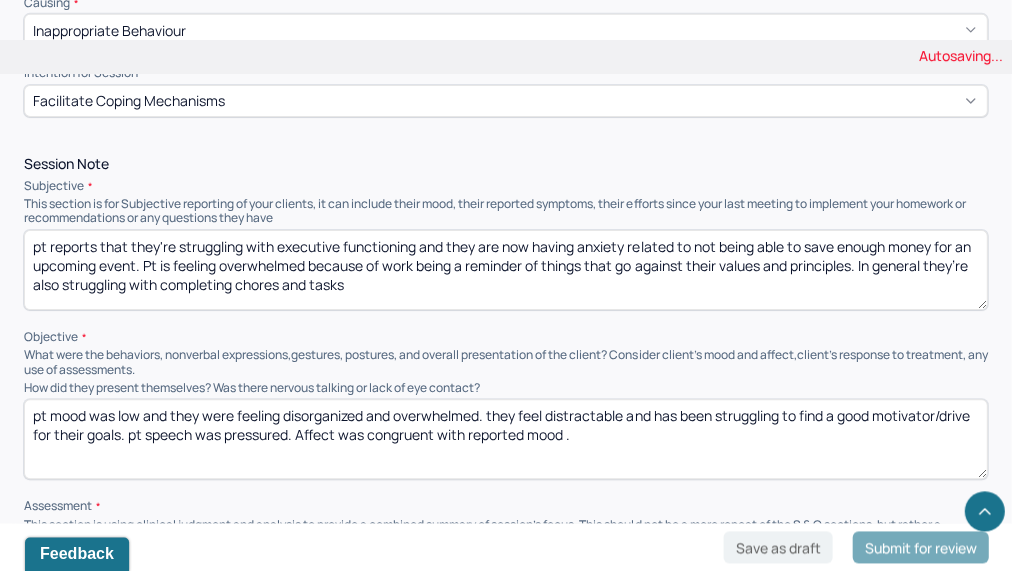 scroll, scrollTop: 1088, scrollLeft: 0, axis: vertical 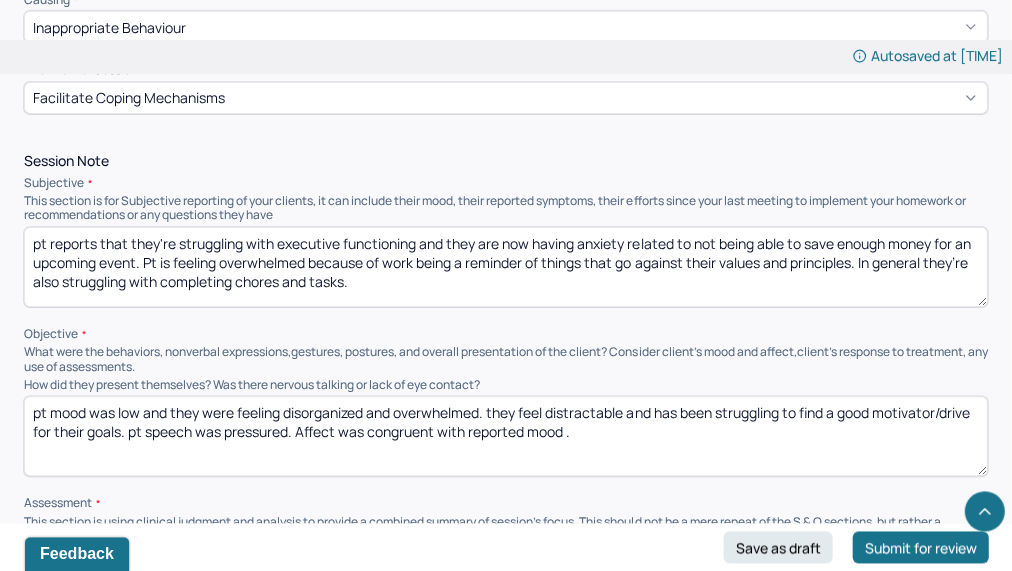 drag, startPoint x: 445, startPoint y: 303, endPoint x: -69, endPoint y: 214, distance: 521.6484 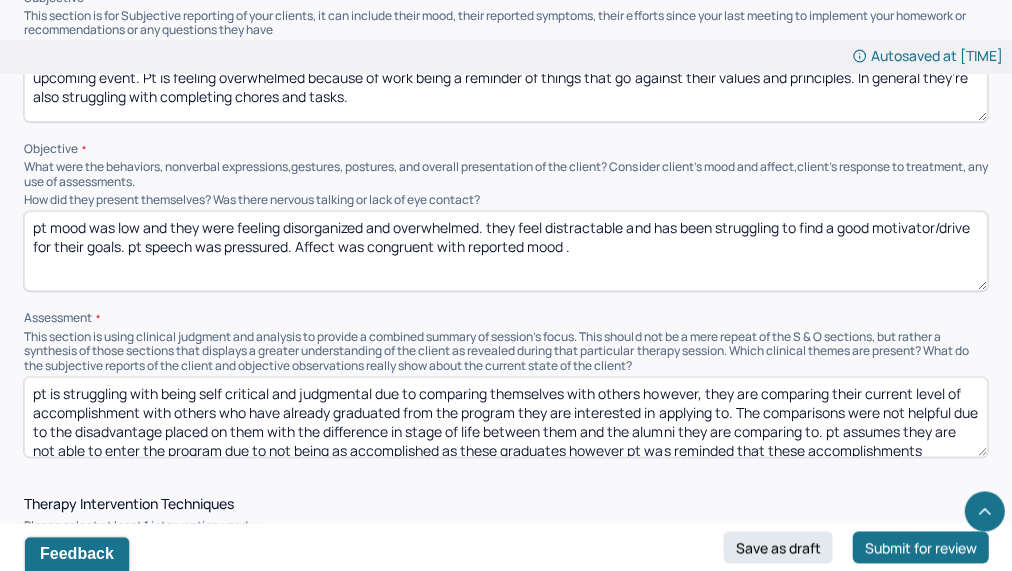 scroll, scrollTop: 1274, scrollLeft: 0, axis: vertical 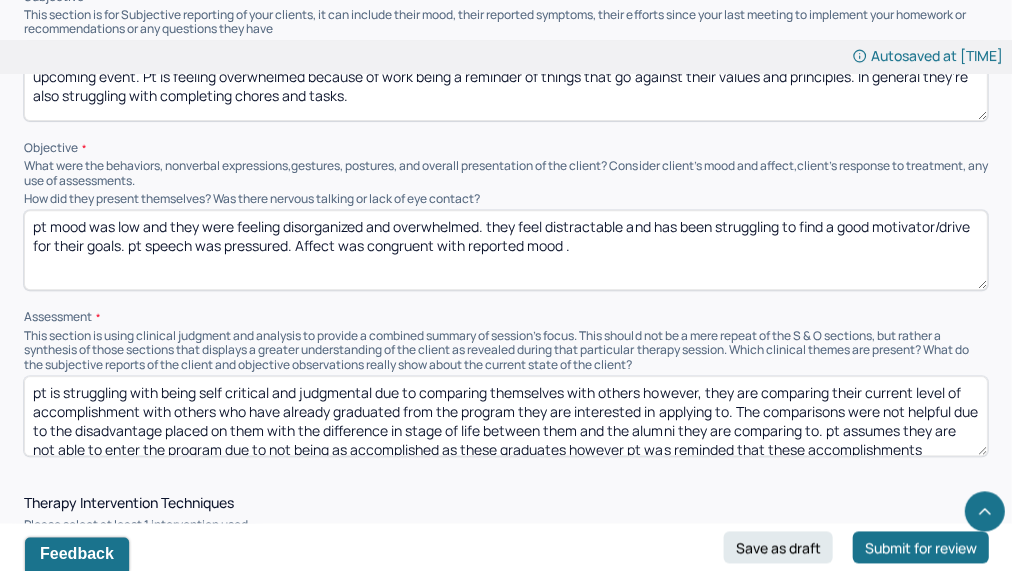 type on "pt reports that they're struggling with executive functioning and they are now having anxiety related to not being able to save enough money for an upcoming event. Pt is feeling overwhelmed because of work being a reminder of things that go against their values and principles. In general they’re also struggling with completing chores and tasks." 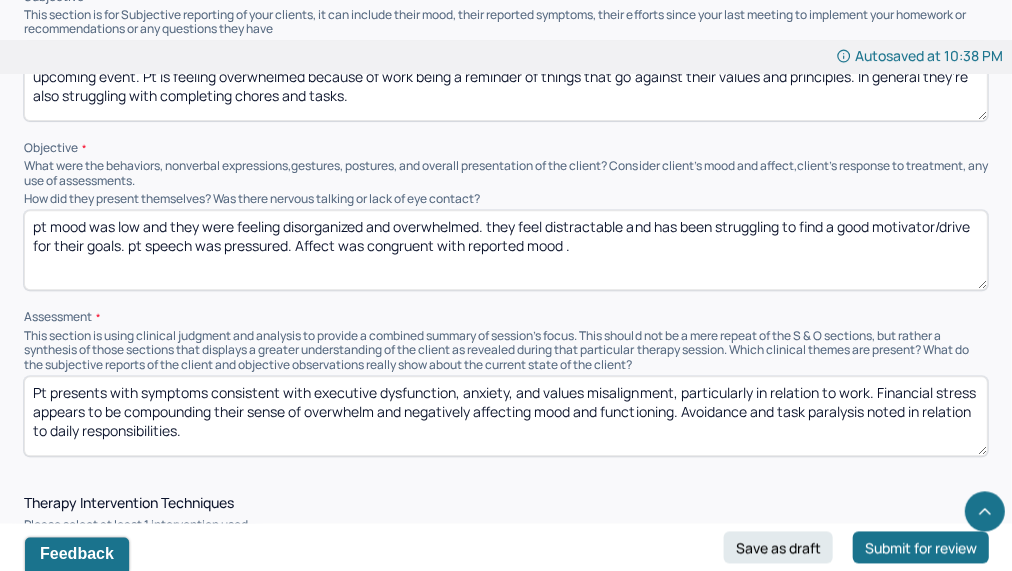 type on "Pt presents with symptoms consistent with executive dysfunction, anxiety, and values misalignment, particularly in relation to work. Financial stress appears to be compounding their sense of overwhelm and negatively affecting mood and functioning. Avoidance and task paralysis noted in relation to daily responsibilities." 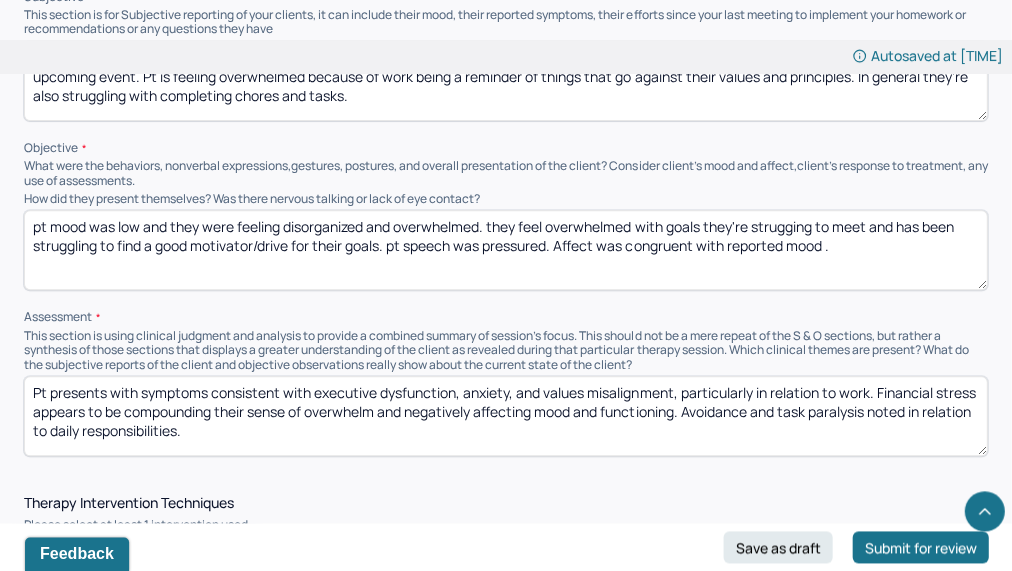 type on "pt mood was low and they were feeling disorganized and overwhelmed. they feel overwhelmed with goals they're strugging to meet and has been struggling to find a good motivator/drive for their goals. pt speech was pressured. Affect was congruent with reported mood ." 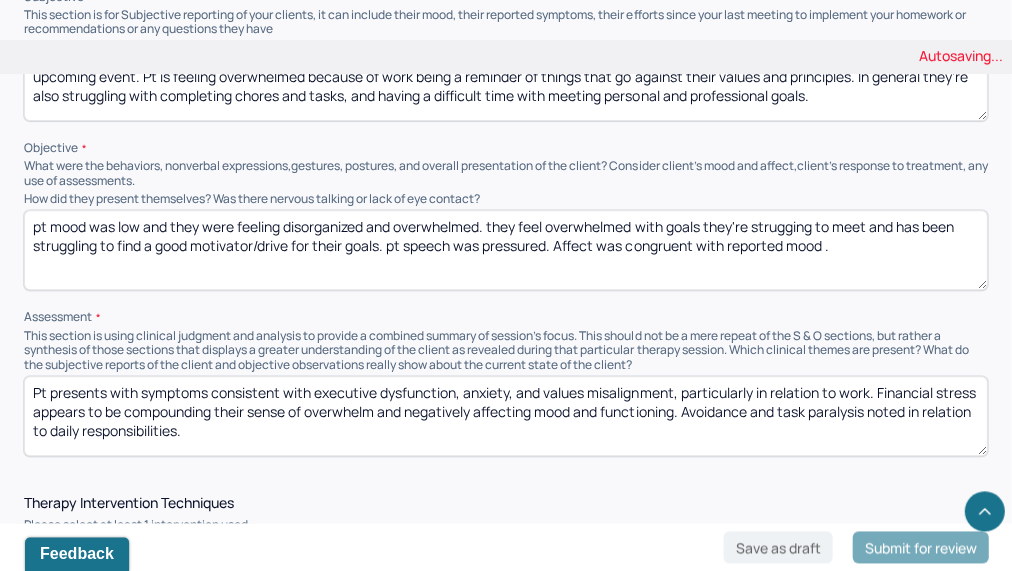 type on "pt reports that they're struggling with executive functioning and they are now having anxiety related to not being able to save enough money for an upcoming event. Pt is feeling overwhelmed because of work being a reminder of things that go against their values and principles. In general they’re also struggling with completing chores and tasks, and having a difficult time with meeting personal and professional goals." 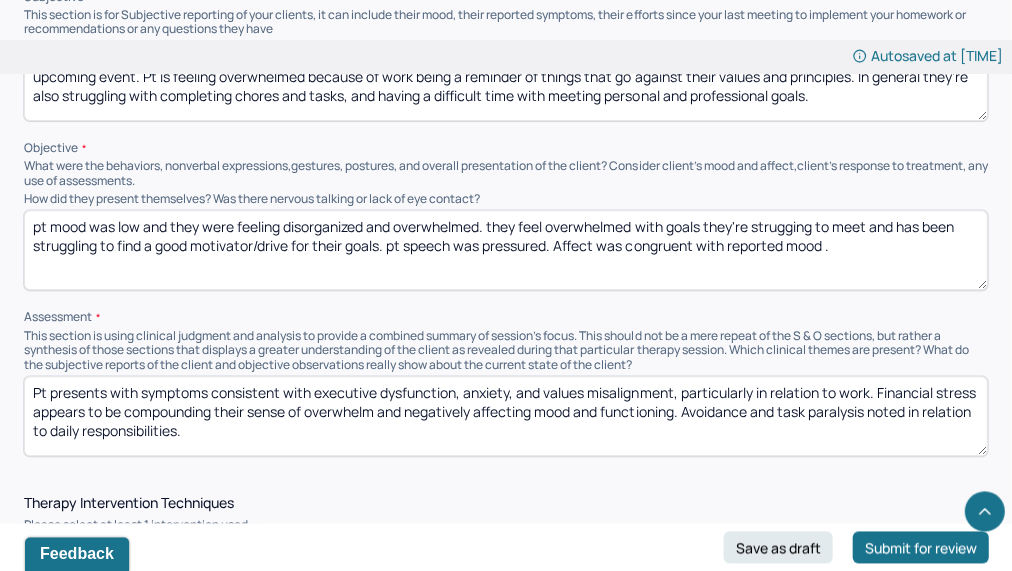 click on "Pt presents with symptoms consistent with executive dysfunction, anxiety, and values misalignment, particularly in relation to work. Financial stress appears to be compounding their sense of overwhelm and negatively affecting mood and functioning. Avoidance and task paralysis noted in relation to daily responsibilities." at bounding box center (505, 416) 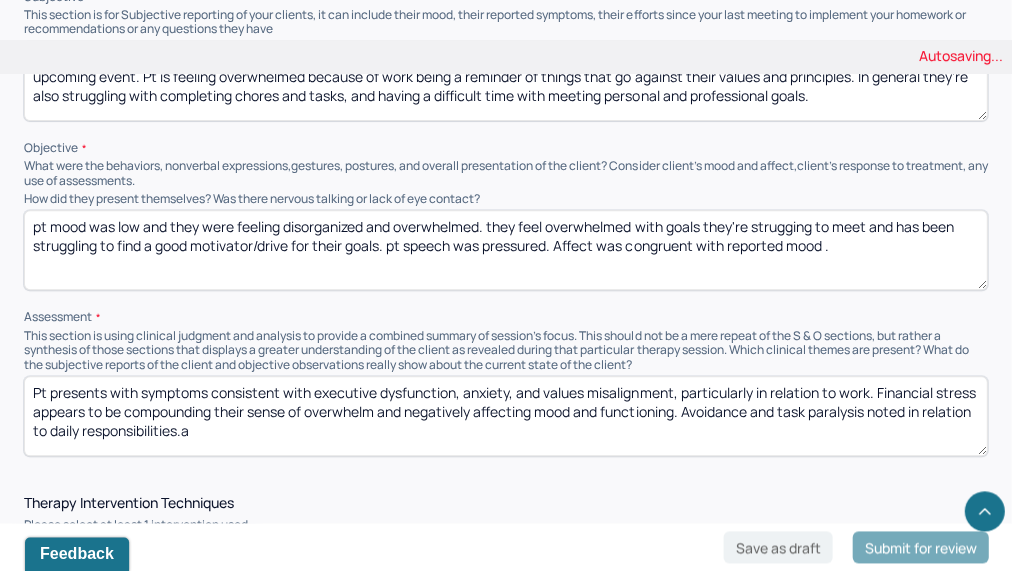 type on "Pt presents with symptoms consistent with executive dysfunction, anxiety, and values misalignment, particularly in relation to work. Financial stress appears to be compounding their sense of overwhelm and negatively affecting mood and functioning. Avoidance and task paralysis noted in relation to daily responsibilities." 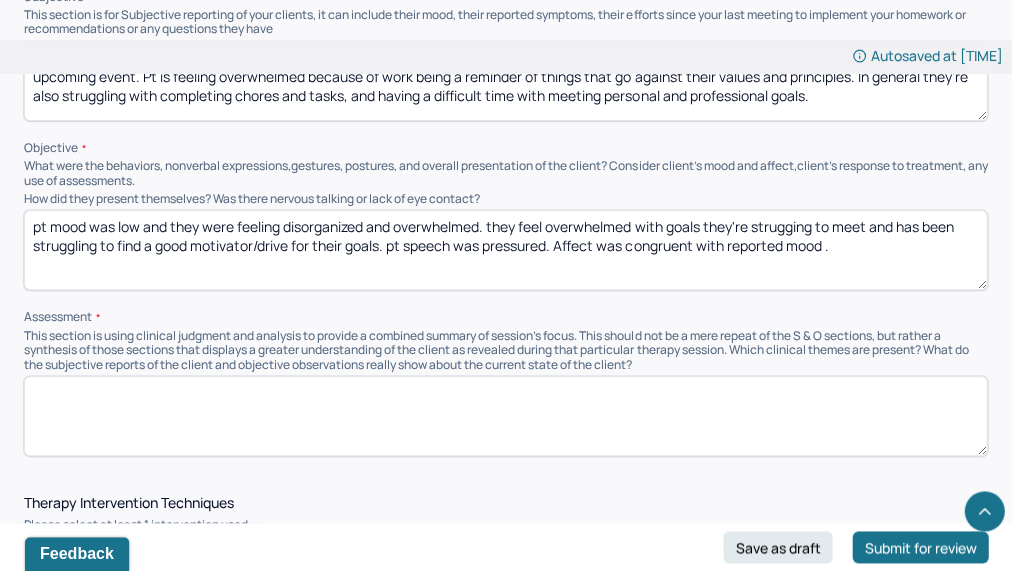 paste on "Pt presents with executive dysfunction, anxiety, and values misalignment, particularly in relation to work. When they have felt their work did not align with their values in the past, motivation would decrease which is occurring now. Their financial stress is contributing to their sense of overwhelm and has been negatively affecting mood and functioning. Theyre struggling with following through after identifying goals. avoidance and task paralysis are also present within daily responsibilities." 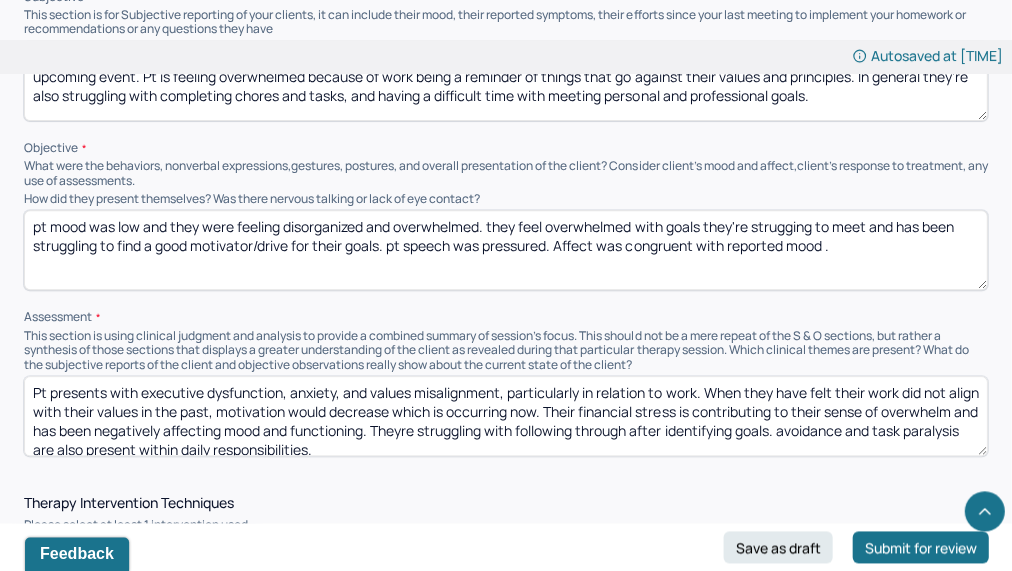 scroll, scrollTop: 4, scrollLeft: 0, axis: vertical 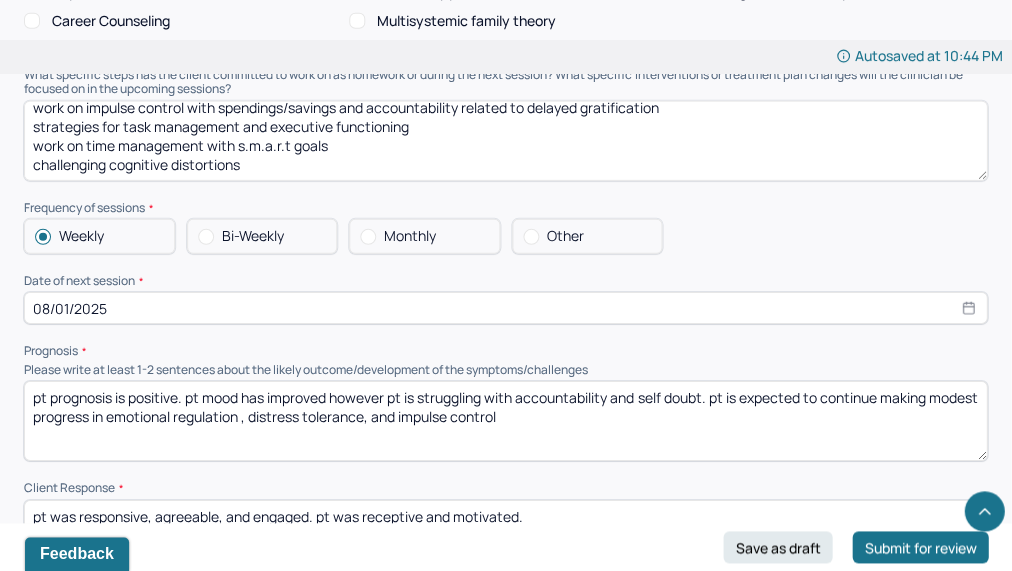 type on "Pt presents with executive dysfunction, anxiety, and values misalignment, particularly in relation to work. When they have felt their work did not align with their values in the past, motivation would decrease which is occurring now. Their financial stress is contributing to their sense of overwhelm and has been negatively affecting mood and functioning. Theyre struggling with following through after identifying goals. avoidance and task paralysis are also present within daily responsibilities." 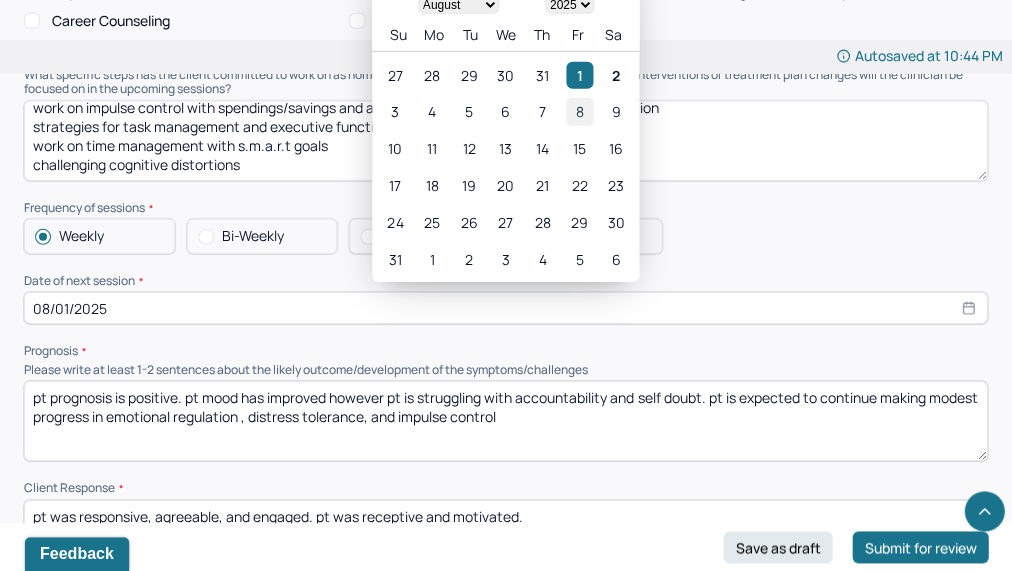 click on "8" at bounding box center [579, 112] 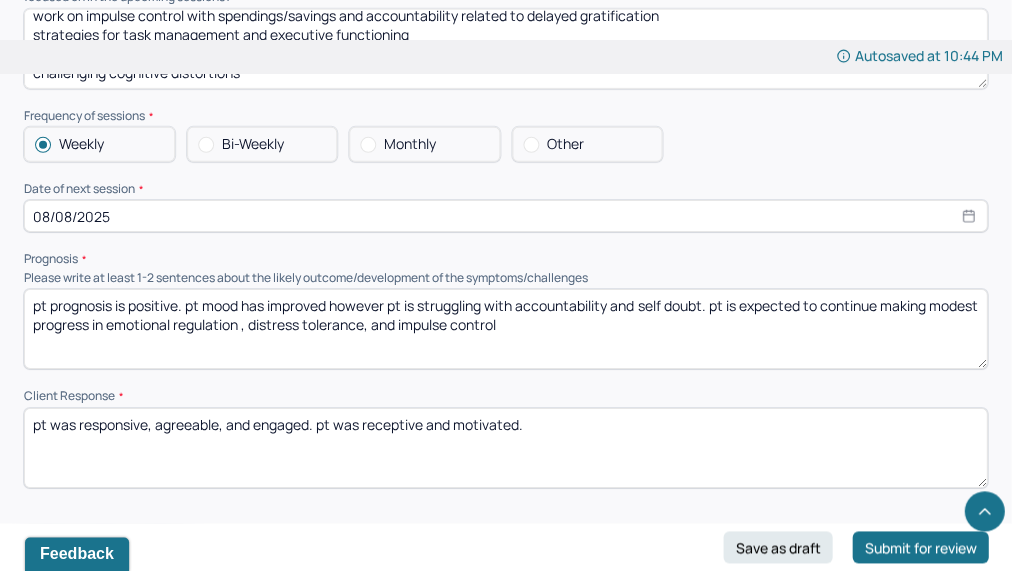 scroll, scrollTop: 2200, scrollLeft: 0, axis: vertical 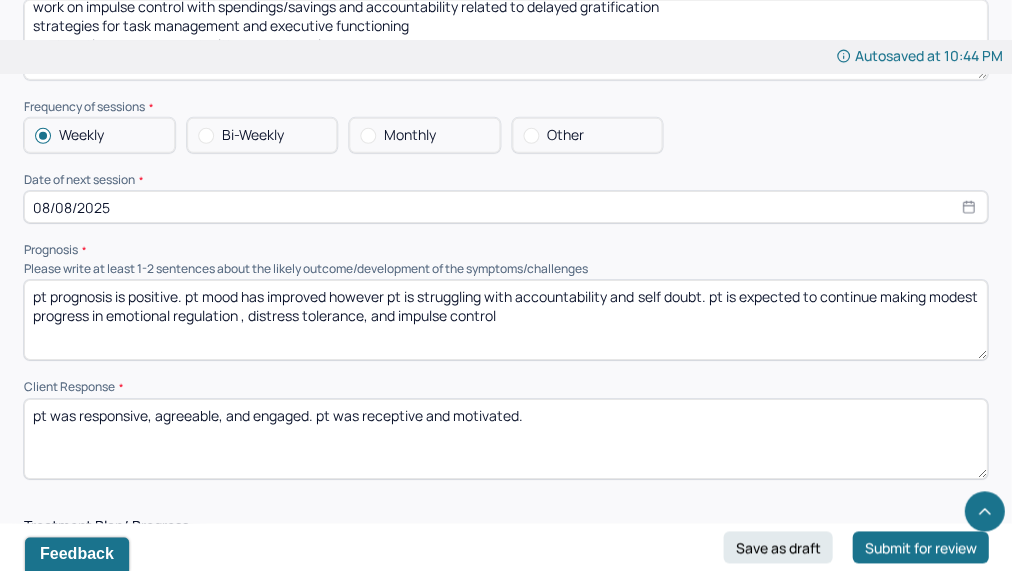 click on "pt prognosis is positive. pt mood has improved however pt is struggling with accountability and self doubt. pt is expected to continue making modest progress in emotional regulation , distress tolerance, and impulse control" at bounding box center (505, 320) 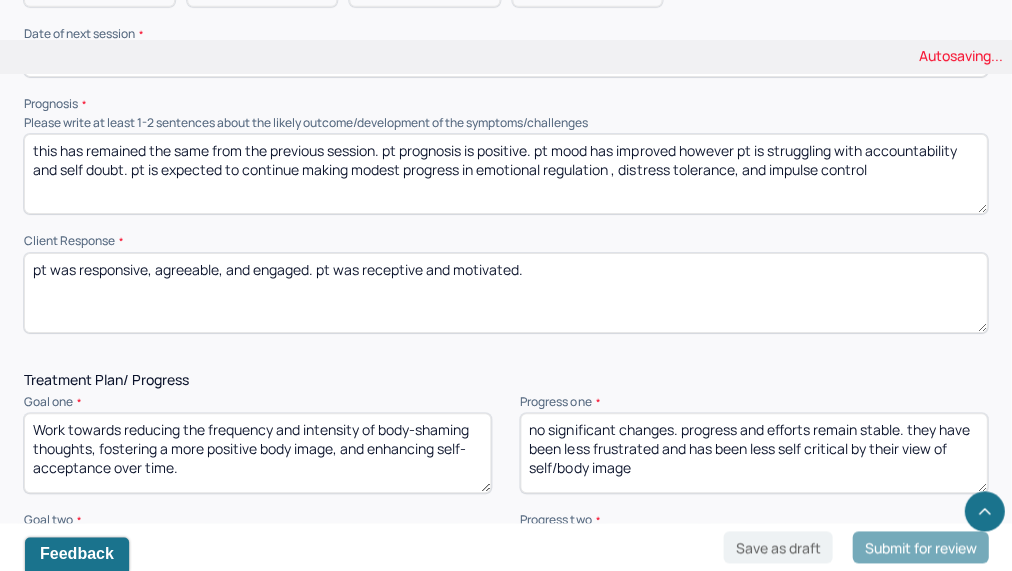 scroll, scrollTop: 2356, scrollLeft: 0, axis: vertical 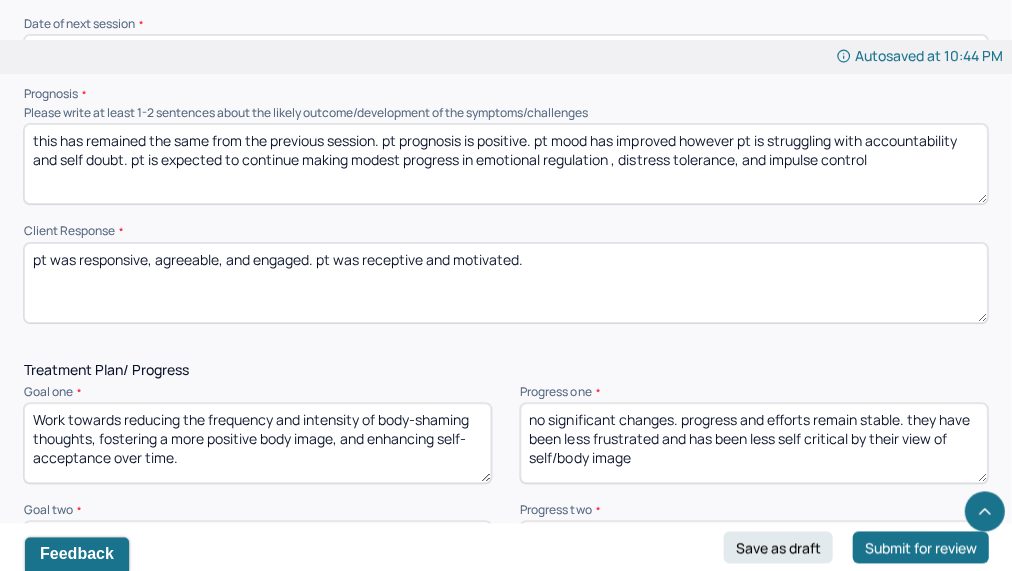 type on "this has remained the same from the previous session. pt prognosis is positive. pt mood has improved however pt is struggling with accountability and self doubt. pt is expected to continue making modest progress in emotional regulation , distress tolerance, and impulse control" 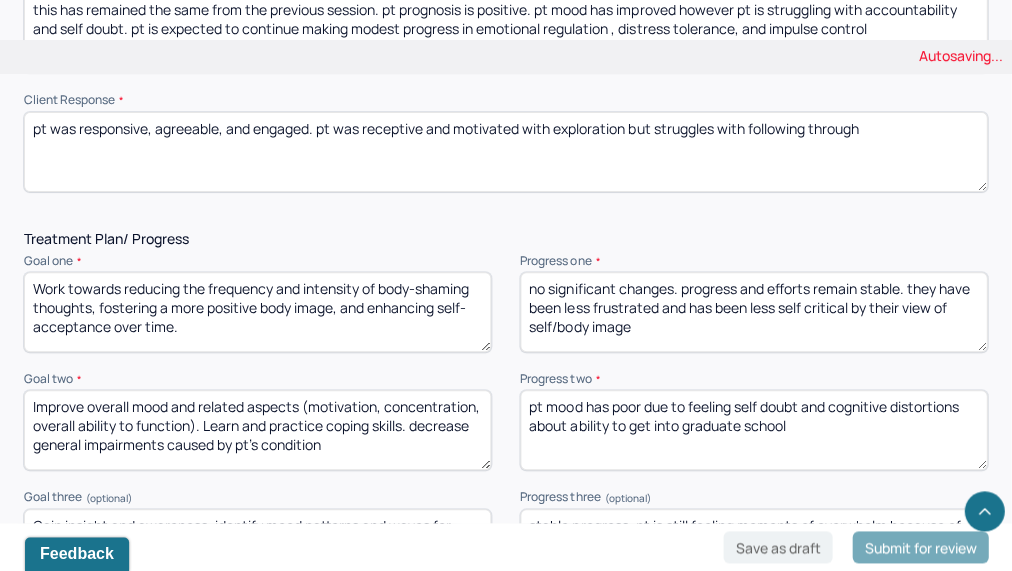 scroll, scrollTop: 2496, scrollLeft: 0, axis: vertical 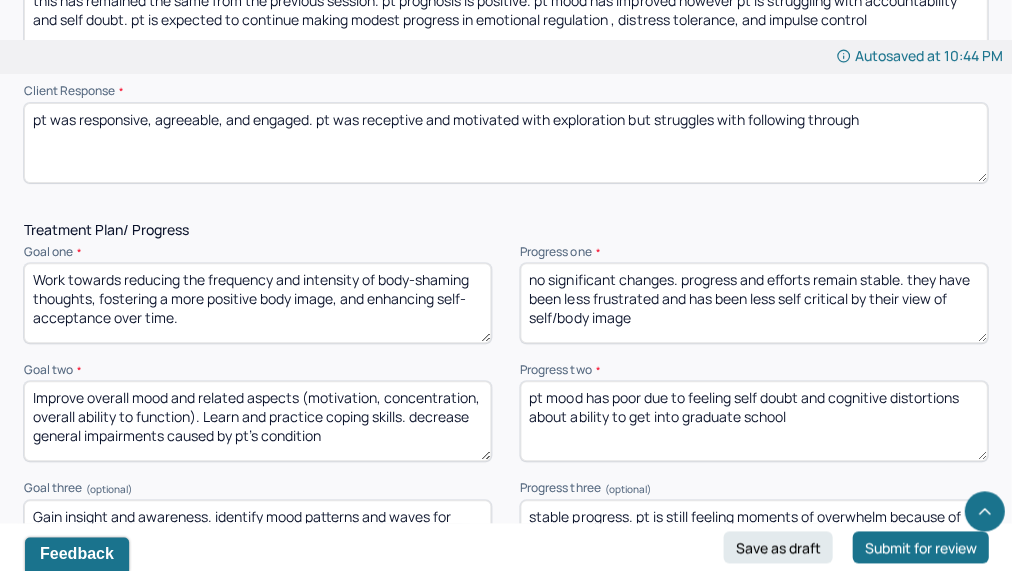 type on "pt was responsive, agreeable, and engaged. pt was receptive and motivated with exploration but struggles with following through" 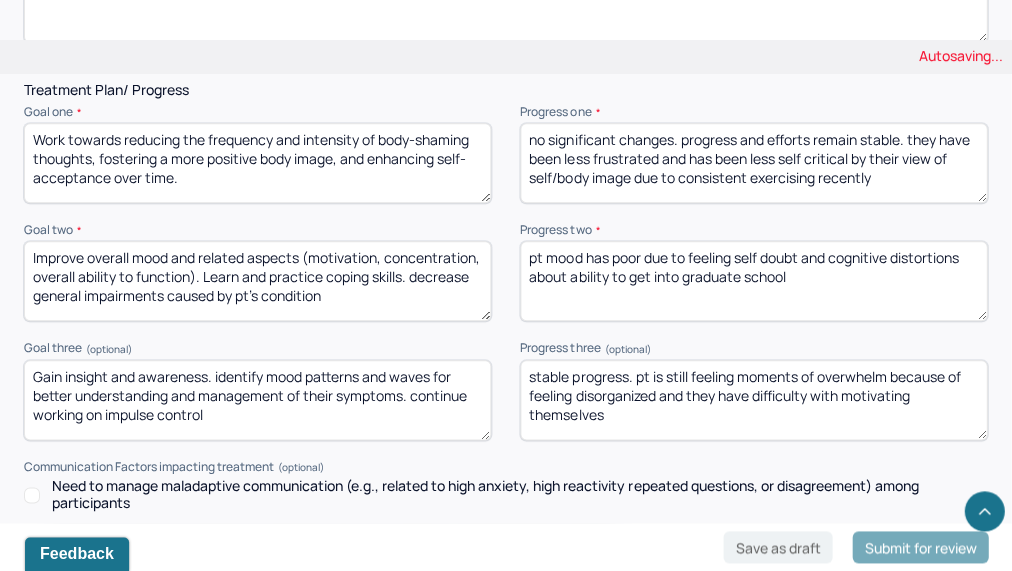 scroll, scrollTop: 2637, scrollLeft: 0, axis: vertical 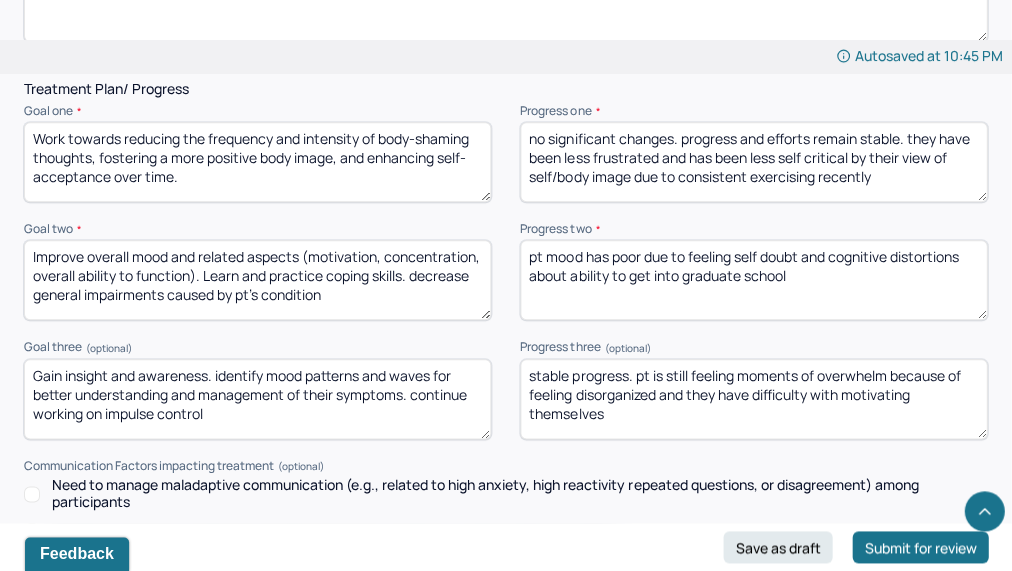 type on "no significant changes. progress and efforts remain stable. they have been less frustrated and has been less self critical by their view of self/body image due to consistent exercising recently" 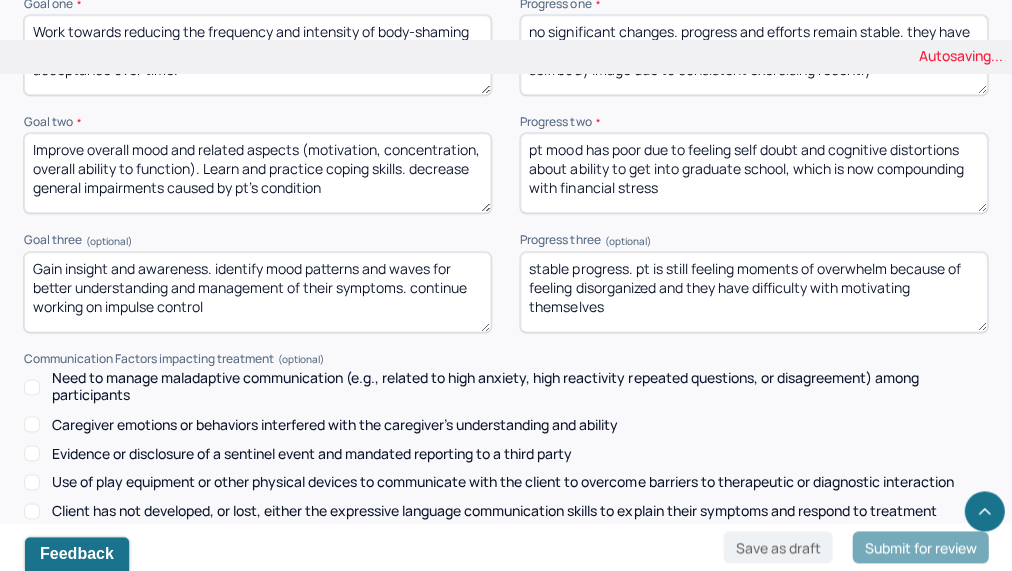scroll, scrollTop: 2745, scrollLeft: 0, axis: vertical 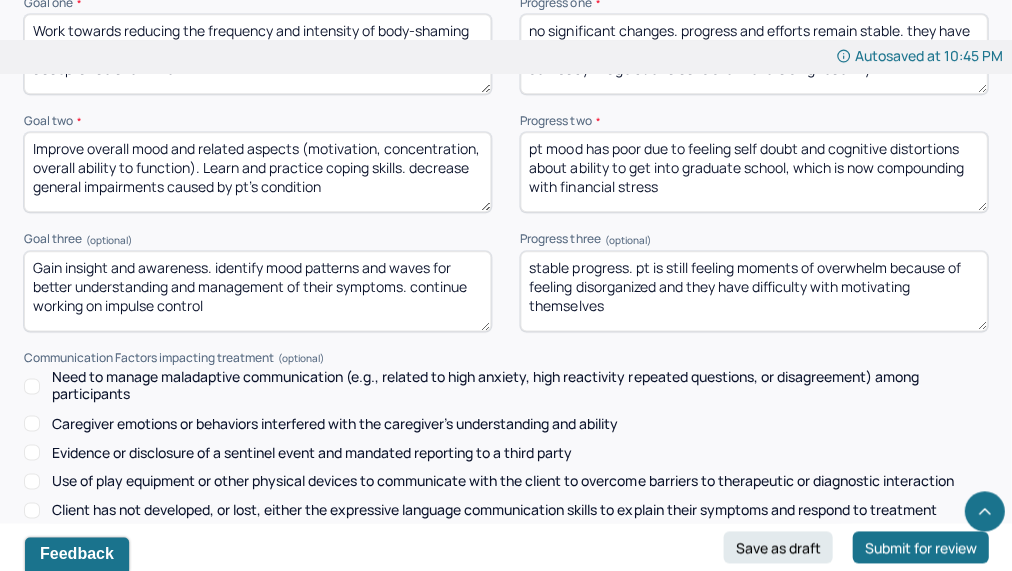 type on "pt mood has poor due to feeling self doubt and cognitive distortions about ability to get into graduate school, which is now compounding with financial stress" 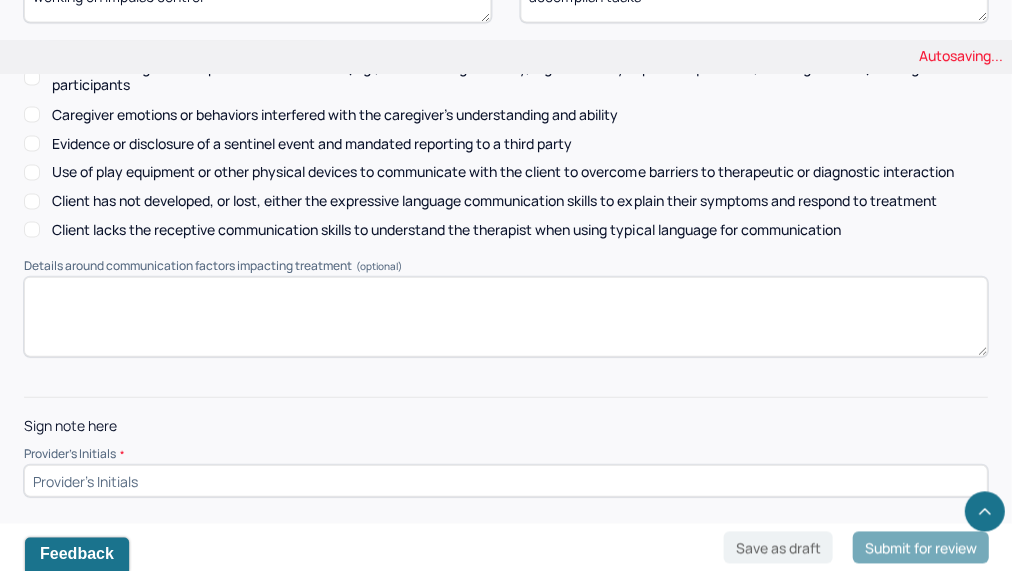 scroll, scrollTop: 3054, scrollLeft: 0, axis: vertical 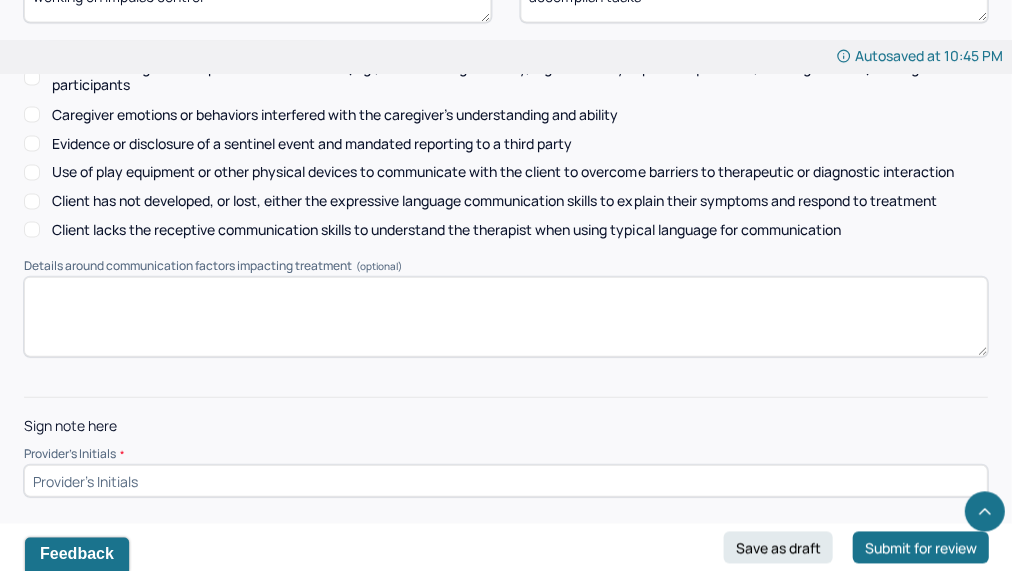 click at bounding box center (505, 480) 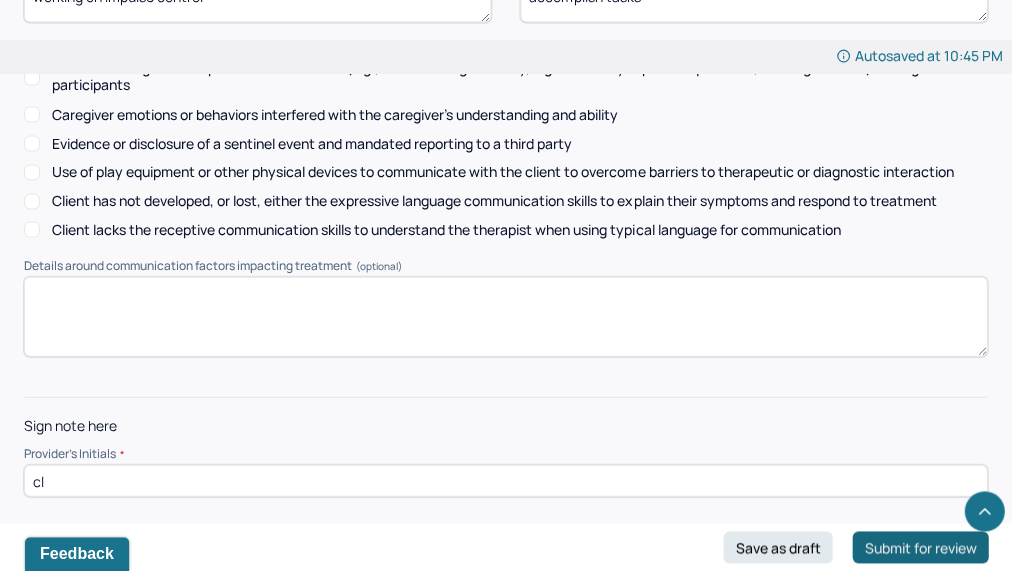 type on "cl" 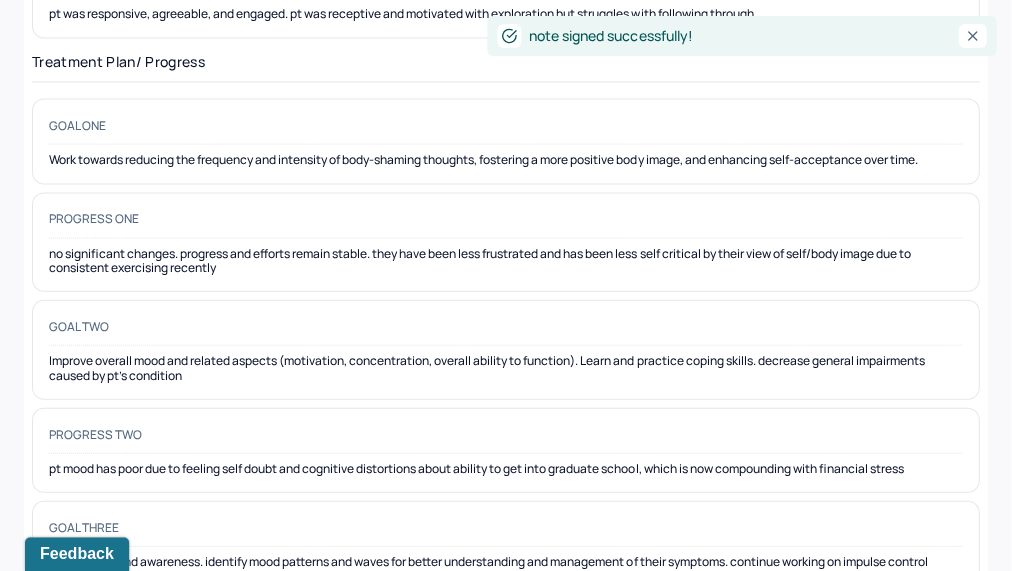 scroll, scrollTop: 0, scrollLeft: 0, axis: both 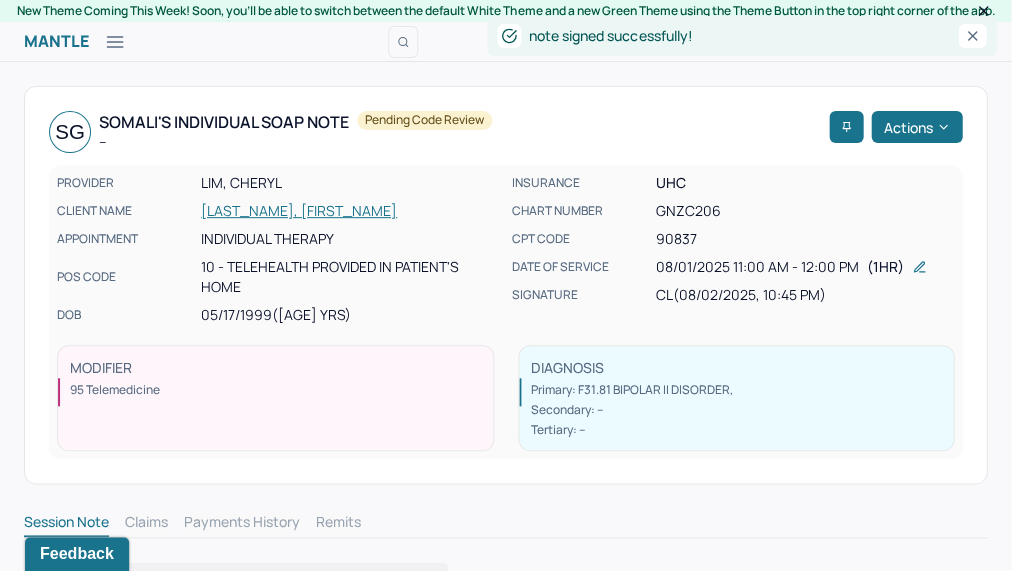 click on "Mantle Note  FAQs Theme CL [NAME]" at bounding box center [505, 42] 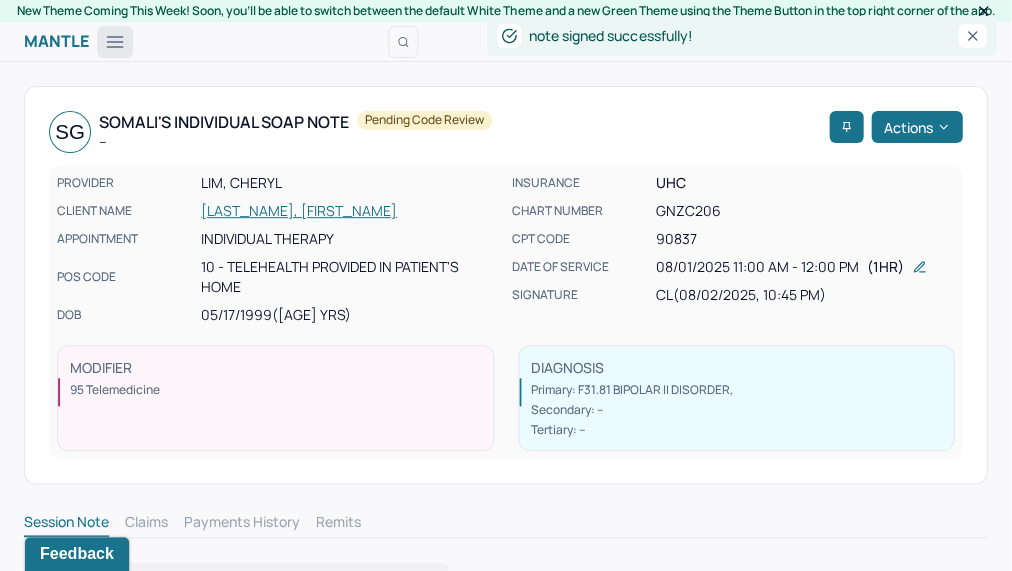 click 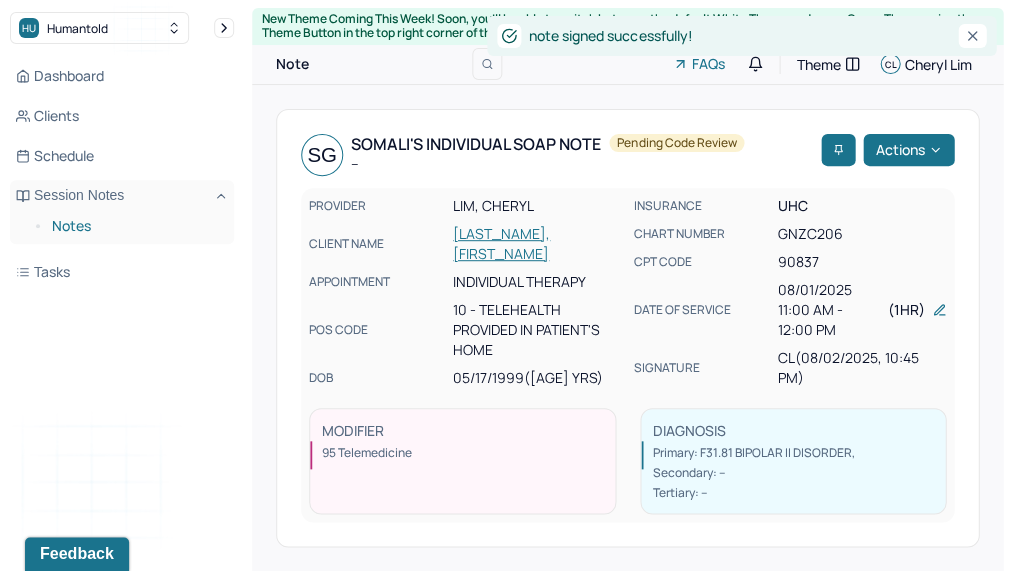 click on "Notes" at bounding box center (135, 226) 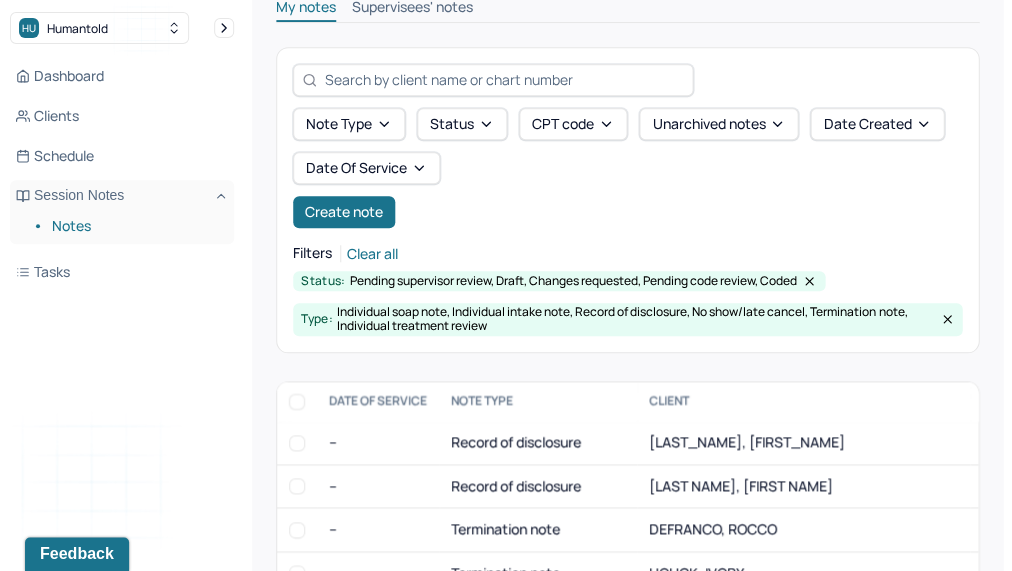 scroll, scrollTop: 112, scrollLeft: 0, axis: vertical 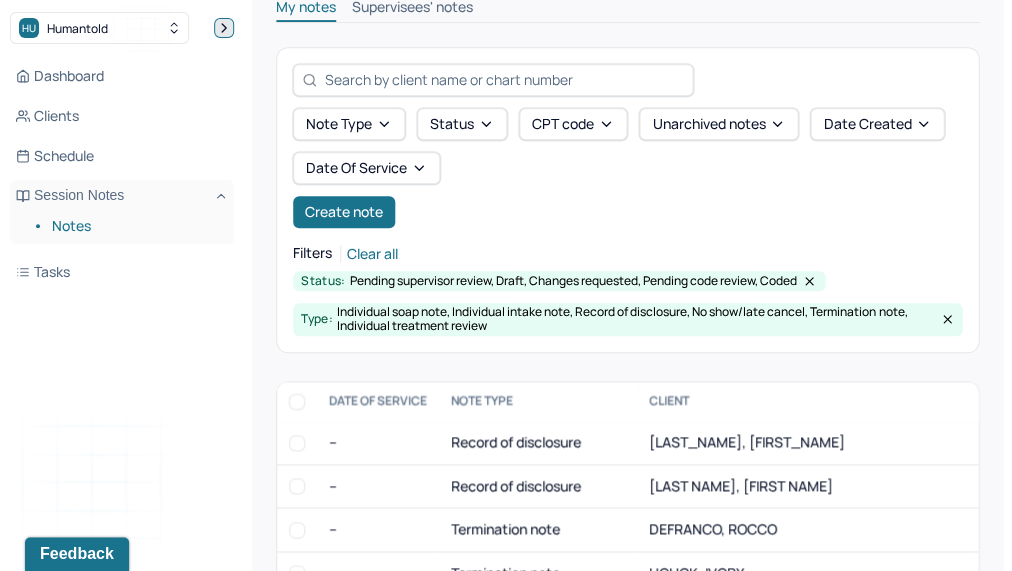 click 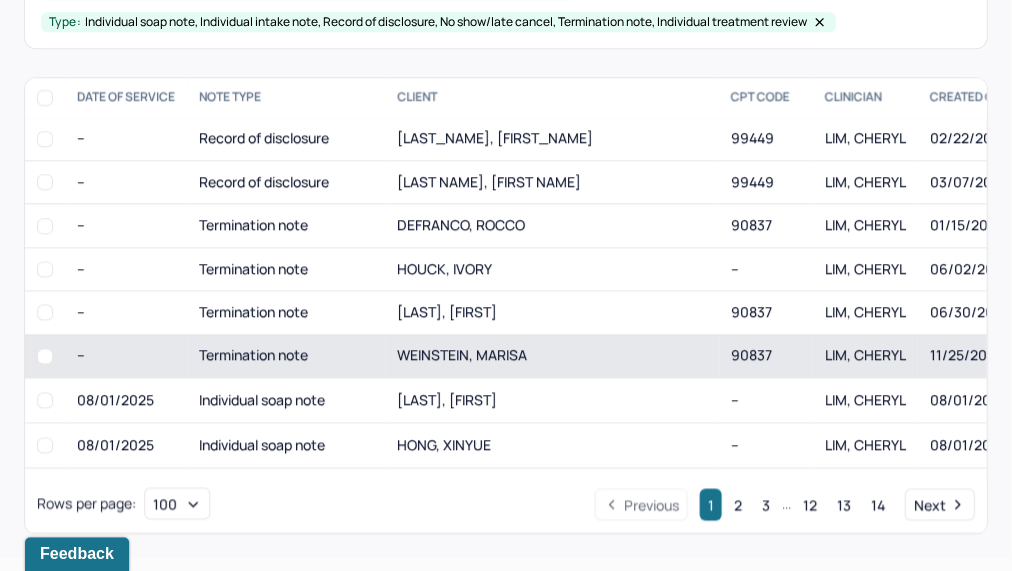 scroll, scrollTop: 292, scrollLeft: 0, axis: vertical 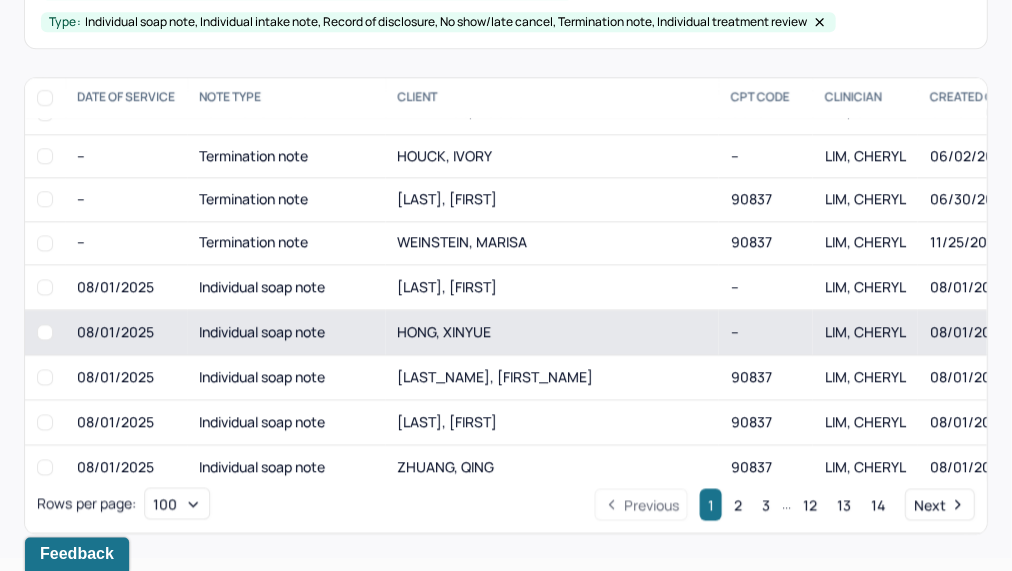 click on "HONG, XINYUE" at bounding box center (551, 332) 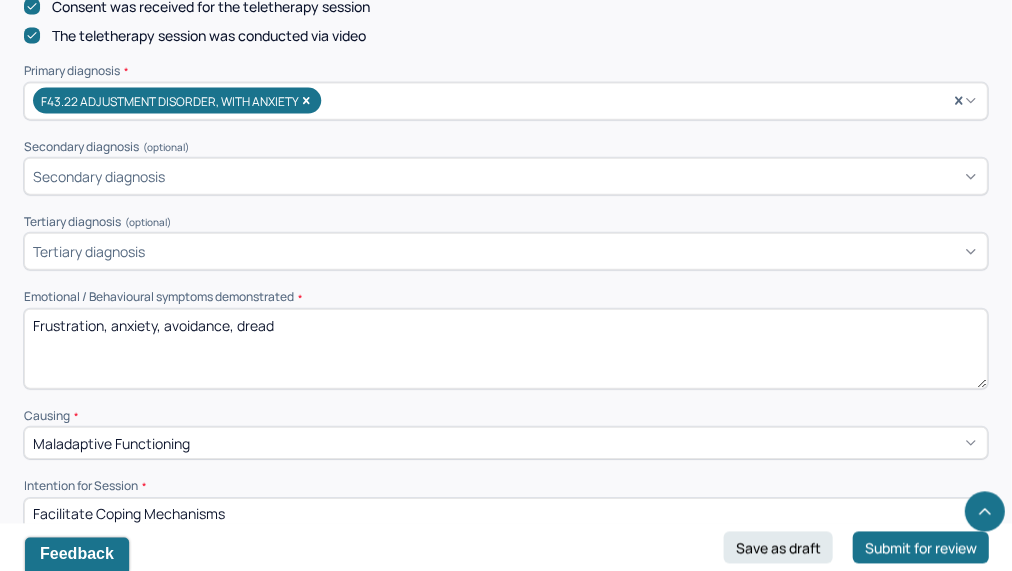 scroll, scrollTop: 688, scrollLeft: 0, axis: vertical 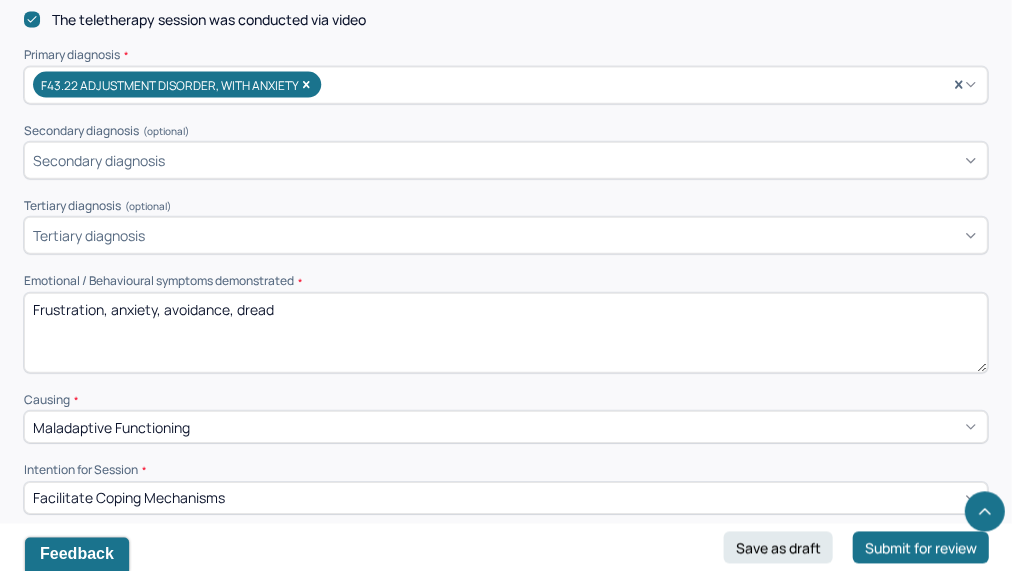 click on "Frustration, anxiety, avoidance, dread" at bounding box center (505, 333) 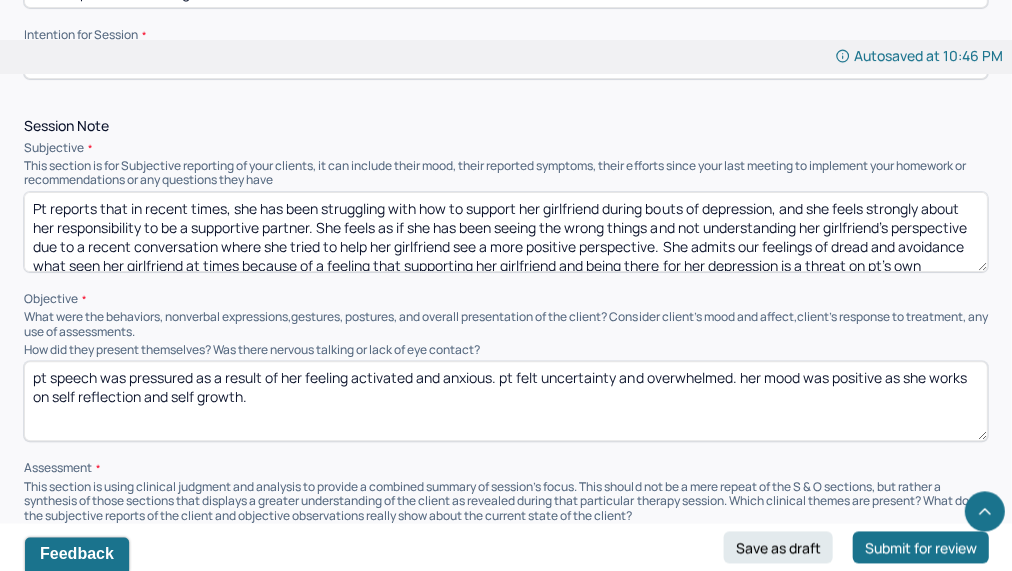 scroll, scrollTop: 1160, scrollLeft: 0, axis: vertical 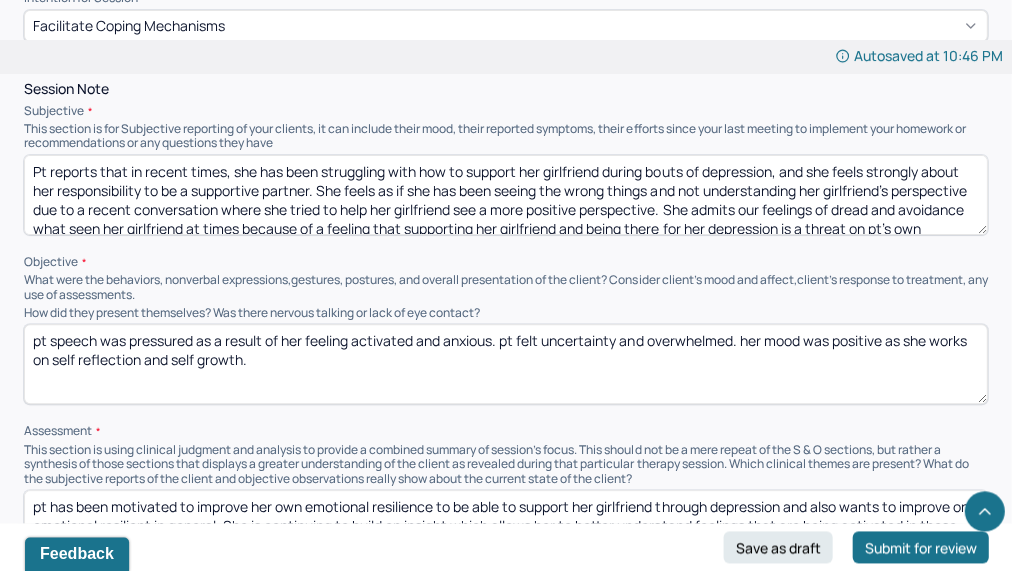 type on "excitement, reflection, acceptance" 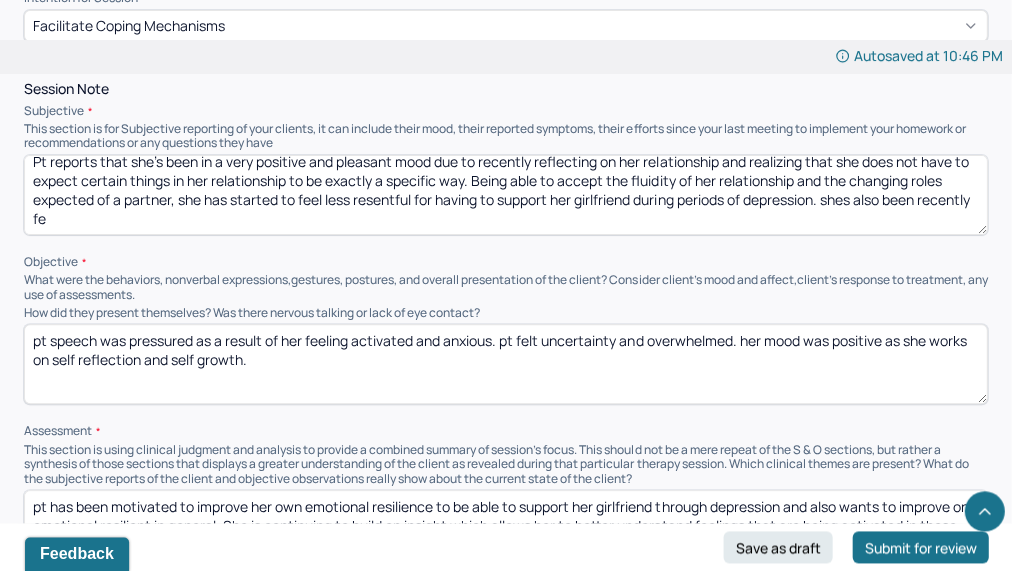 scroll, scrollTop: 24, scrollLeft: 0, axis: vertical 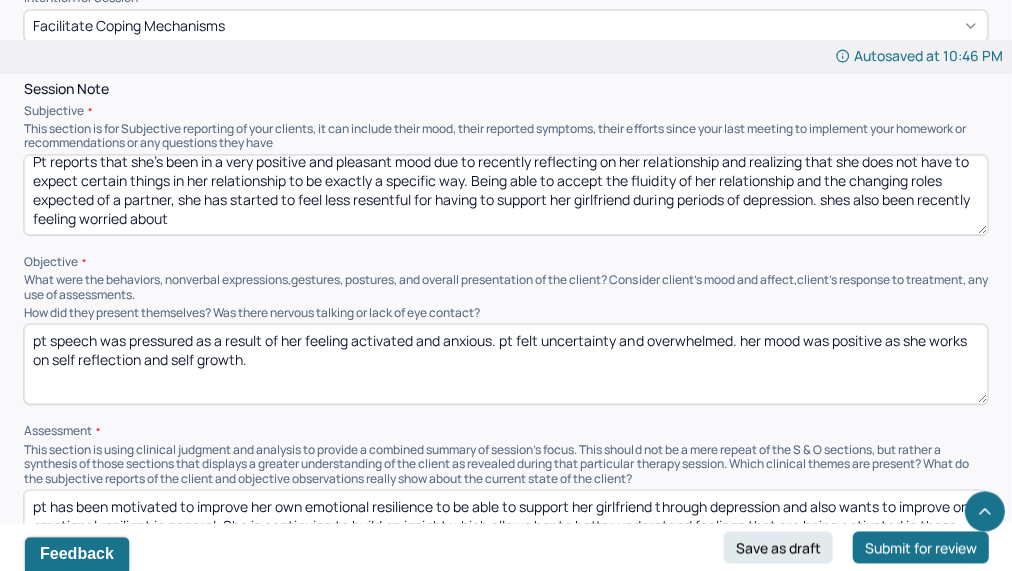 click on "Pt reports that she’s been in a very positive and pleasant mood due to recently reflecting on her relationship and realizing that she does not have to expect certain things in her relationship to be exactly a specific way. Being able to accept the fluidity of her relationship and the changing roles expected of a partner, she has started to feel less resentful for having to support her girlfriend during periods of depression." at bounding box center (505, 195) 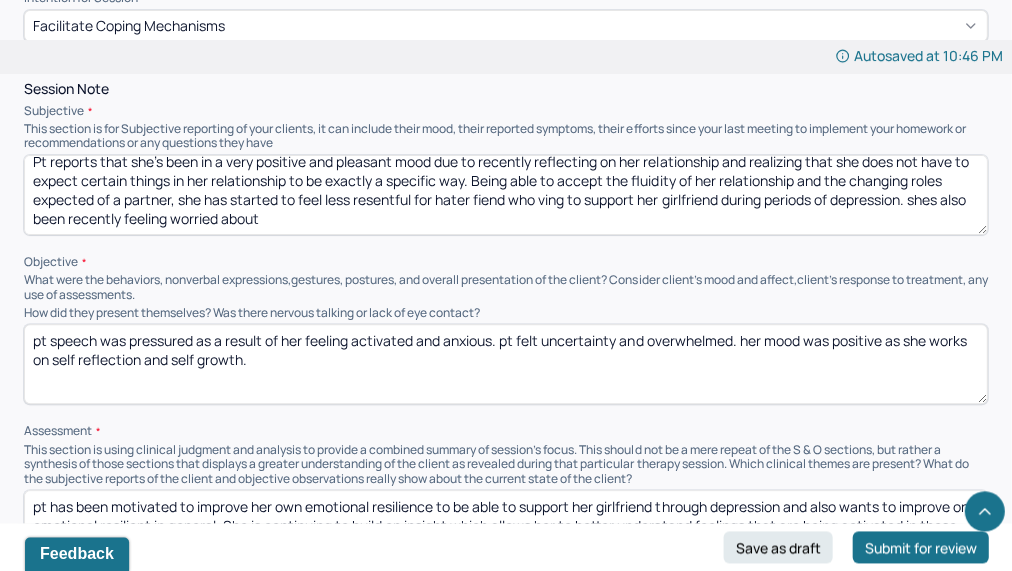 drag, startPoint x: 540, startPoint y: 215, endPoint x: 183, endPoint y: 210, distance: 357.035 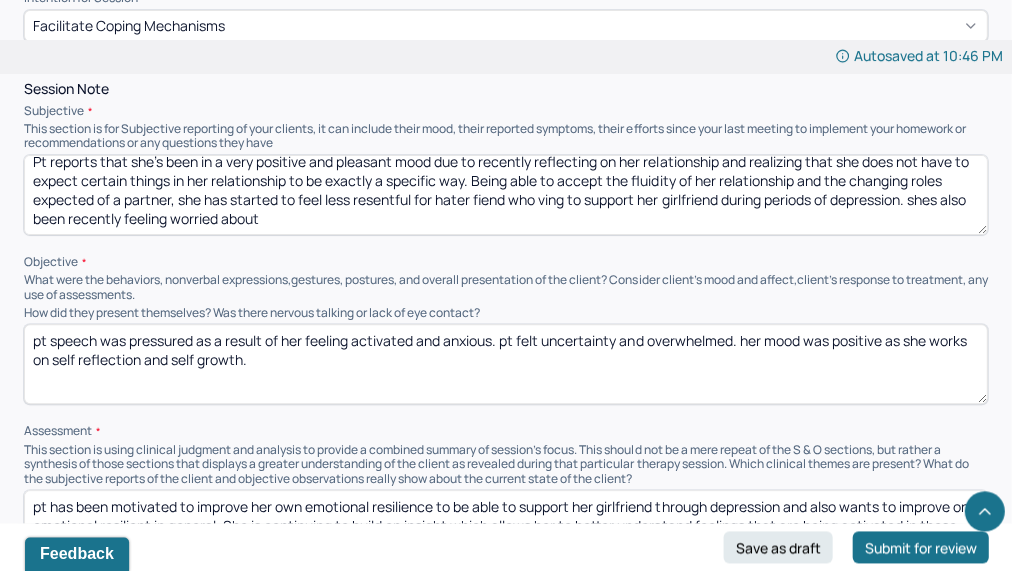 click on "Pt reports that she’s been in a very positive and pleasant mood due to recently reflecting on her relationship and realizing that she does not have to expect certain things in her relationship to be exactly a specific way. Being able to accept the fluidity of her relationship and the changing roles expected of a partner, she has started to feel less resentful for hater fiend who ving to support her girlfriend during periods of depression. shes also been recently feeling worried about" at bounding box center (505, 195) 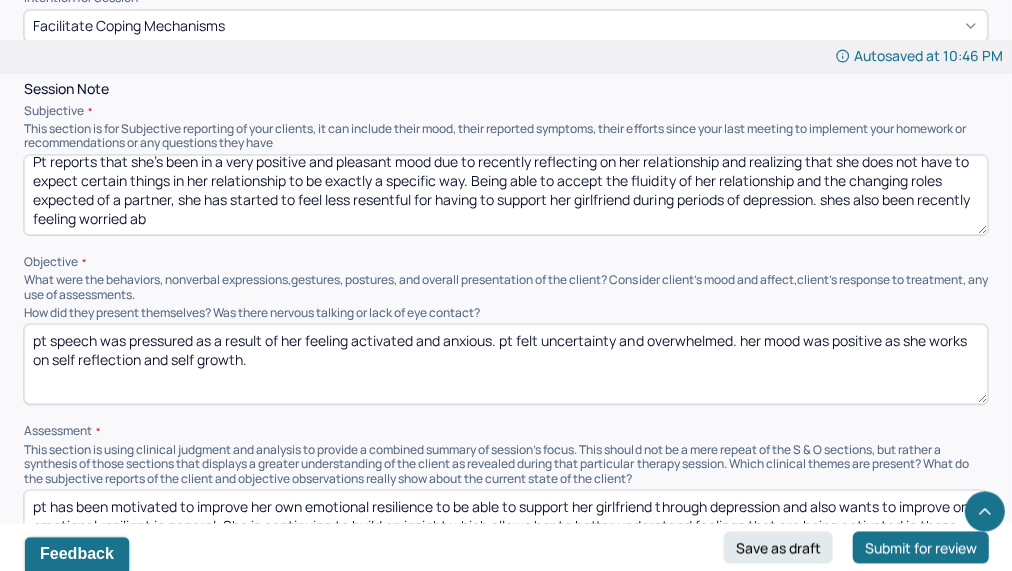 scroll, scrollTop: 29, scrollLeft: 0, axis: vertical 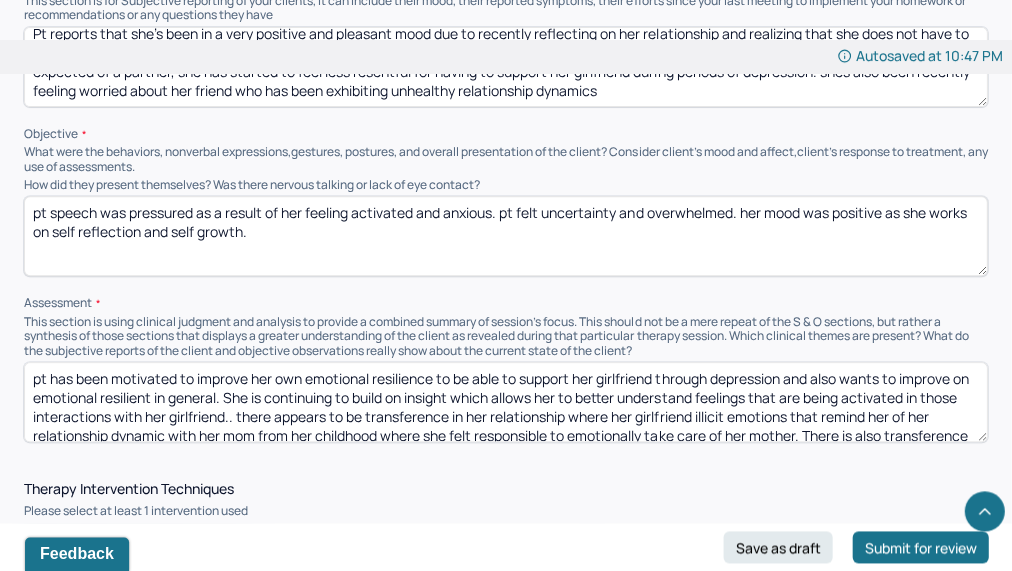 type on "Pt reports that she’s been in a very positive and pleasant mood due to recently reflecting on her relationship and realizing that she does not have to expect certain things in her relationship to be exactly a specific way. Being able to accept the fluidity of her relationship and the changing roles expected of a partner, she has started to feel less resentful for having to support her girlfriend during periods of depression. shes also been recently feeling worried about her friend who has been exhibiting unhealthy relationship dynamics" 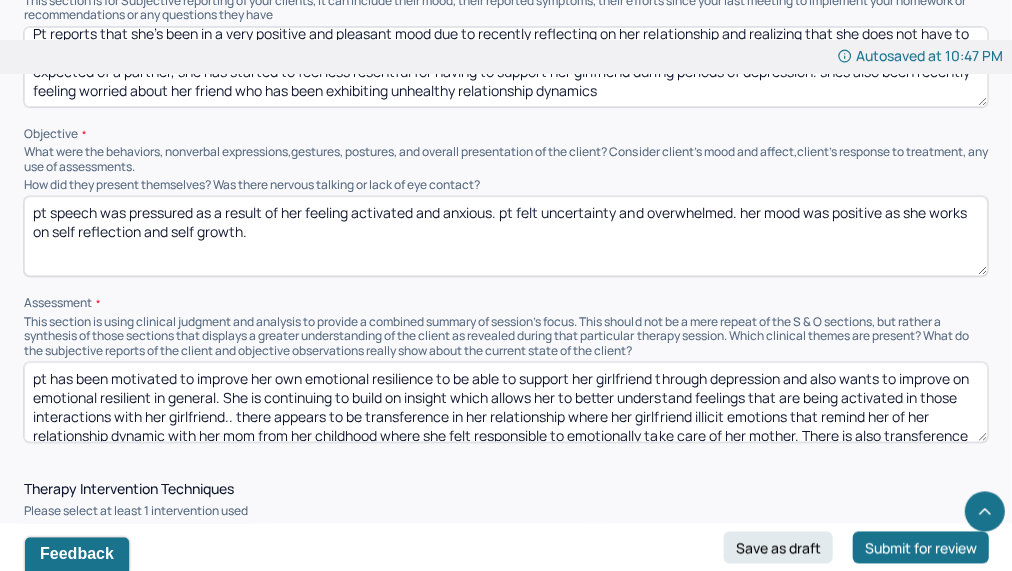 drag, startPoint x: 500, startPoint y: 224, endPoint x: 305, endPoint y: 221, distance: 195.02307 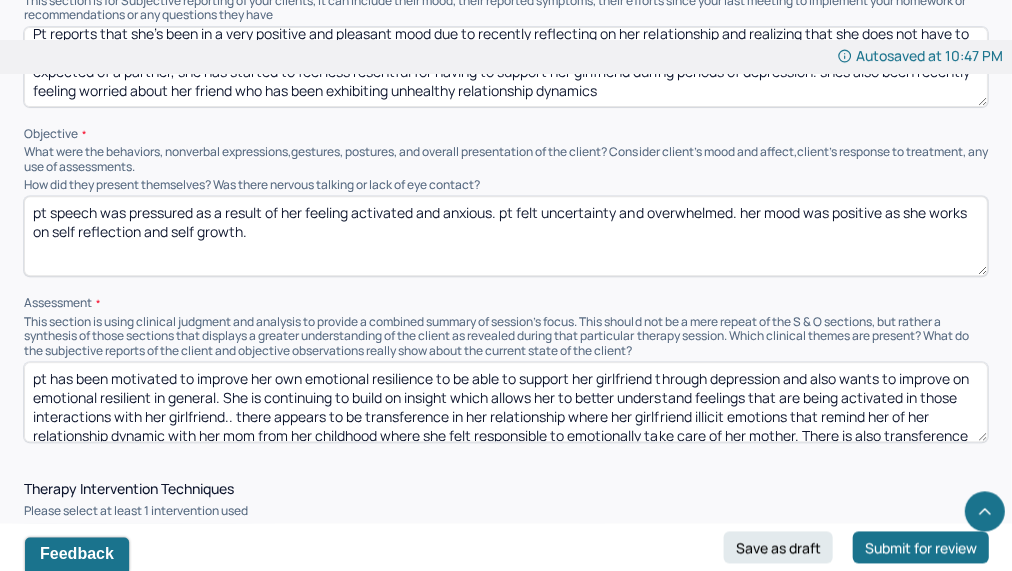 click on "pt speech was pressured as a result of her feeling activated and anxious. pt felt uncertainty and overwhelmed. her mood was positive as she works on self reflection and self growth." at bounding box center [505, 236] 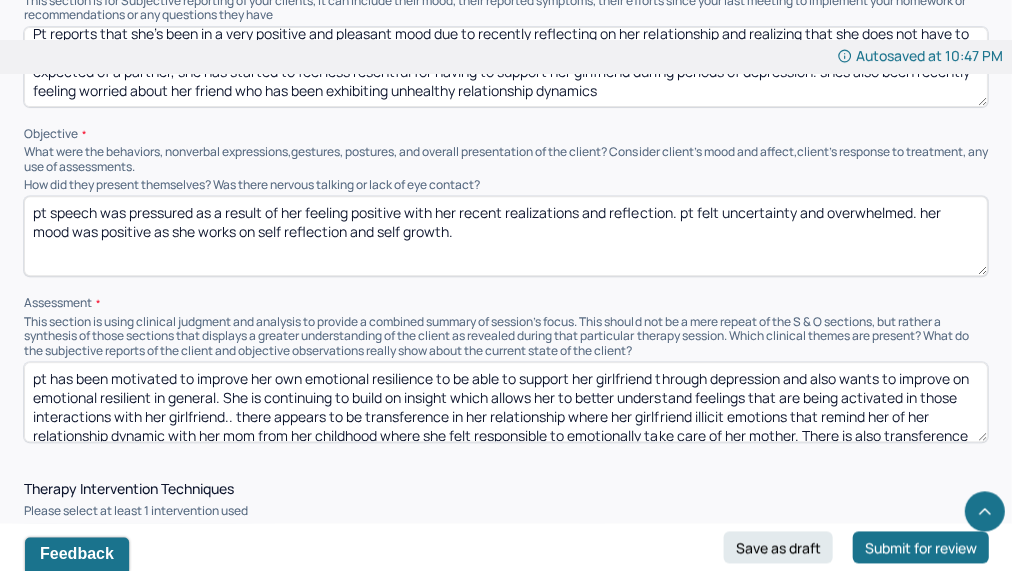 drag, startPoint x: 682, startPoint y: 223, endPoint x: 920, endPoint y: 222, distance: 238.0021 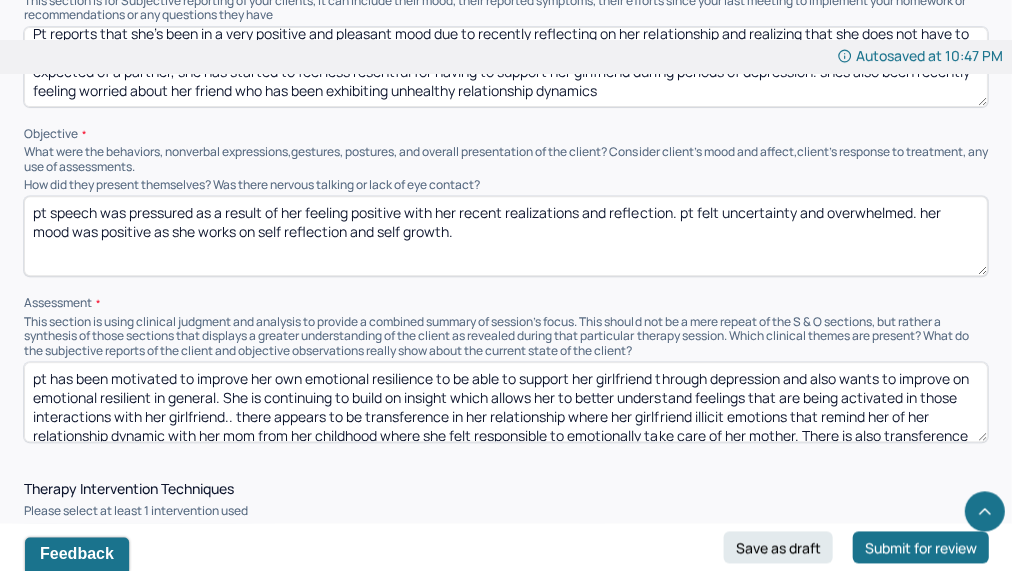 click on "pt speech was pressured as a result of her feeling positive with her recent realizations and reflection. pt felt uncertainty and overwhelmed. her mood was positive as she works on self reflection and self growth." at bounding box center (505, 236) 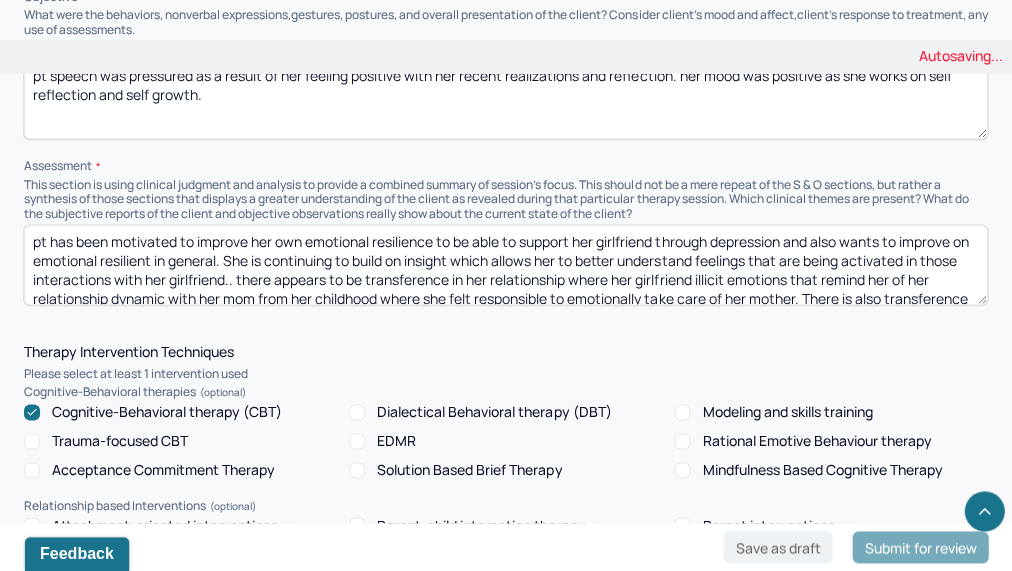scroll, scrollTop: 1427, scrollLeft: 0, axis: vertical 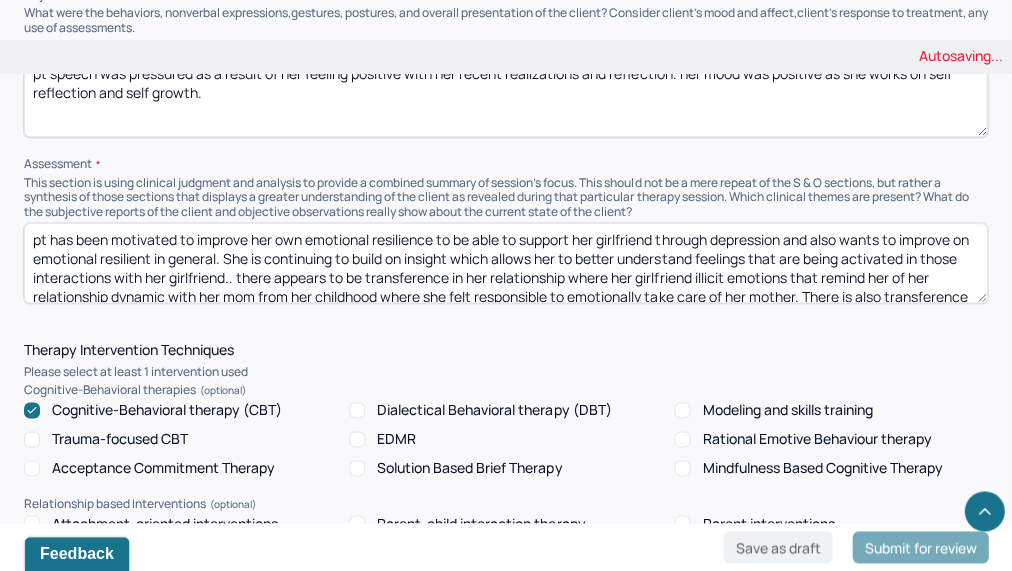 type on "pt speech was pressured as a result of her feeling positive with her recent realizations and reflection. her mood was positive as she works on self reflection and self growth." 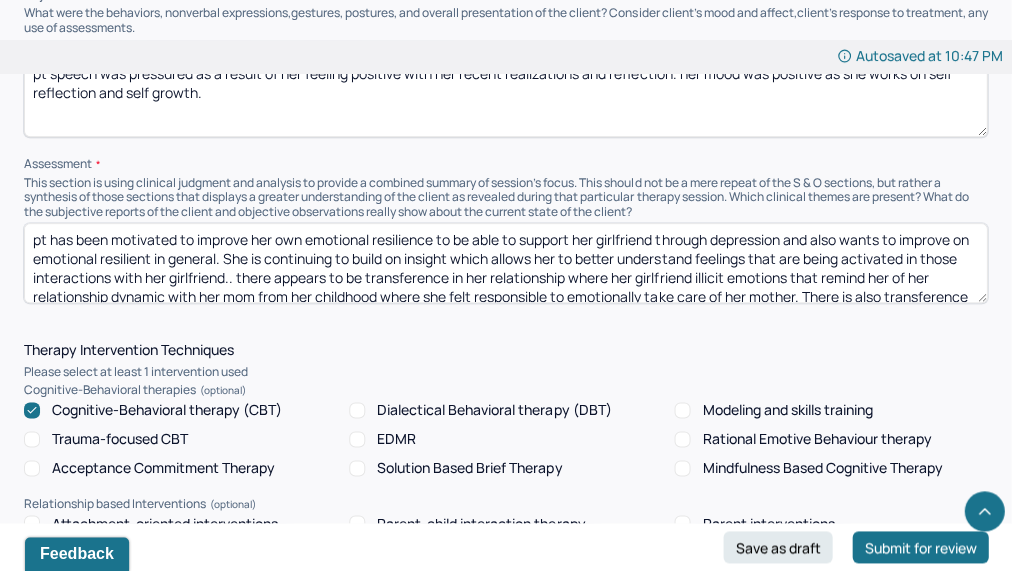 click on "pt has been motivated to improve her own emotional resilience to be able to support her girlfriend through depression and also wants to improve on emotional resilient in general. She is continuing to build on insight which allows her to better understand feelings that are being activated in those interactions with her girlfriend.. there appears to be transference in her relationship where her girlfriend illicit emotions that remind her of her relationship dynamic with her mom from her childhood where she felt responsible to emotionally take care of her mother. There is also transference occurring with the clinician in session that at times causes pt to feel as if she is being criticized, or her perceived mistakes are being focused on, when she wants to focus on being proud of her progress and celebrating accomplishments. This transference will continue to be explored as report is still being built." at bounding box center [505, 263] 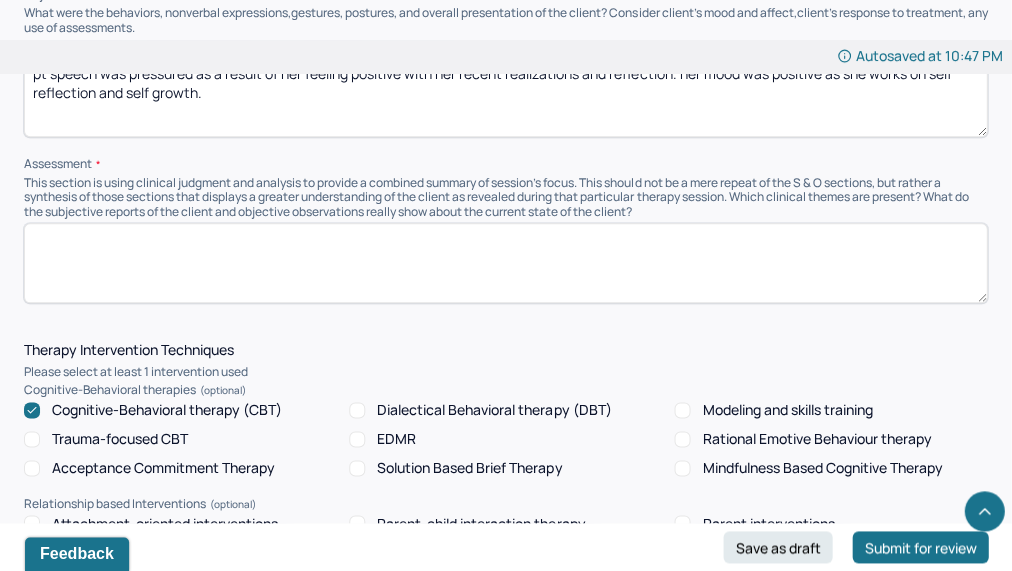 paste on "Pt has been focused on self reflection which has improved her relationship dynamics. She is showing increased emotional flexibility and resilience in her romantic relationship, indicating progress in emotional regulation and acceptance. Being able to be flexible cognitively is allowing her to have decreased resentment and improved relational coping.  We continue to work on strengthening abilities to cope, support her partner, and reflect." 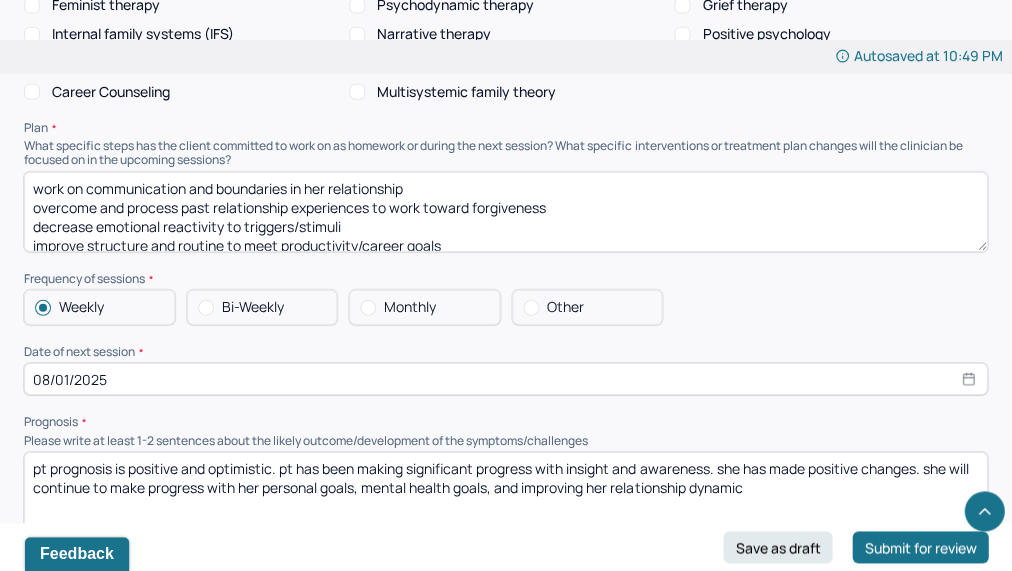 scroll, scrollTop: 2013, scrollLeft: 0, axis: vertical 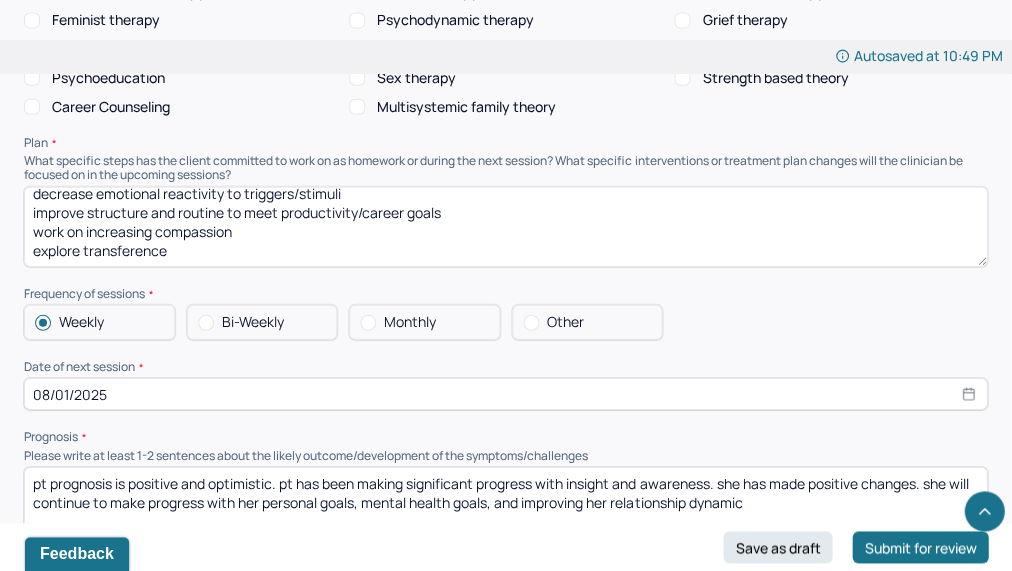 type on "Pt has been focused on self reflection which has improved her relationship dynamics. She is showing increased emotional flexibility and resilience in her romantic relationship, indicating progress in emotional regulation and acceptance. Being able to be flexible cognitively is allowing her to have decreased resentment and improved relational coping.  We continue to work on strengthening abilities to cope, support her partner, and reflect." 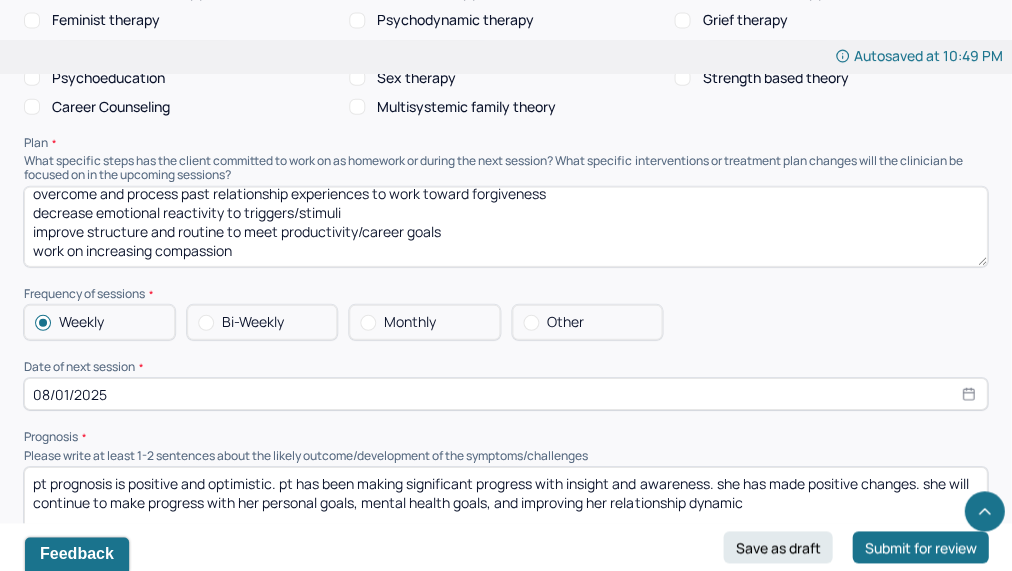 scroll, scrollTop: 29, scrollLeft: 0, axis: vertical 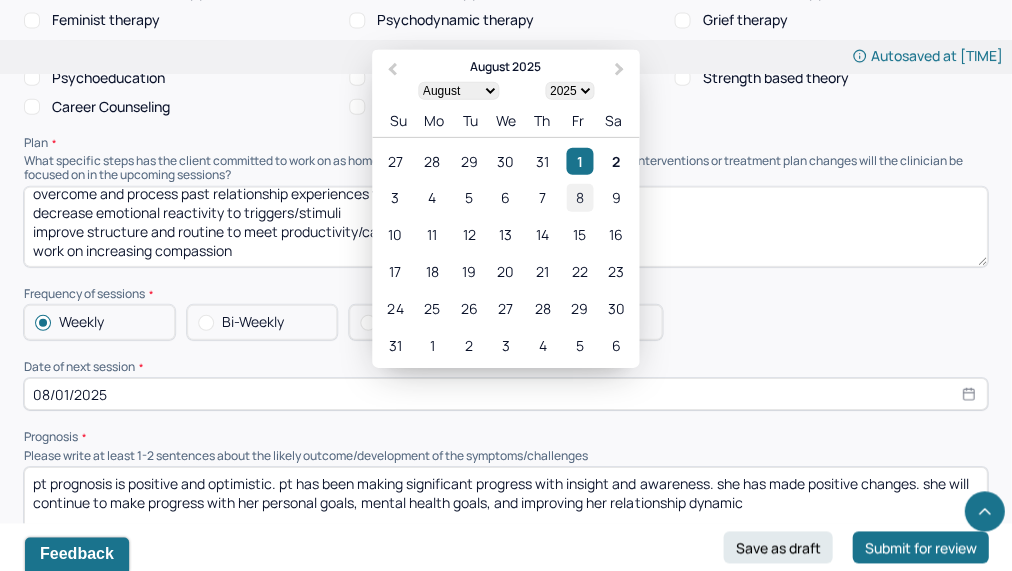 click on "8" at bounding box center (579, 198) 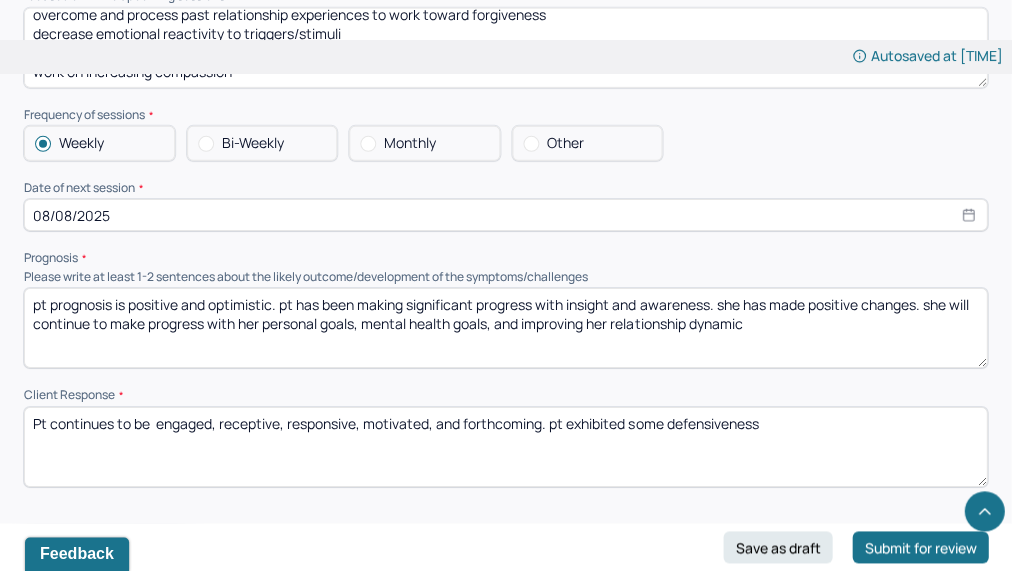 scroll, scrollTop: 2196, scrollLeft: 0, axis: vertical 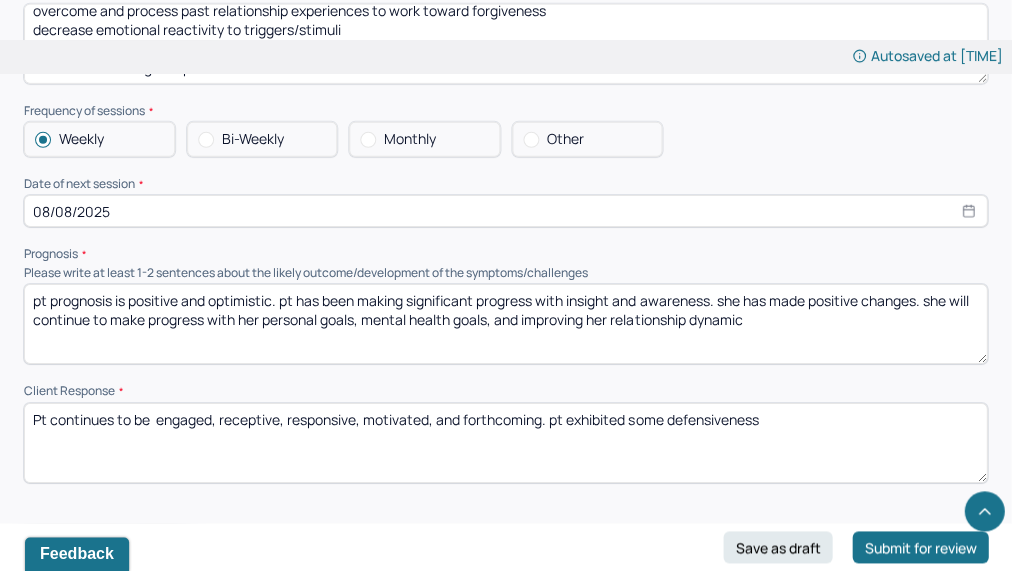 click on "pt prognosis is positive and optimistic. pt has been making significant progress with insight and awareness. she has made positive changes. she will continue to make progress with her personal goals, mental health goals, and improving her relationship dynamic" at bounding box center (505, 324) 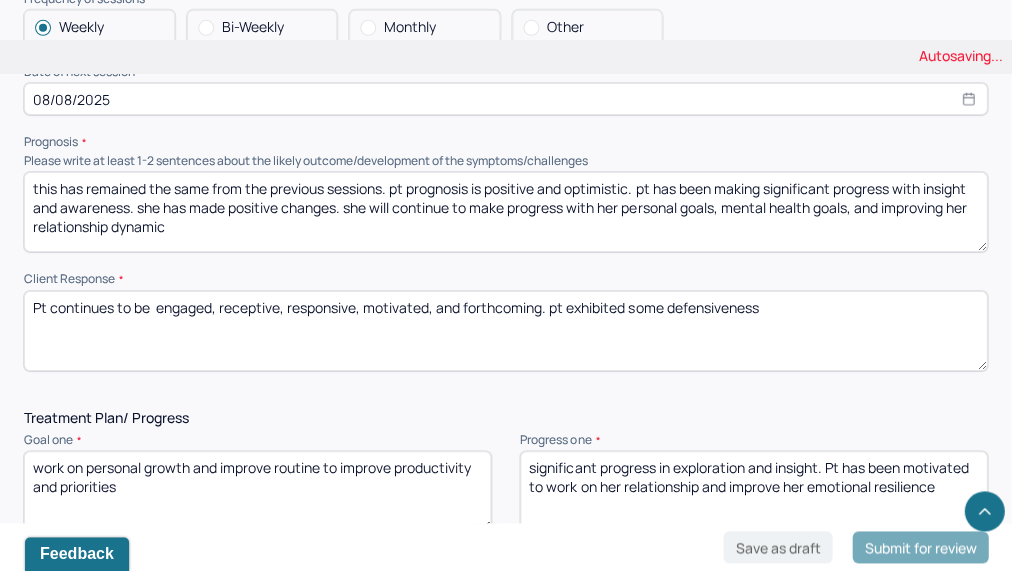 scroll, scrollTop: 2320, scrollLeft: 0, axis: vertical 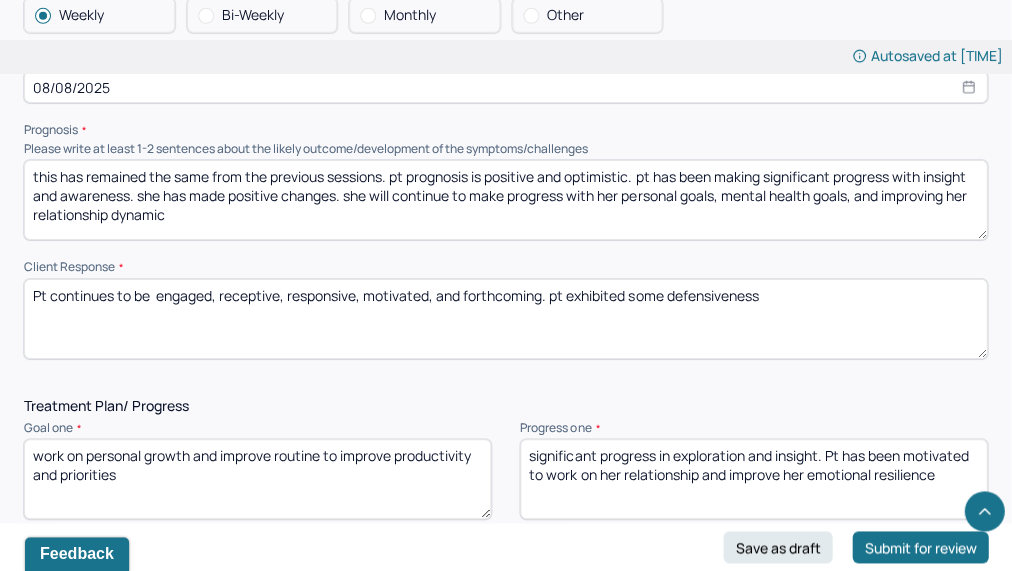 type on "this has remained the same from the previous sessions. pt prognosis is positive and optimistic. pt has been making significant progress with insight and awareness. she has made positive changes. she will continue to make progress with her personal goals, mental health goals, and improving her relationship dynamic" 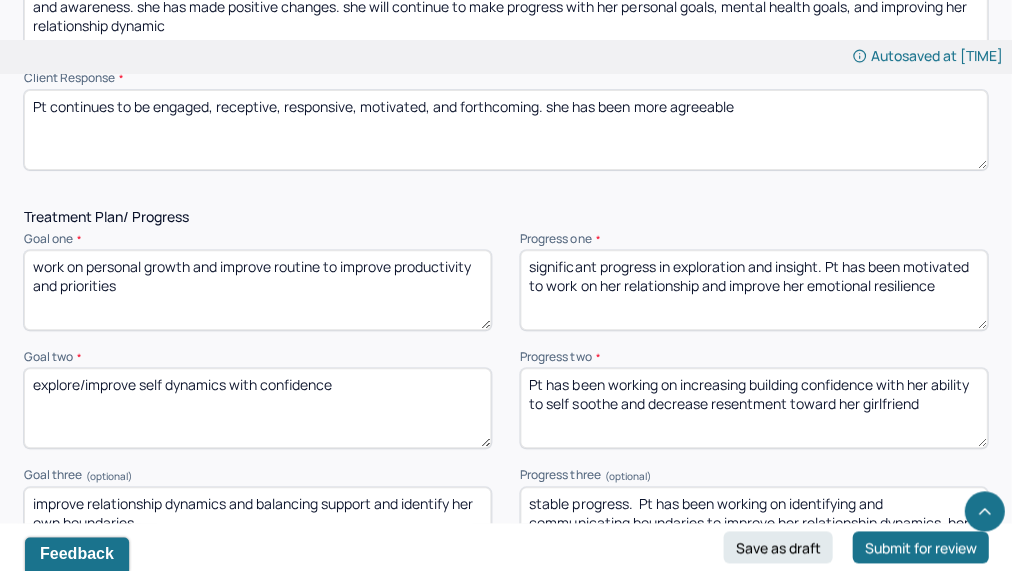 scroll, scrollTop: 2528, scrollLeft: 0, axis: vertical 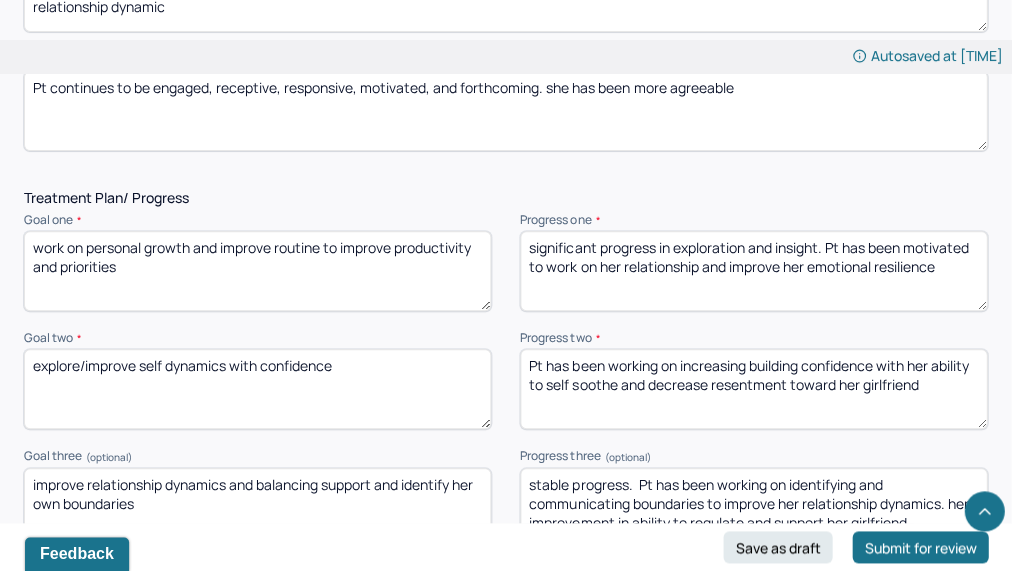 type on "Pt continues to be engaged, receptive, responsive, motivated, and forthcoming. she has been more agreeable" 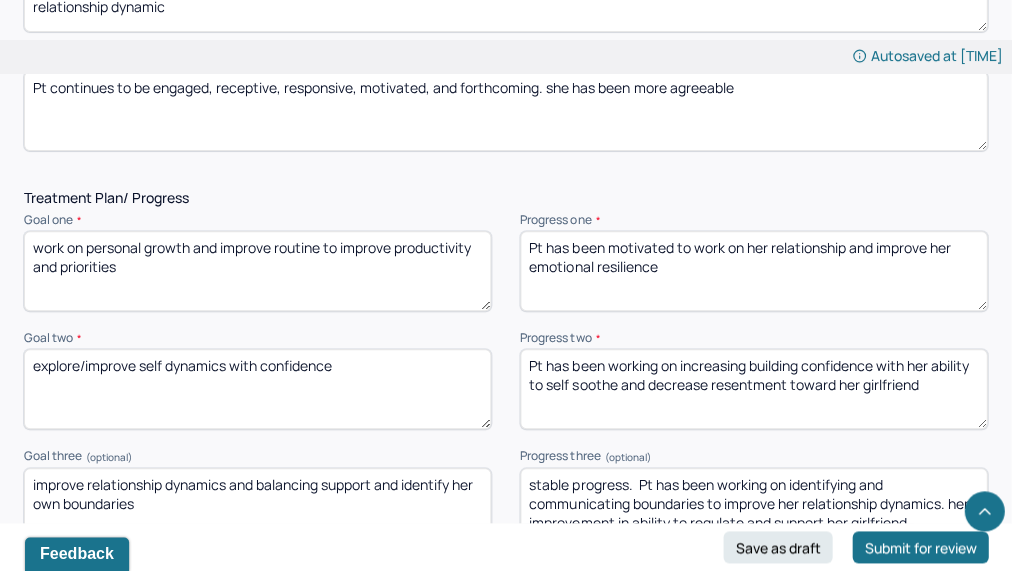 click on "Pt has been motivated to work on her relationship and improve her emotional resilience" at bounding box center (753, 271) 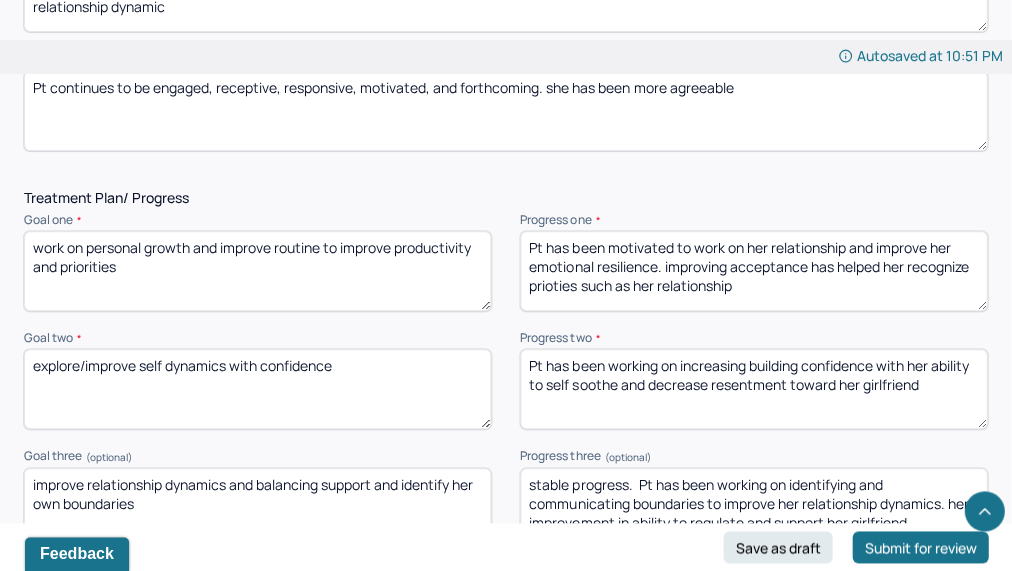 click on "Pt has been motivated to work on her relationship and improve her emotional resilience. improving acceptance has helped her recognize prioties such as her relationship" at bounding box center (753, 271) 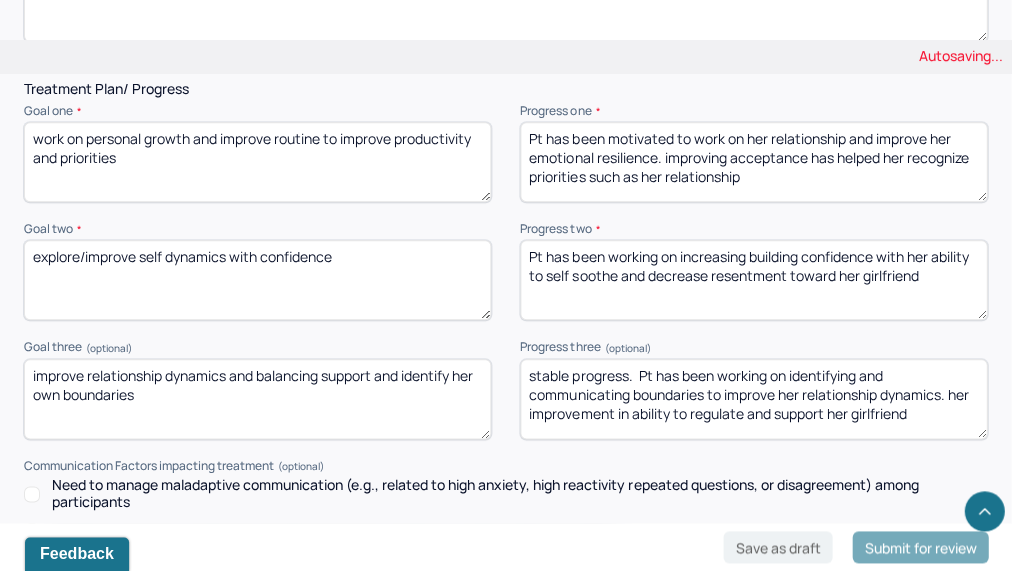 scroll, scrollTop: 2639, scrollLeft: 0, axis: vertical 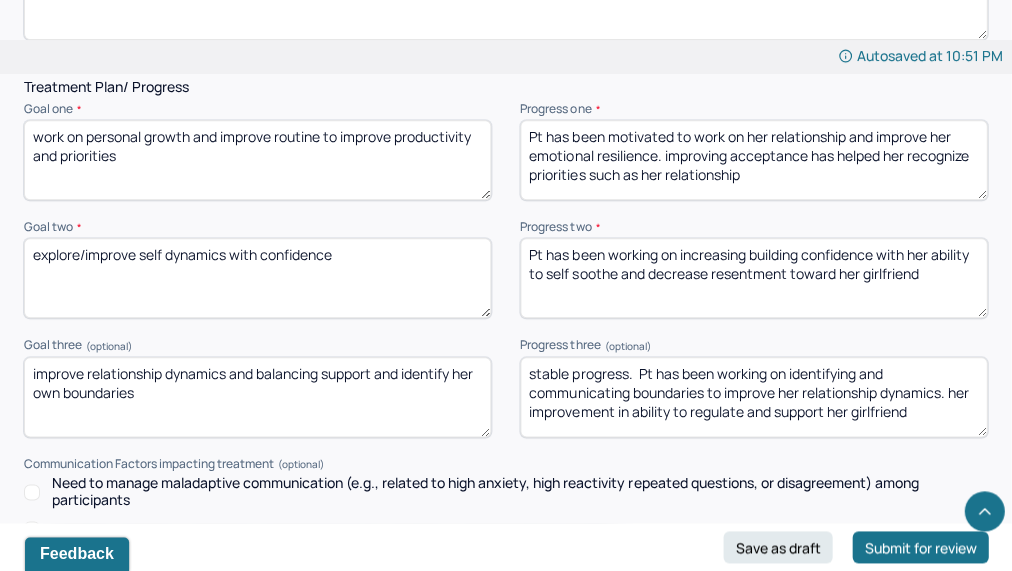 type on "Pt has been motivated to work on her relationship and improve her emotional resilience. improving acceptance has helped her recognize priorities such as her relationship" 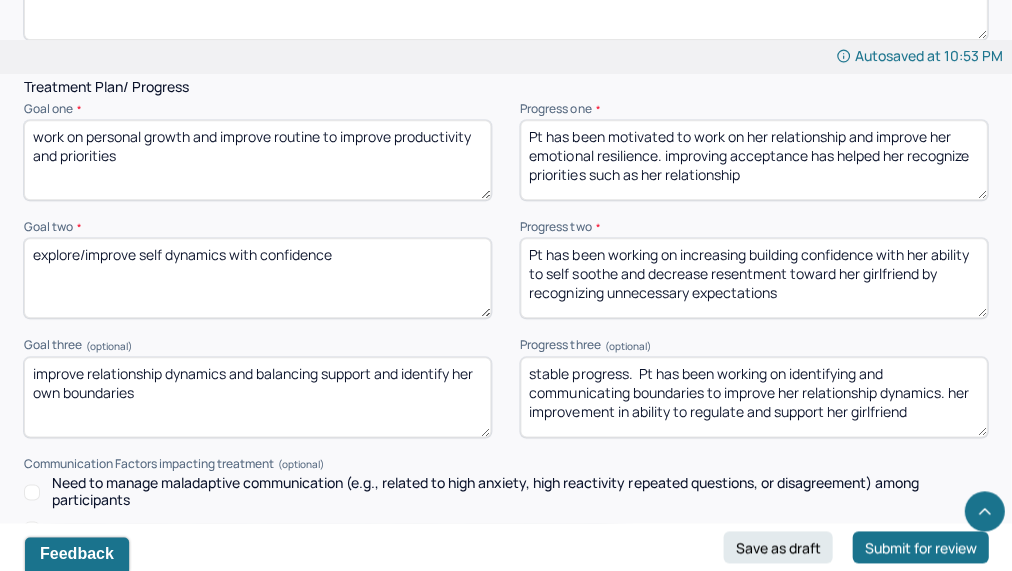 click on "Pt has been working on increasing building confidence with her ability to self soothe and decrease resentment toward her girlfriend by recognizing unnecessary expectations" at bounding box center (753, 278) 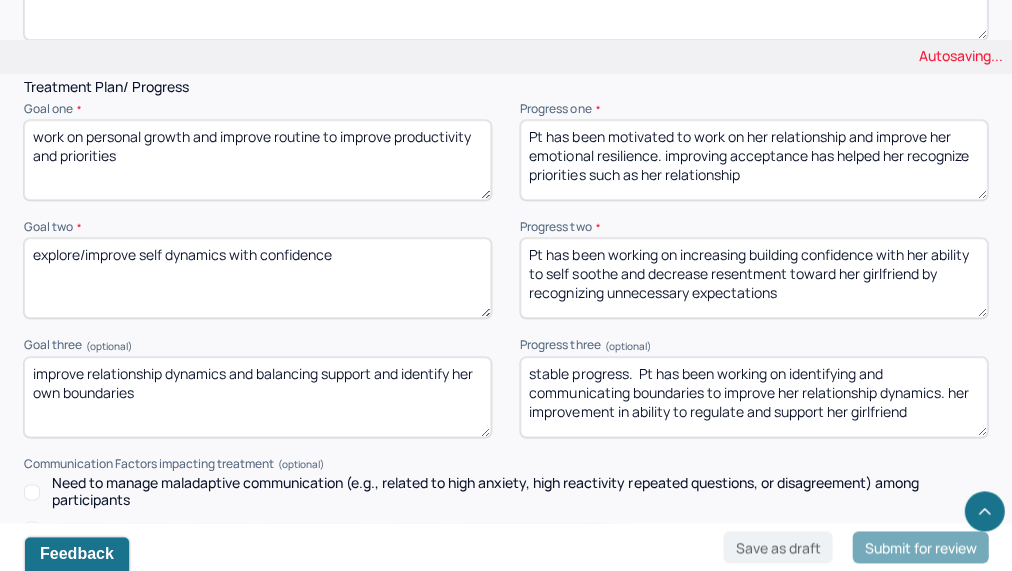 type on "Pt has been working on increasing building confidence with her ability to self soothe and decrease resentment toward her girlfriend by recognizing unnecessary expectations" 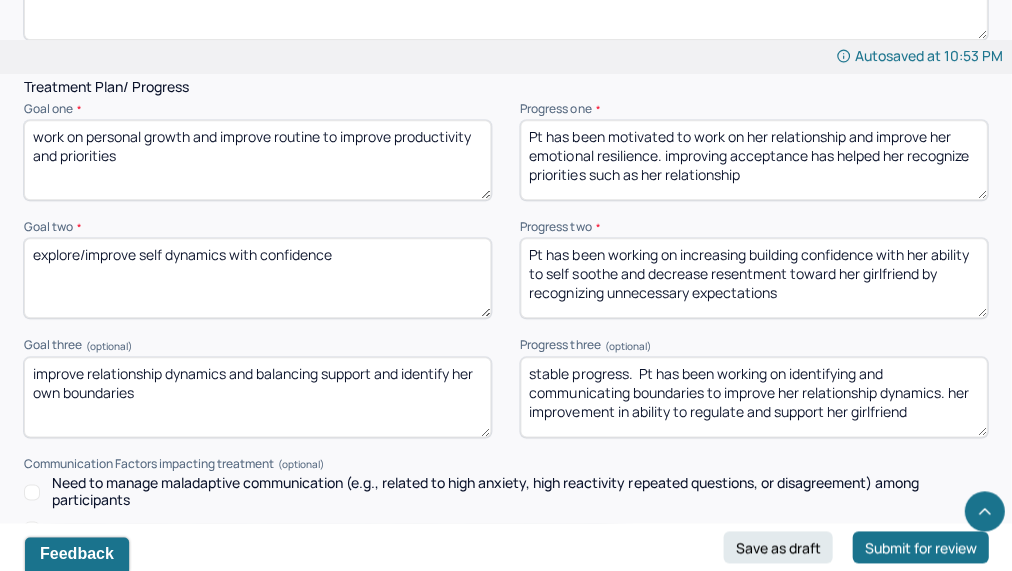 drag, startPoint x: 635, startPoint y: 390, endPoint x: 476, endPoint y: 353, distance: 163.24828 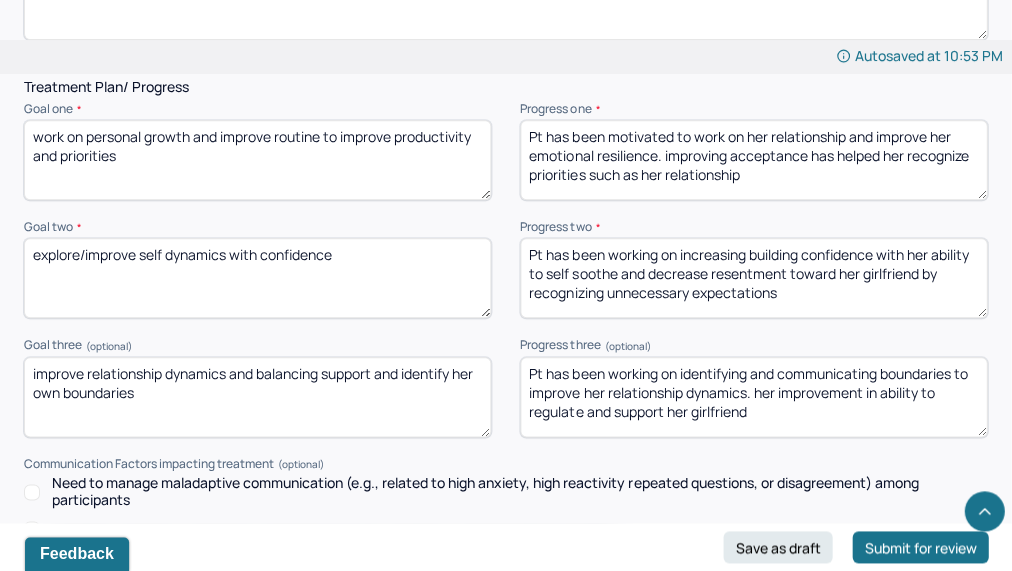 drag, startPoint x: 784, startPoint y: 436, endPoint x: 744, endPoint y: 404, distance: 51.224995 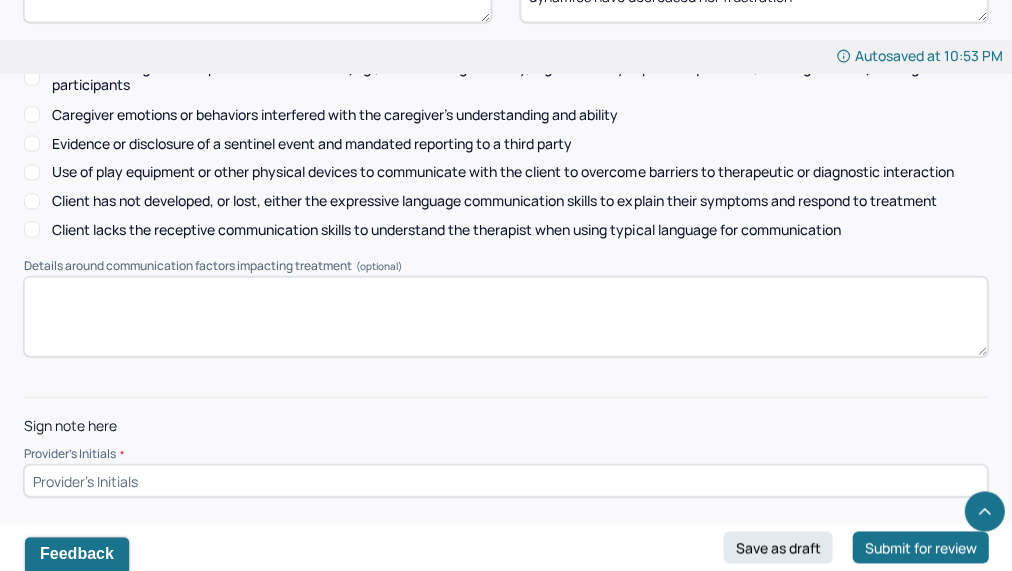 scroll, scrollTop: 3054, scrollLeft: 0, axis: vertical 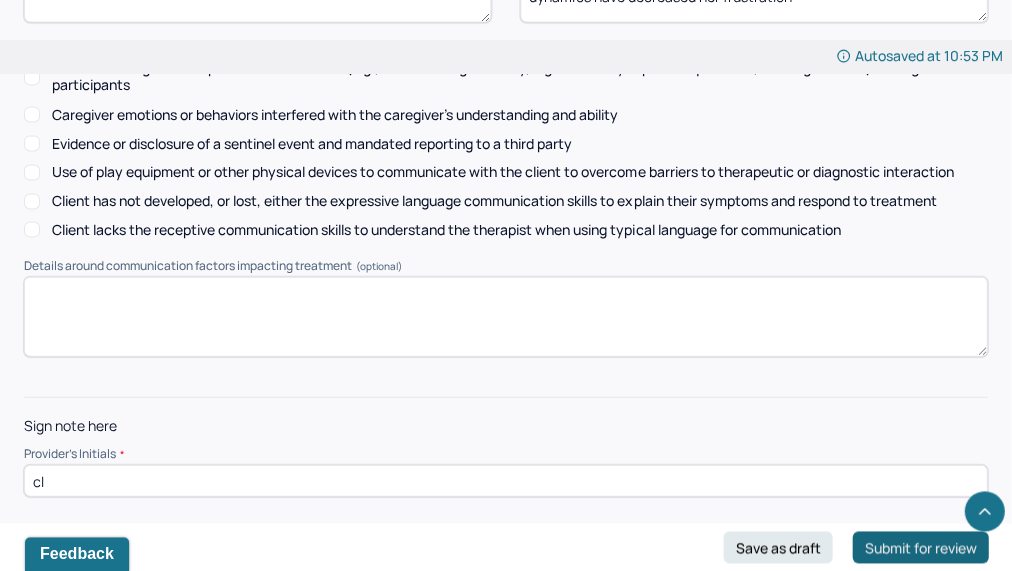 type on "cl" 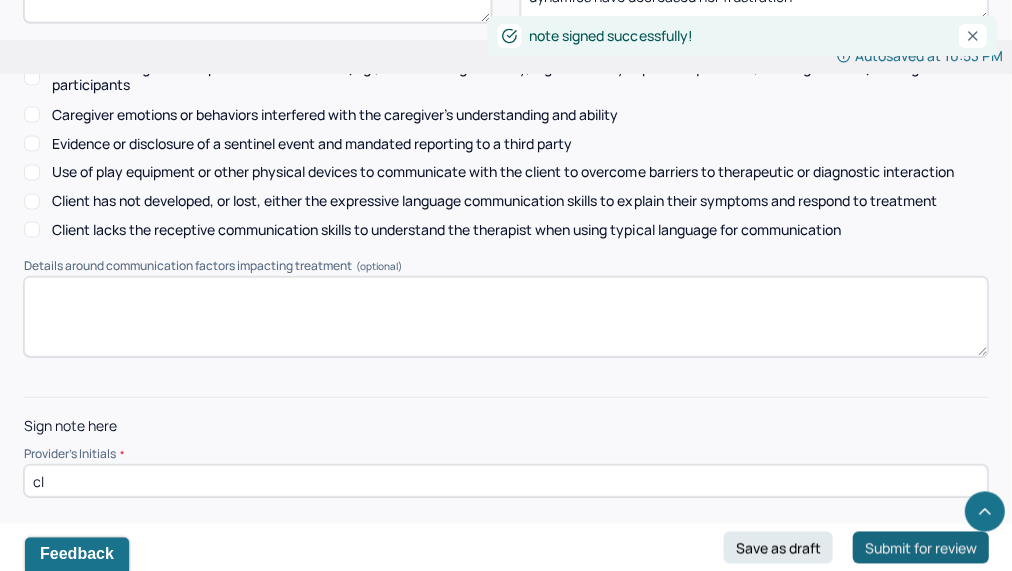 scroll, scrollTop: 0, scrollLeft: 0, axis: both 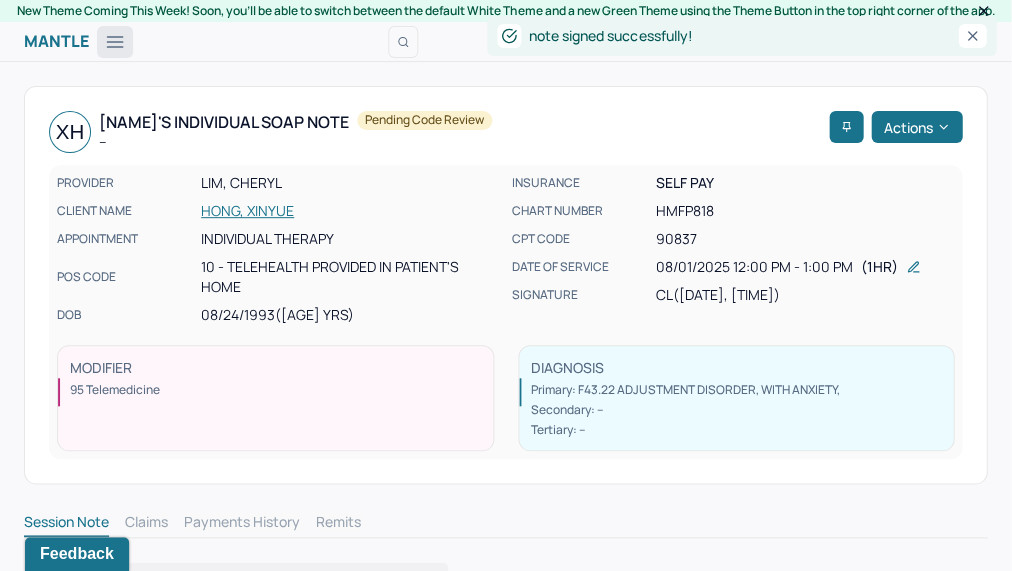 click 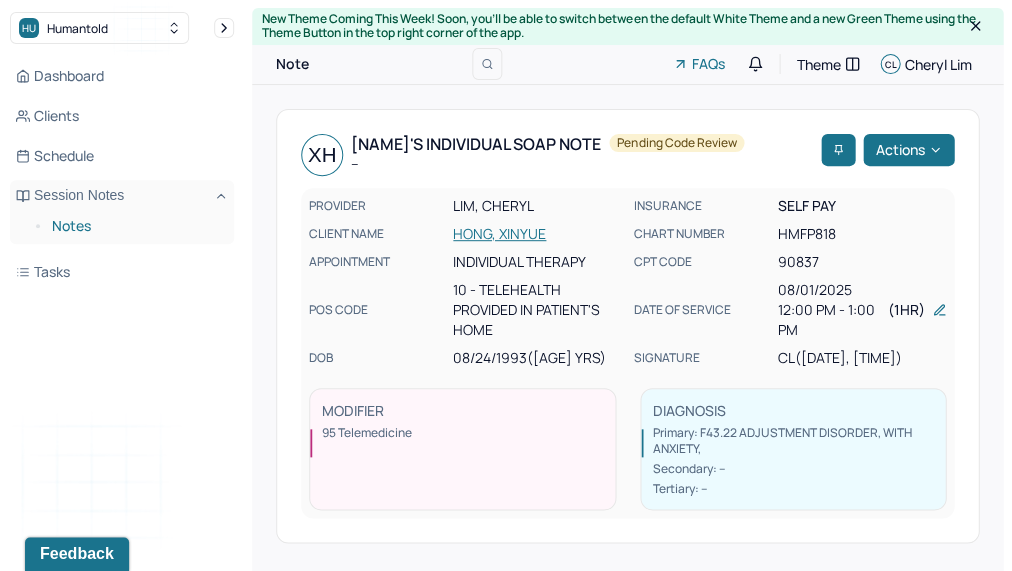 click on "Notes" at bounding box center (135, 226) 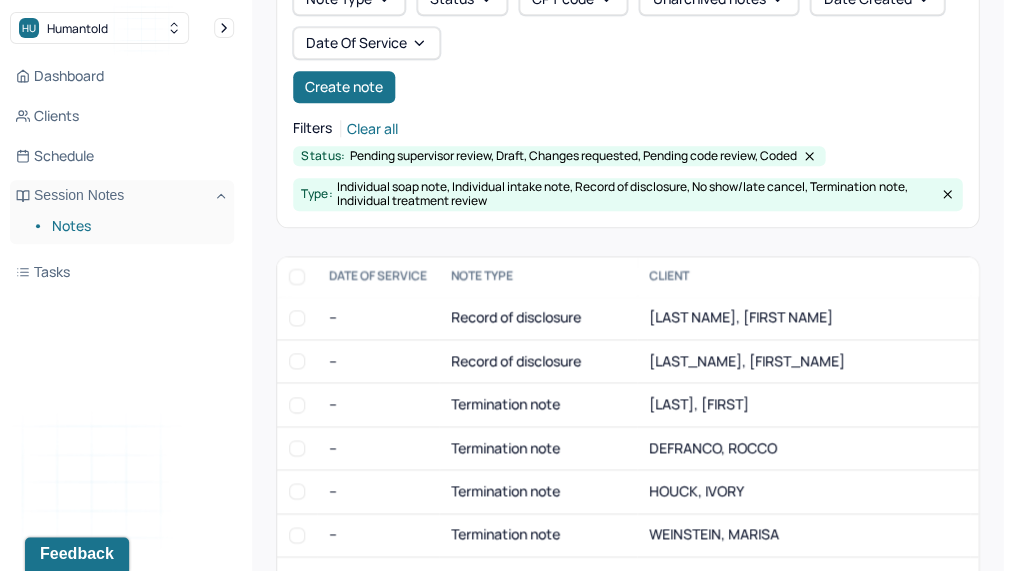 scroll, scrollTop: 239, scrollLeft: 0, axis: vertical 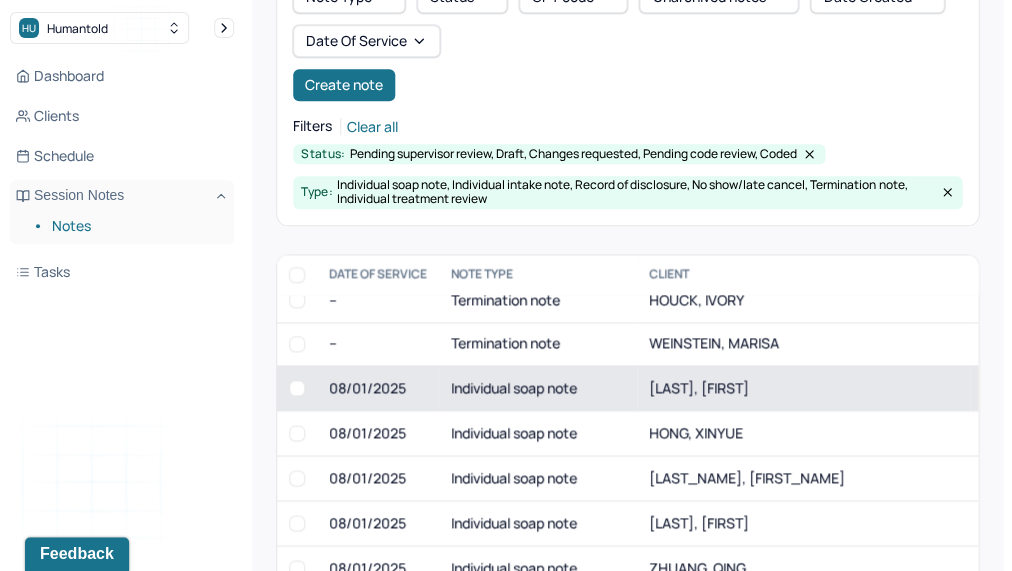 click on "Individual soap note" at bounding box center (538, 387) 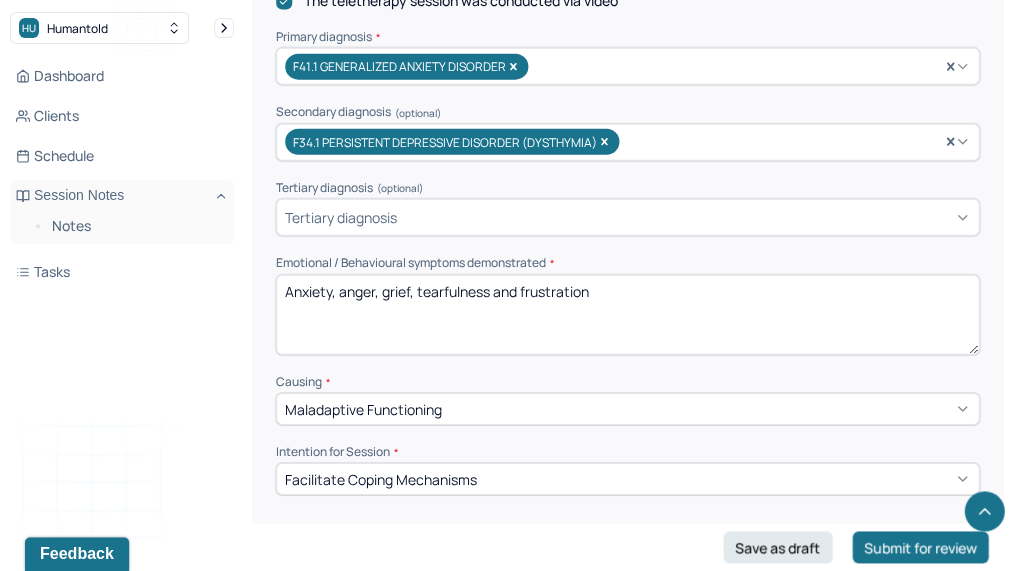 scroll, scrollTop: 752, scrollLeft: 0, axis: vertical 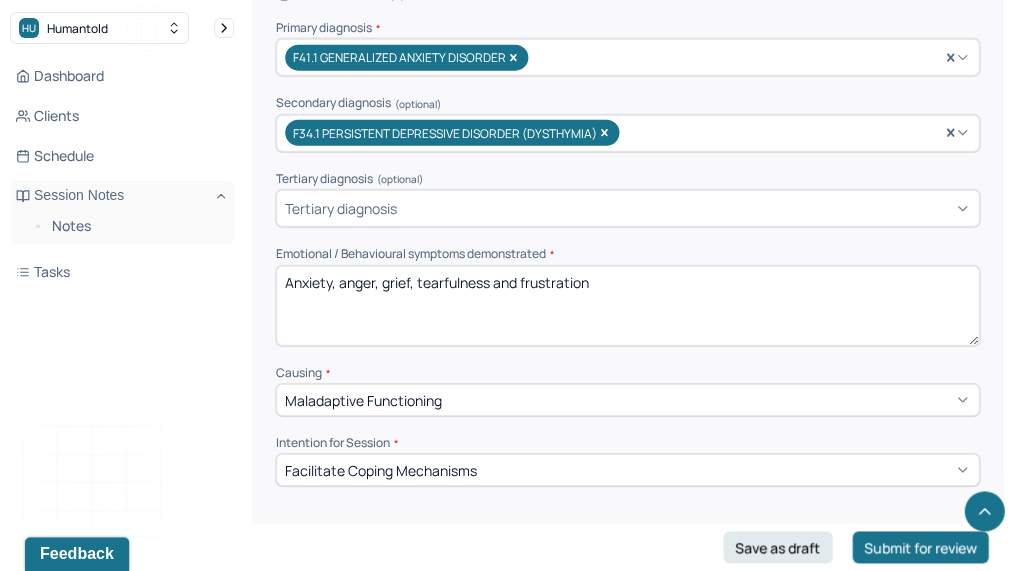 drag, startPoint x: 618, startPoint y: 283, endPoint x: 410, endPoint y: 276, distance: 208.11775 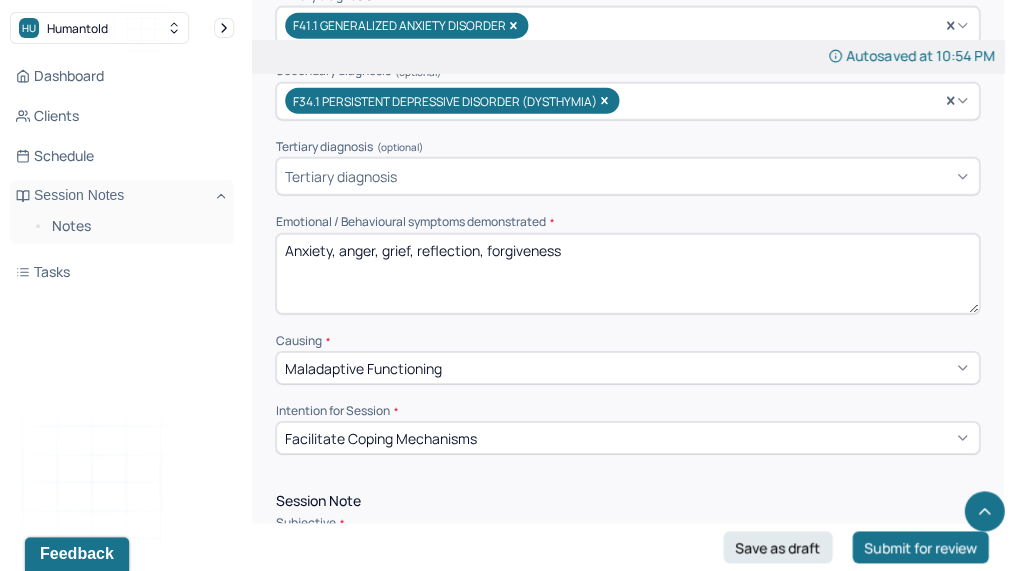 scroll, scrollTop: 769, scrollLeft: 0, axis: vertical 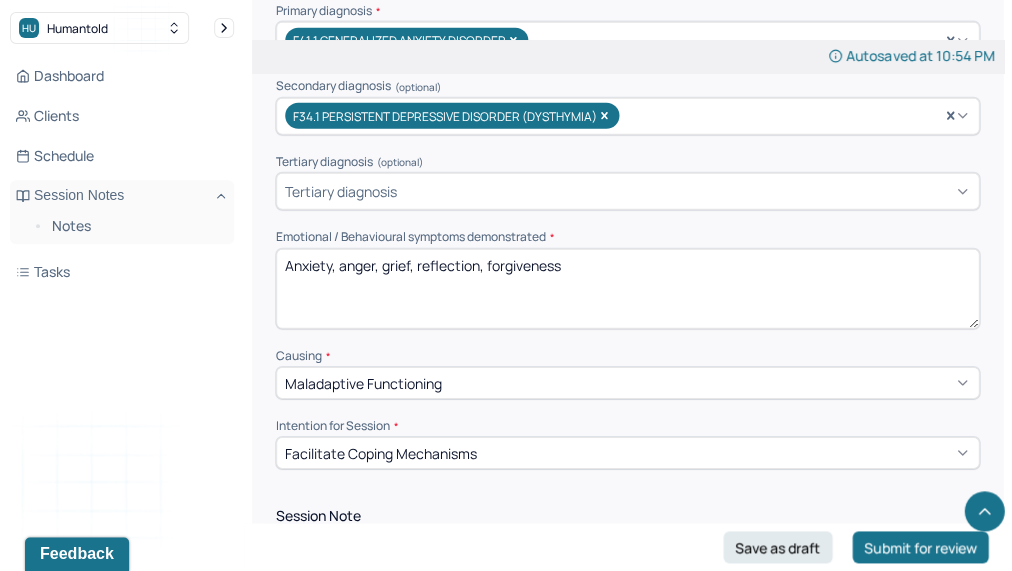 click on "Anxiety, anger, grief, reflection, forgiveness" at bounding box center [627, 289] 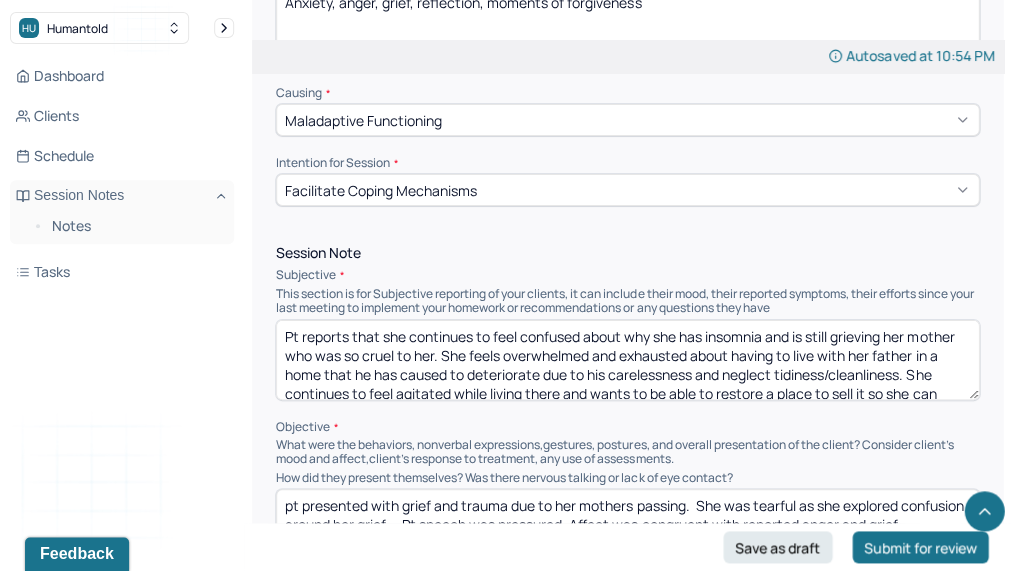 scroll, scrollTop: 1032, scrollLeft: 0, axis: vertical 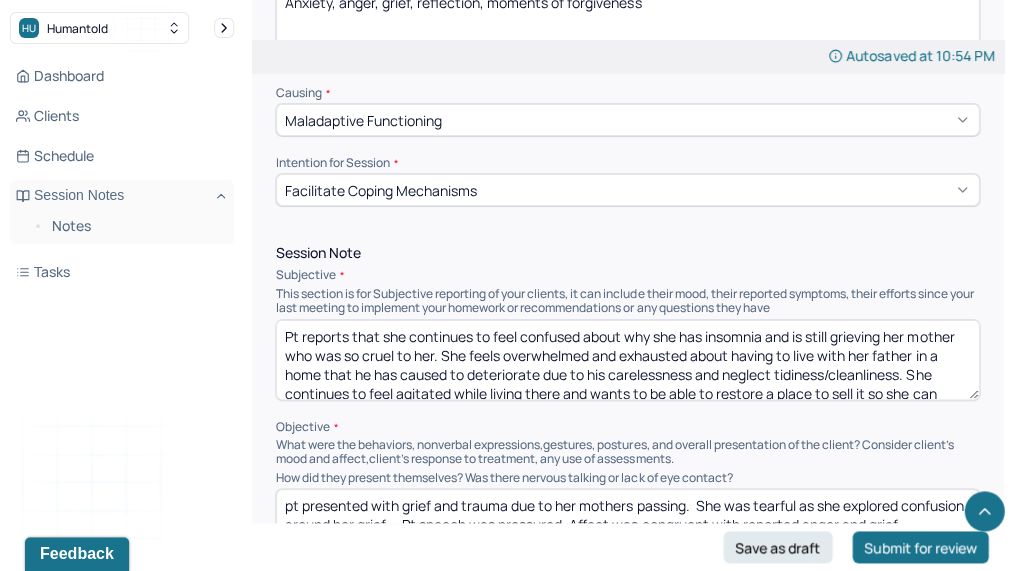 type on "Anxiety, anger, grief, reflection, moments of forgiveness" 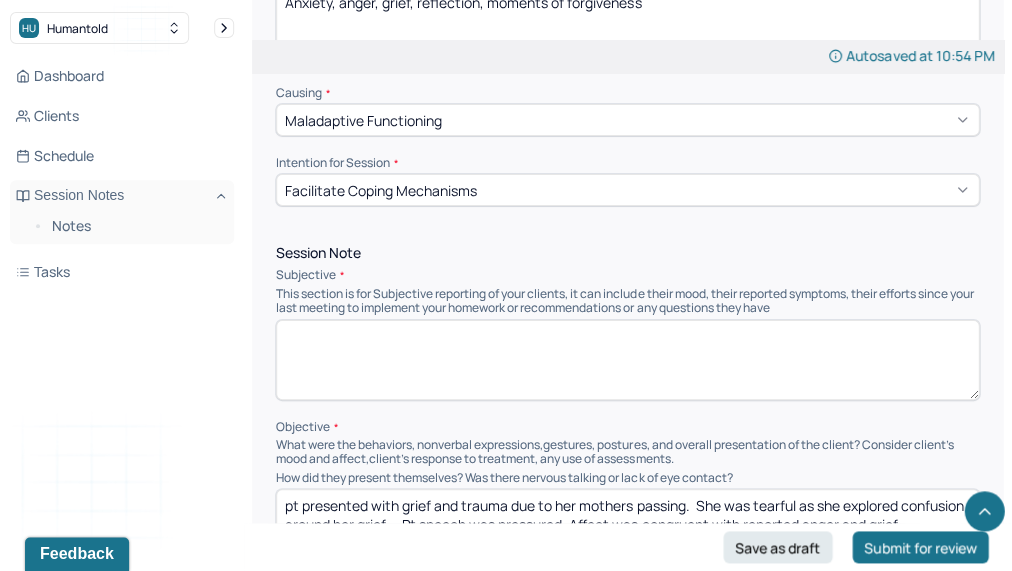 paste on "Pt continues to feel angry about her current living situation with her father. Pt was able to write a letter to herself in a letter to her late mom, in order to work towards healing emotionally from grief and learning to forgive herself. She often feels she could  have done more for her mother and is now working on accepting the fact that she had tried her best and provided for her mom properly. She continues to suffer from insomnia and is generally fatigued" 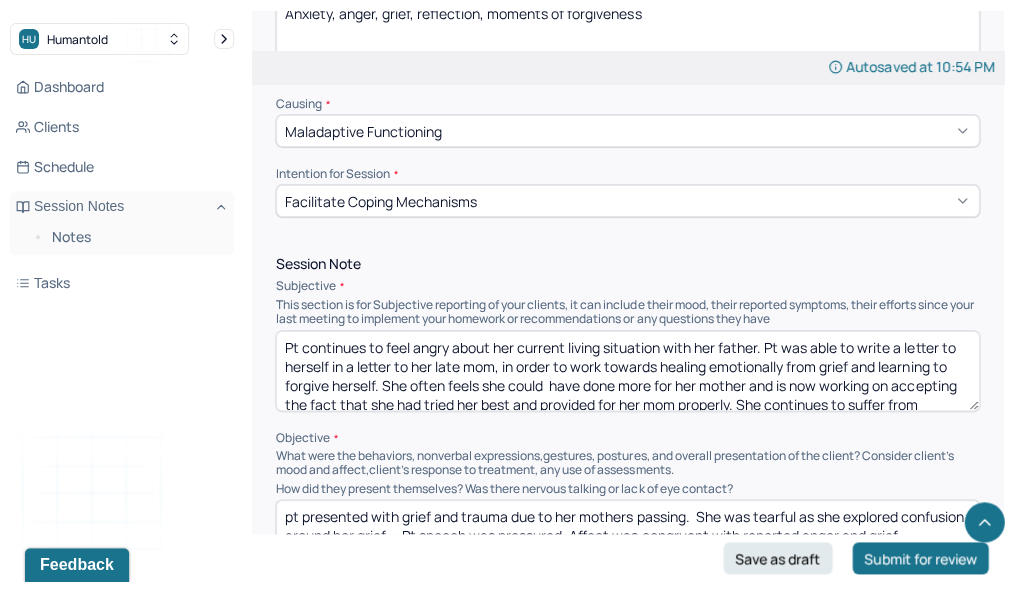 scroll, scrollTop: 29, scrollLeft: 0, axis: vertical 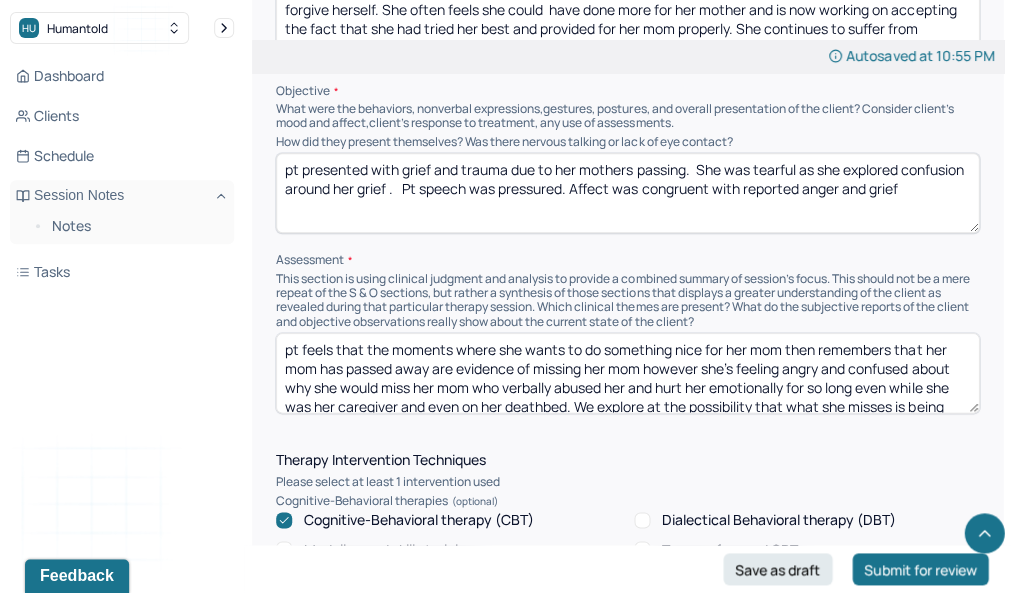 type on "Pt continues to feel angry about her current living situation with her father. Pt was able to write a letter to herself in a letter to her late mom, in order to work towards healing emotionally from grief and learning to forgive herself. She often feels she could  have done more for her mother and is now working on accepting the fact that she had tried her best and provided for her mom properly. She continues to suffer from insomnia and is generally fatigued" 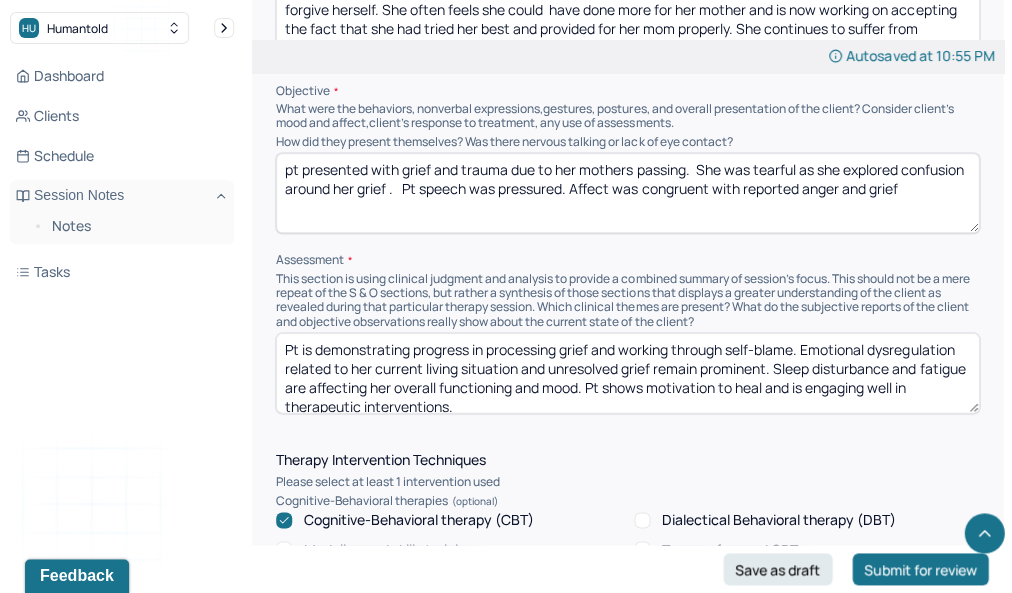 scroll, scrollTop: 4, scrollLeft: 0, axis: vertical 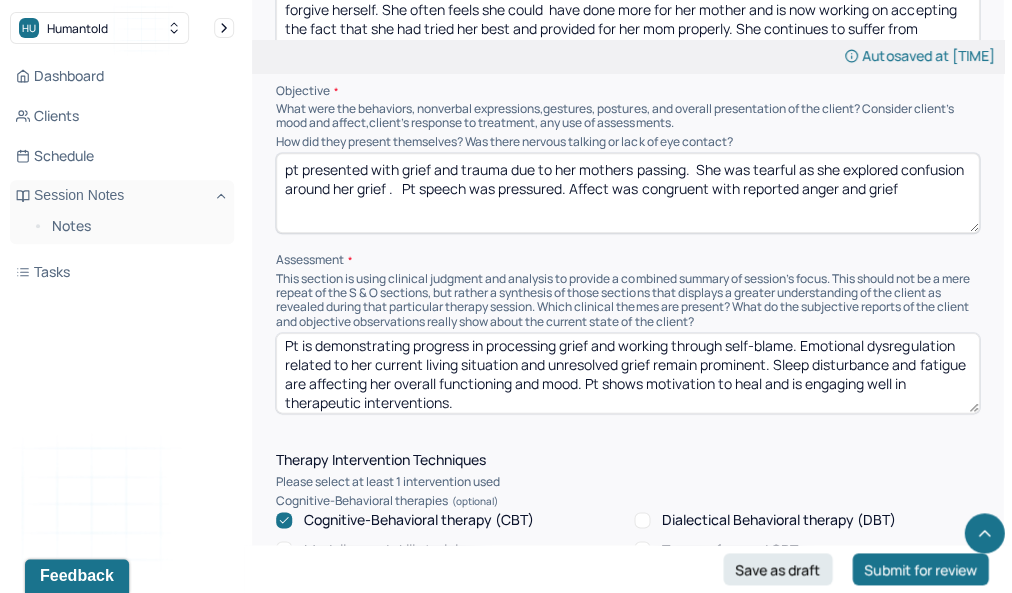 type on "Pt is demonstrating progress in processing grief and working through self-blame. Emotional dysregulation related to her current living situation and unresolved grief remain prominent. Sleep disturbance and fatigue are affecting her overall functioning and mood. Pt shows motivation to heal and is engaging well in therapeutic interventions." 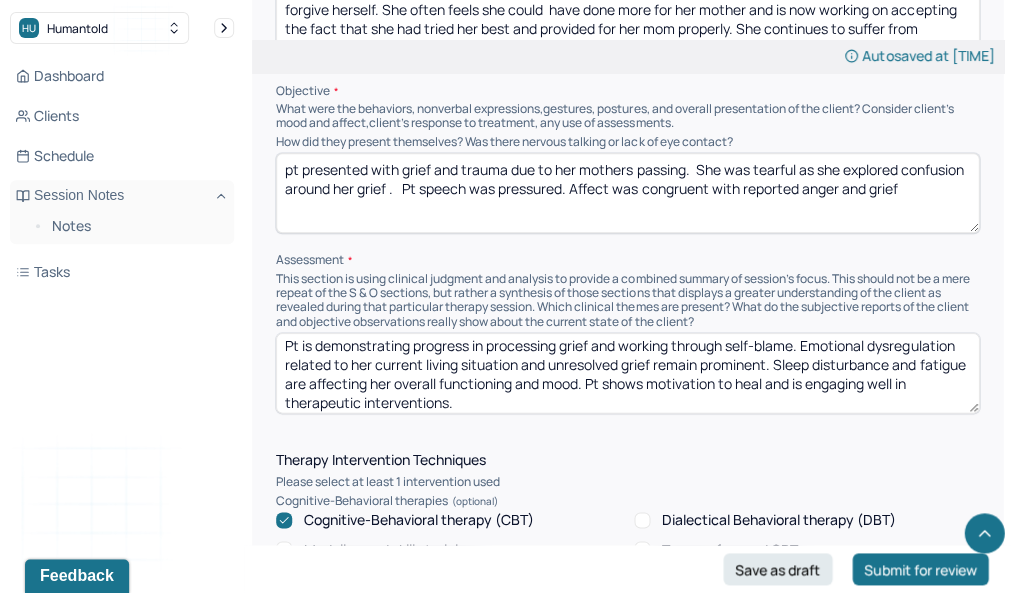 drag, startPoint x: 902, startPoint y: 159, endPoint x: 333, endPoint y: 181, distance: 569.4252 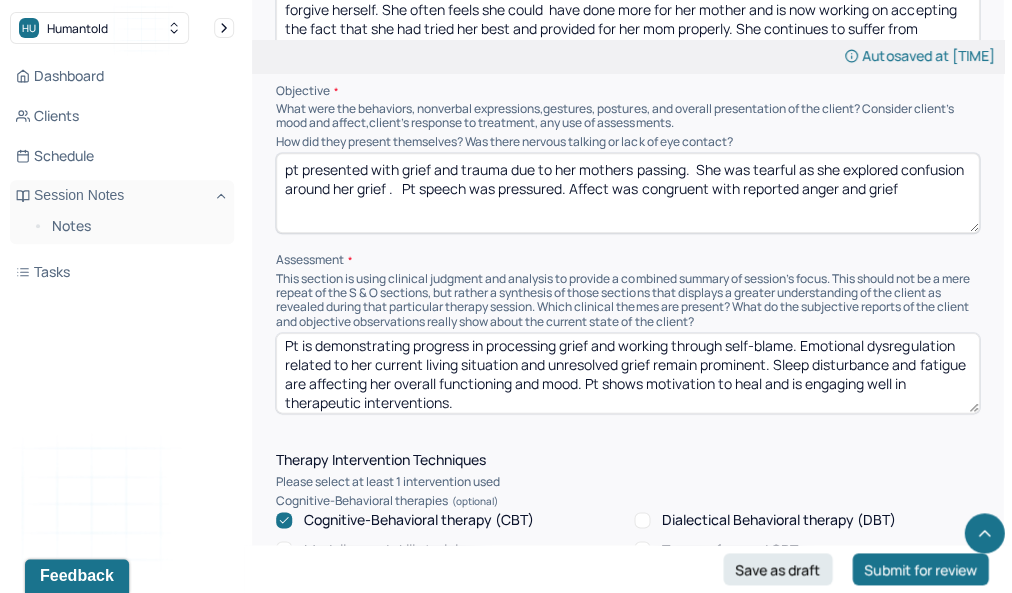 click on "pt presented with grief and trauma due to her mothers passing.  She was tearful as she explored confusion around her grief .   Pt speech was pressured. Affect was congruent with reported anger and grief" at bounding box center (627, 193) 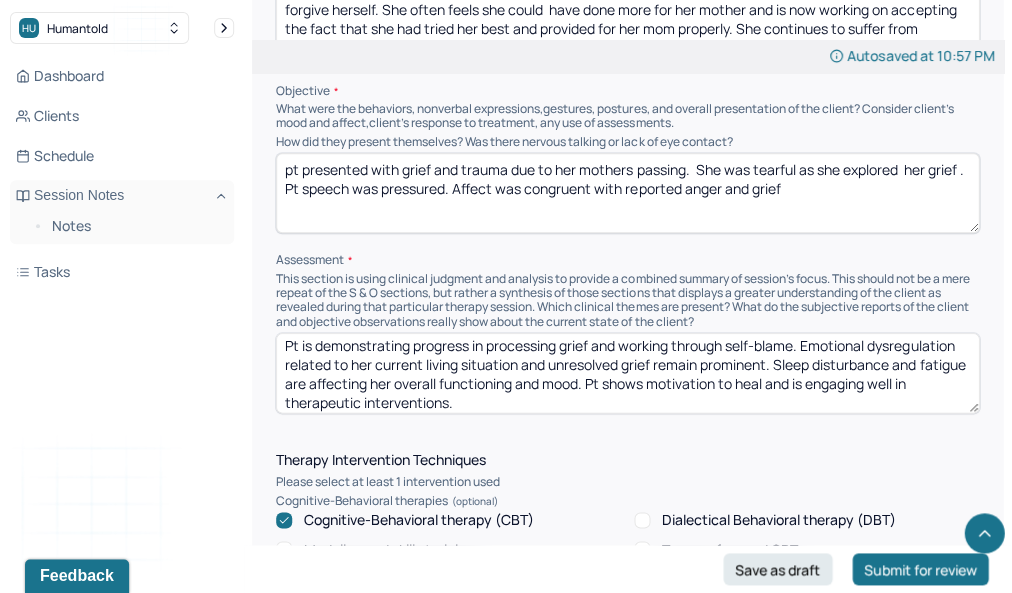 click on "pt presented with grief and trauma due to her mothers passing.  She was tearful as she explored  her grief .   Pt speech was pressured. Affect was congruent with reported anger and grief" at bounding box center (627, 193) 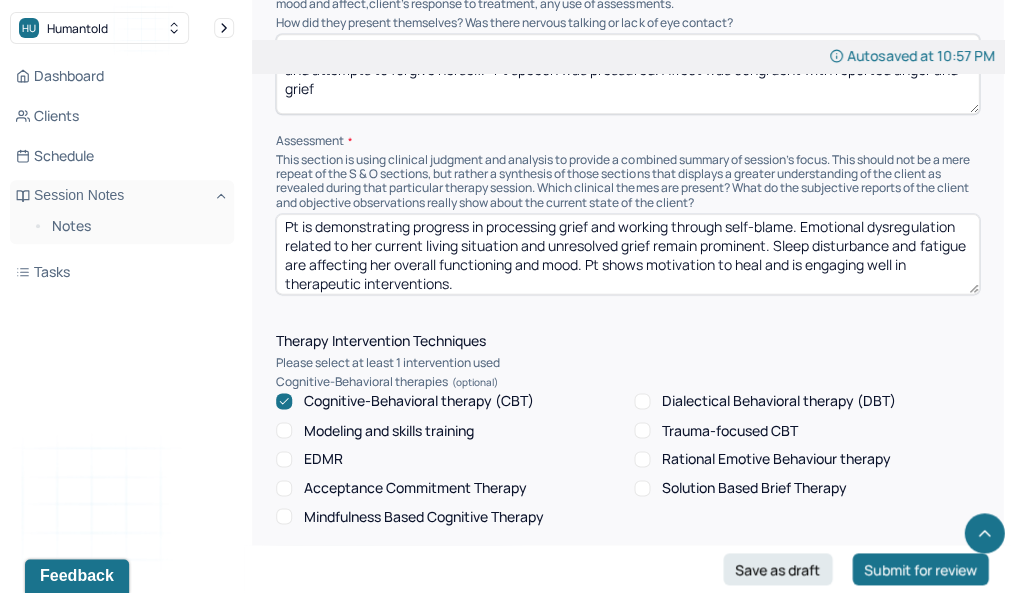 scroll, scrollTop: 1488, scrollLeft: 0, axis: vertical 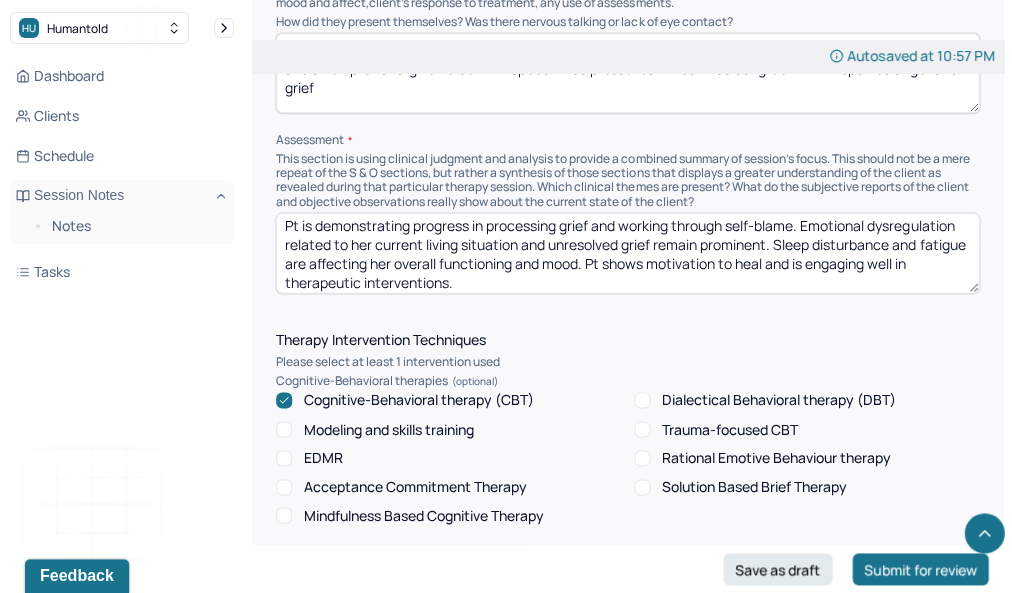 type on "pt presented with grief and trauma due to her mothers passing.  She was tearful as she explored  her grief and attempts to forgive herself.   Pt speech was pressured. Affect was congruent with reported anger and grief" 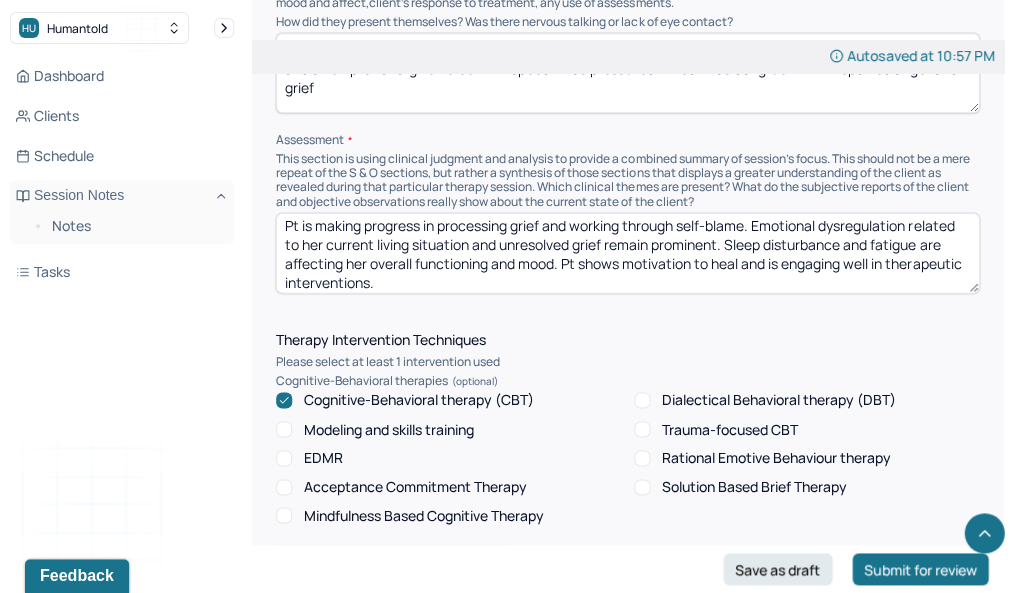 click on "Pt is making progress in processing grief and working through self-blame. Emotional dysregulation related to her current living situation and unresolved grief remain prominent. Sleep disturbance and fatigue are affecting her overall functioning and mood. Pt shows motivation to heal and is engaging well in therapeutic interventions." at bounding box center (627, 253) 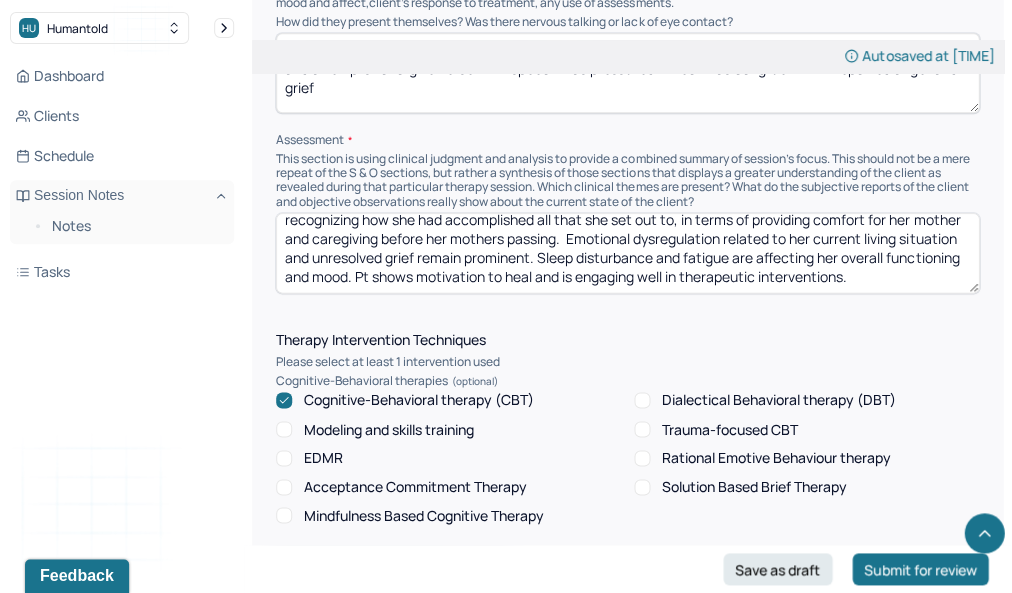 scroll, scrollTop: 29, scrollLeft: 0, axis: vertical 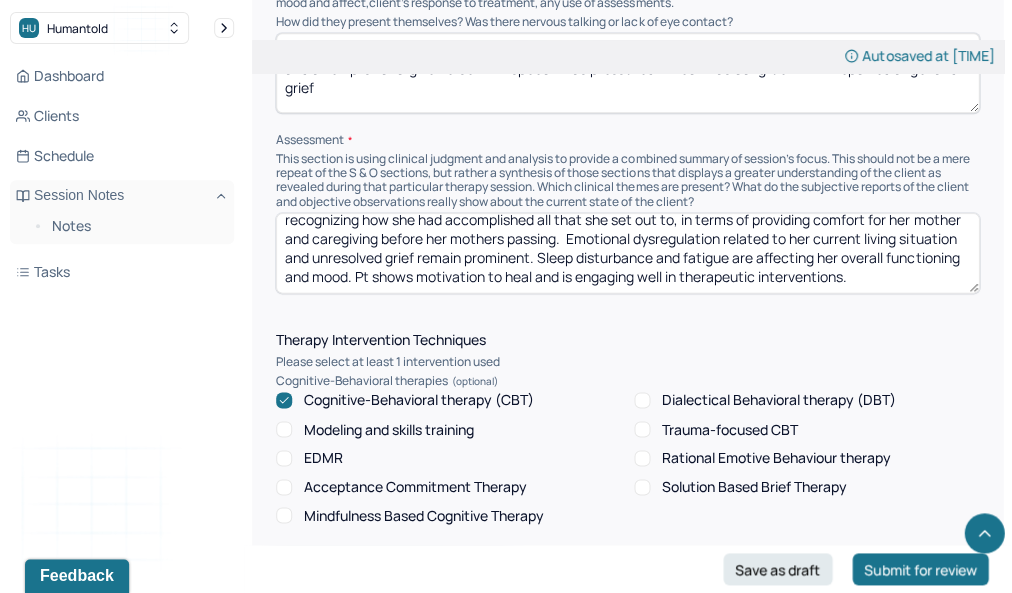 drag, startPoint x: 533, startPoint y: 253, endPoint x: 418, endPoint y: 242, distance: 115.52489 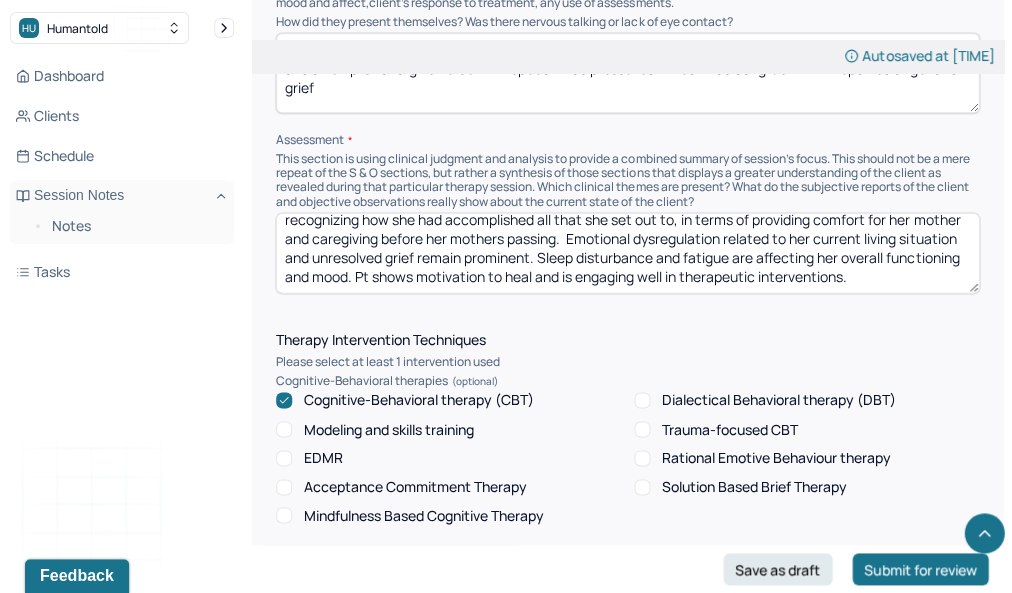 click on "Pt is making progress in processing grief and working through self-blame. she has been able to start recognizing how she had accomplished all that she set out to, in terms of providing comfort for her mother and caregiving before her mothers passing.  Emotional dysregulation related to her current living situation and unresolved grief remain prominent. Sleep disturbance and fatigue are affecting her overall functioning and mood. Pt shows motivation to heal and is engaging well in therapeutic interventions." at bounding box center (627, 253) 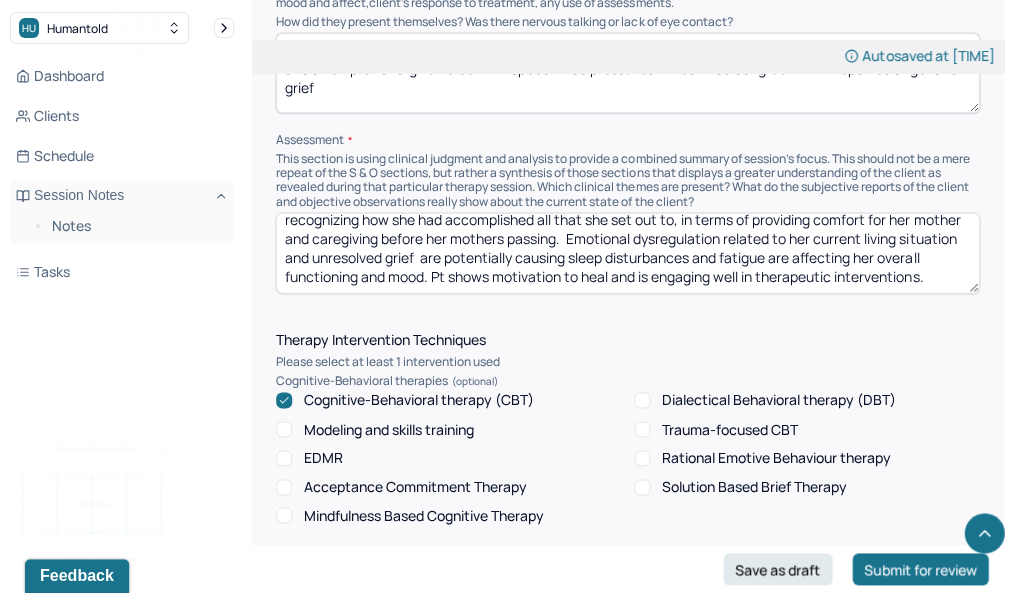 drag, startPoint x: 775, startPoint y: 256, endPoint x: 851, endPoint y: 253, distance: 76.05919 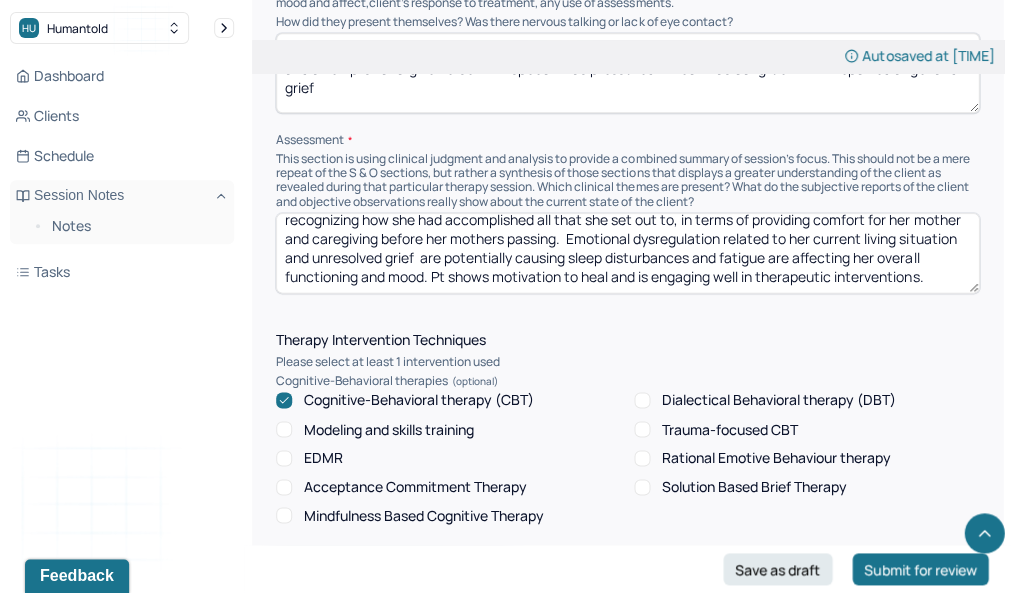 click on "Pt is making progress in processing grief and working through self-blame. she has been able to start recognizing how she had accomplished all that she set out to, in terms of providing comfort for her mother and caregiving before her mothers passing.  Emotional dysregulation related to her current living situation and unresolved grief  are potentially causing sleep disturbances and fatigue are affecting her overall functioning and mood. Pt shows motivation to heal and is engaging well in therapeutic interventions." at bounding box center (627, 253) 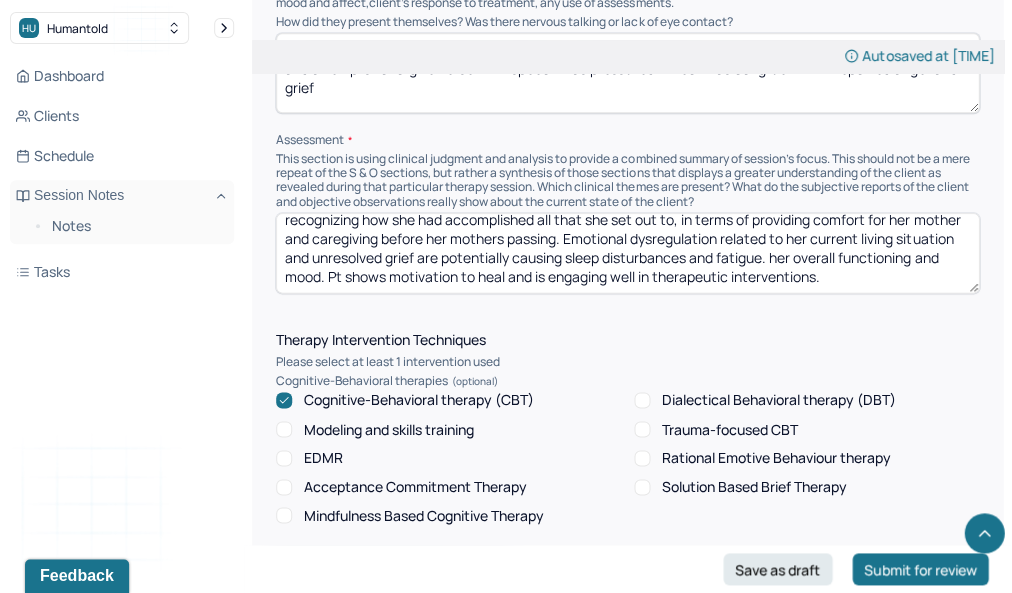click on "Pt is making progress in processing grief and working through self-blame. she has been able to start recognizing how she had accomplished all that she set out to, in terms of providing comfort for her mother and caregiving before her mothers passing. Emotional dysregulation related to her current living situation and unresolved grief are potentially causing sleep disturbances and fatigue. her overall functioning and mood. Pt shows motivation to heal and is engaging well in therapeutic interventions." at bounding box center (627, 253) 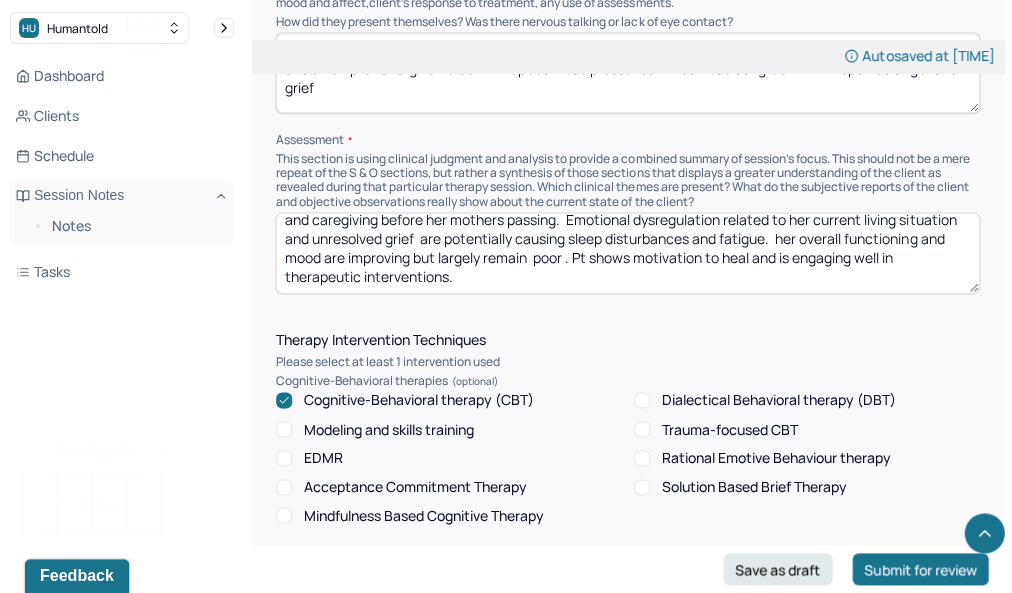 scroll, scrollTop: 48, scrollLeft: 0, axis: vertical 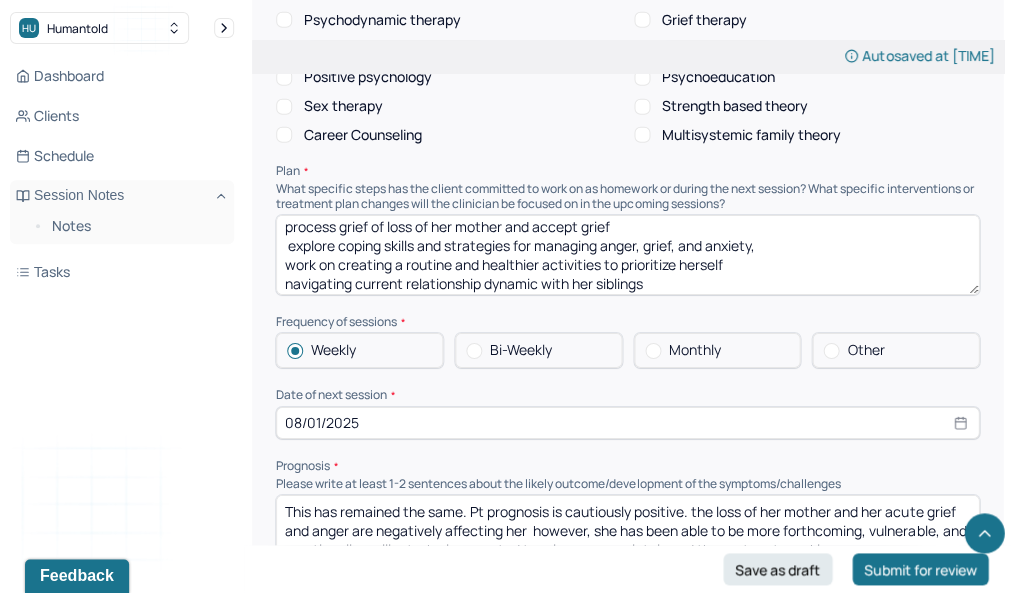 type on "Pt is making progress in processing grief and working through self-blame. she has been able to start recognizing how she had accomplished all that she set out to, in terms of providing comfort for her mother and caregiving before her mothers passing.  Emotional dysregulation related to her current living situation and unresolved grief  are potentially causing sleep disturbances and fatigue.  her overall functioning and mood are improving but largely remain  poor . Pt shows motivation to heal and is engaging well in therapeutic interventions." 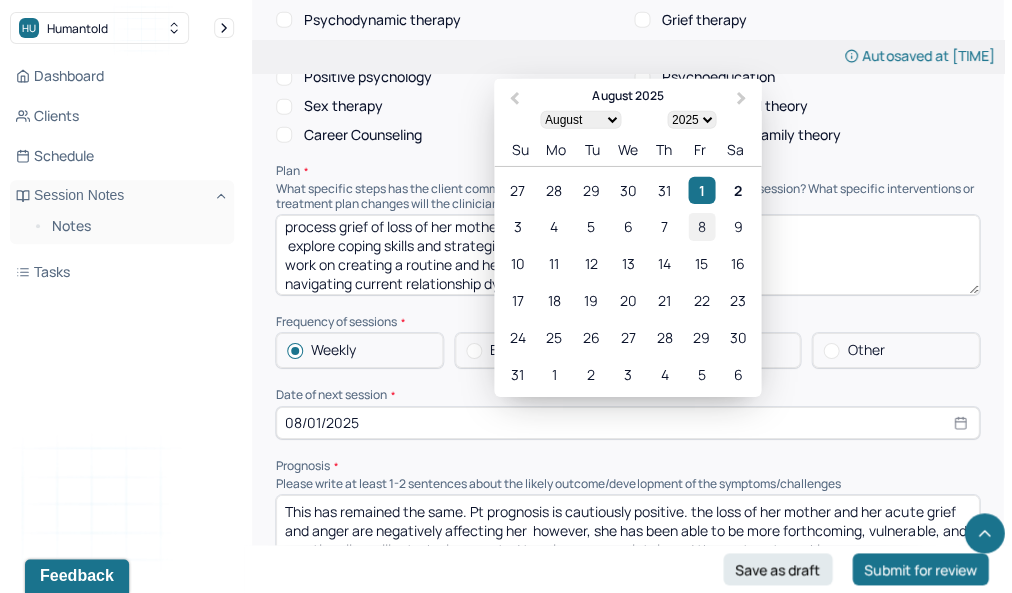 click on "8" at bounding box center (701, 226) 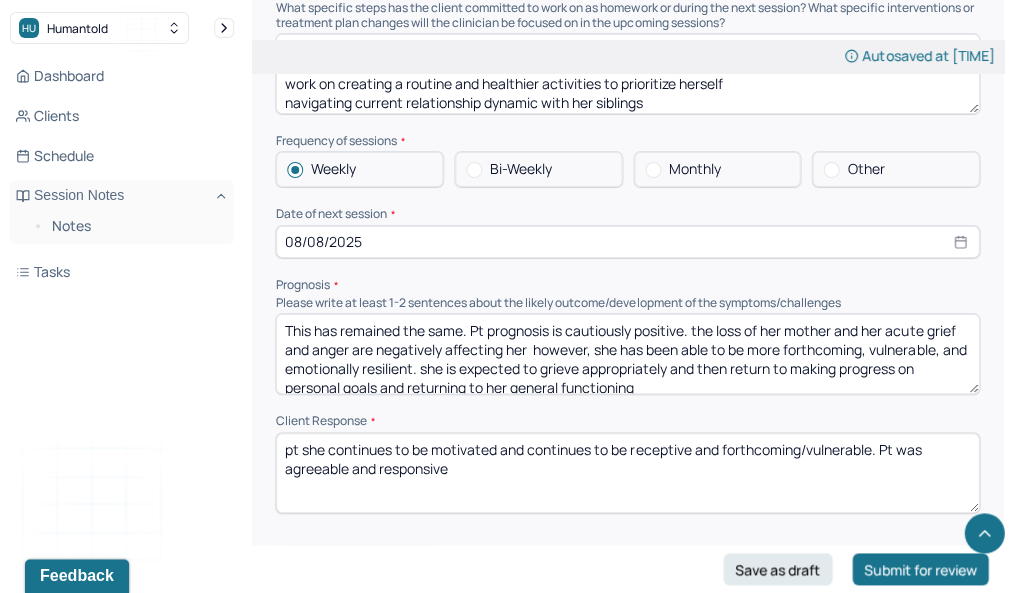 scroll, scrollTop: 2367, scrollLeft: 0, axis: vertical 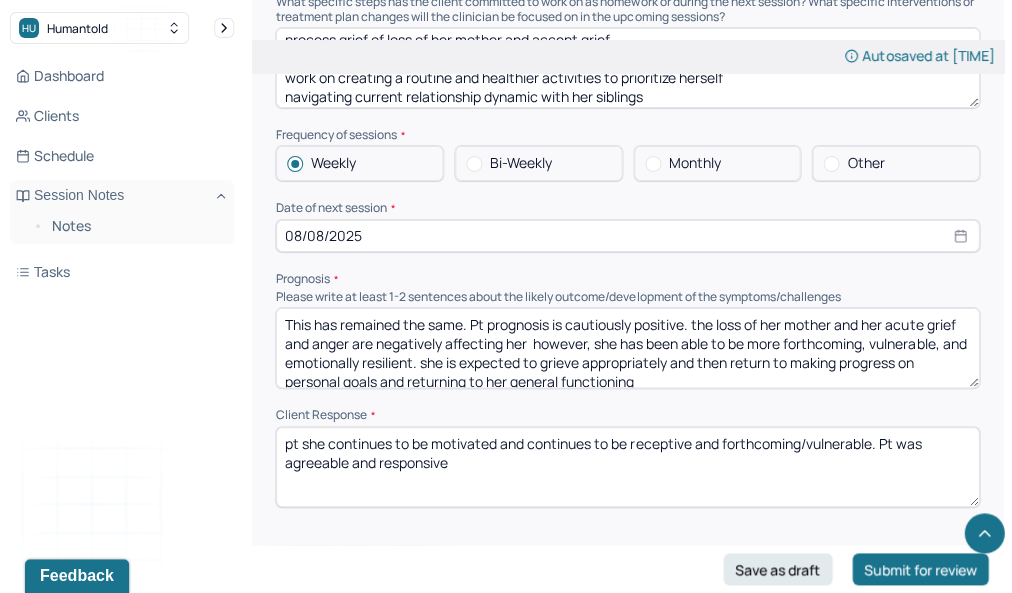 drag, startPoint x: 471, startPoint y: 327, endPoint x: 320, endPoint y: 276, distance: 159.38005 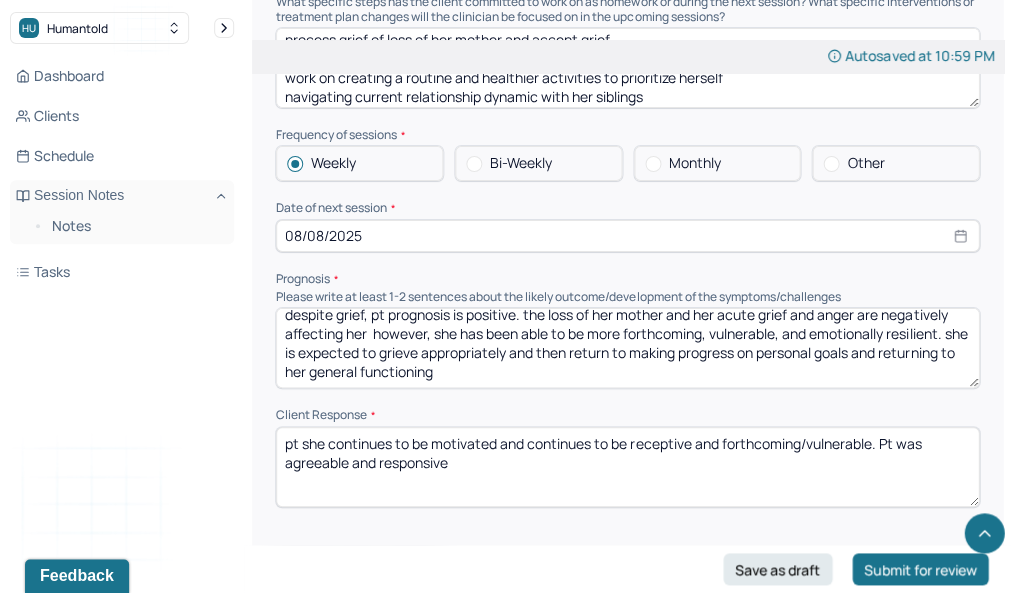 scroll, scrollTop: 10, scrollLeft: 0, axis: vertical 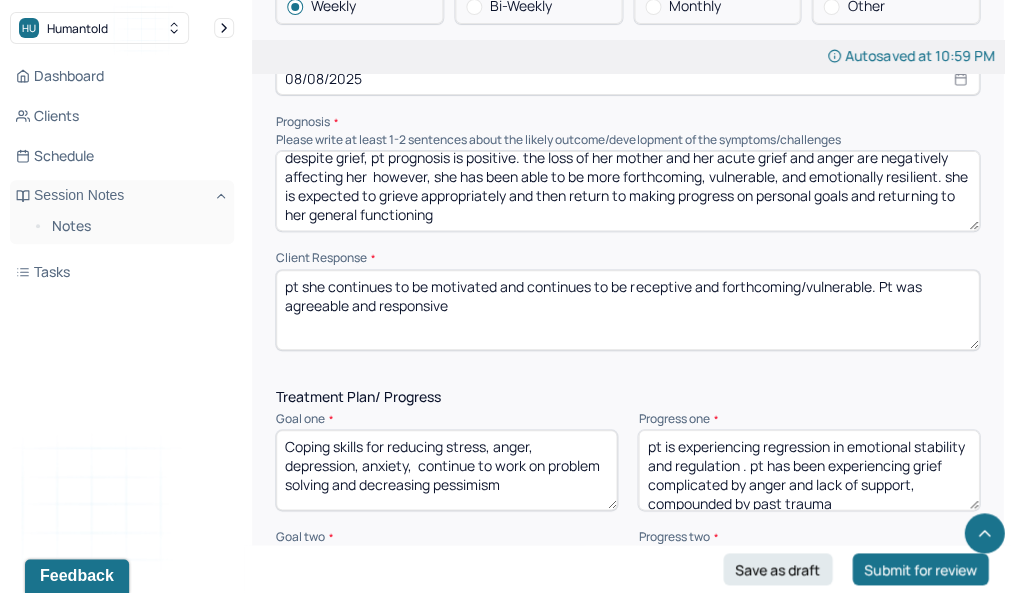 type on "despite grief, pt prognosis is positive. the loss of her mother and her acute grief and anger are negatively affecting her  however, she has been able to be more forthcoming, vulnerable, and emotionally resilient. she is expected to grieve appropriately and then return to making progress on personal goals and returning to her general functioning" 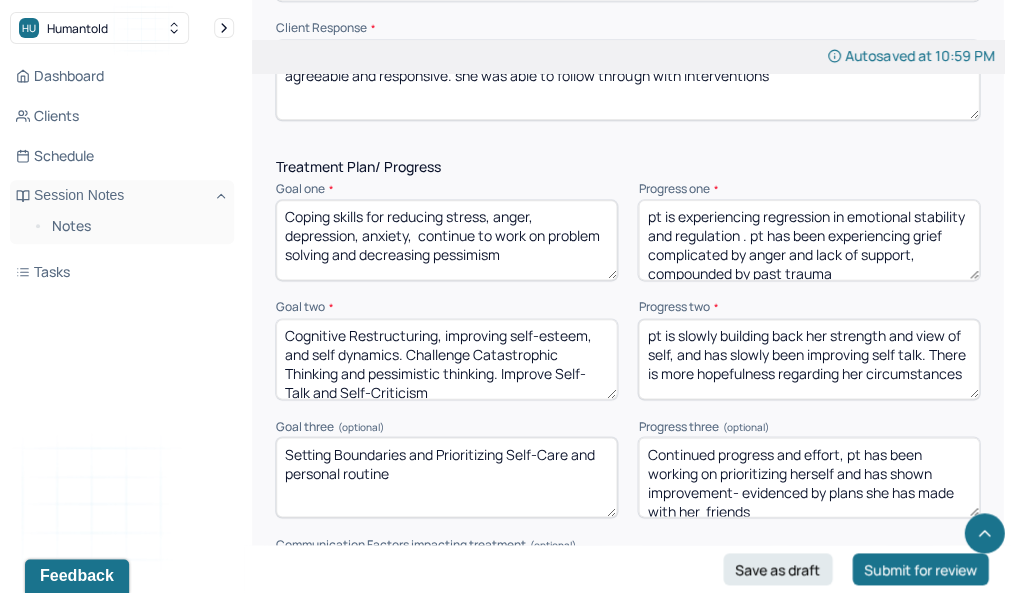 scroll, scrollTop: 2767, scrollLeft: 0, axis: vertical 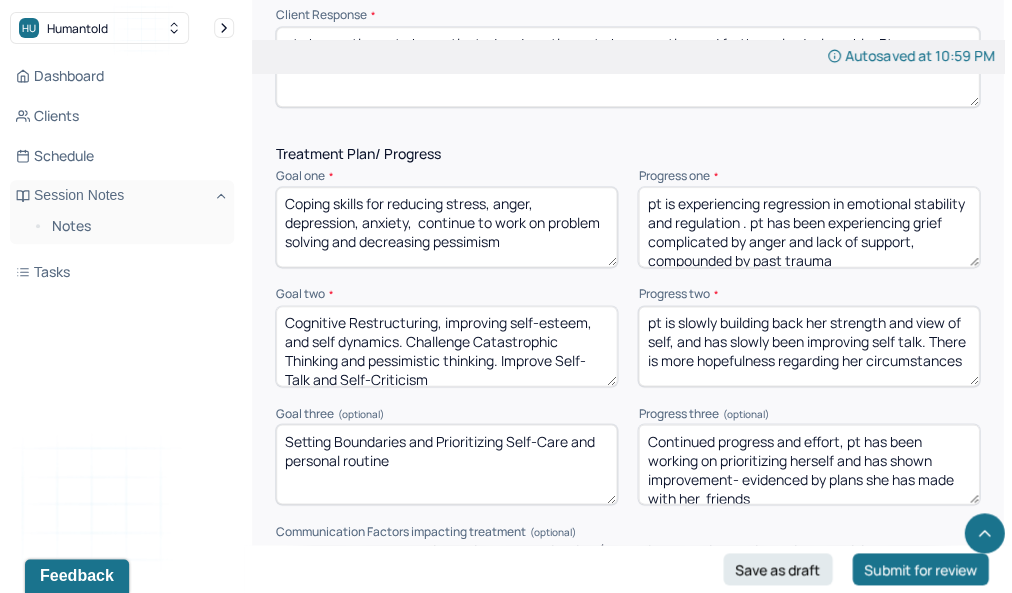 type on "pt she continues to be motivated and continues to be receptive and forthcoming/vulnerable. Pt was agreeable and responsive. she was able to follow through with interventions" 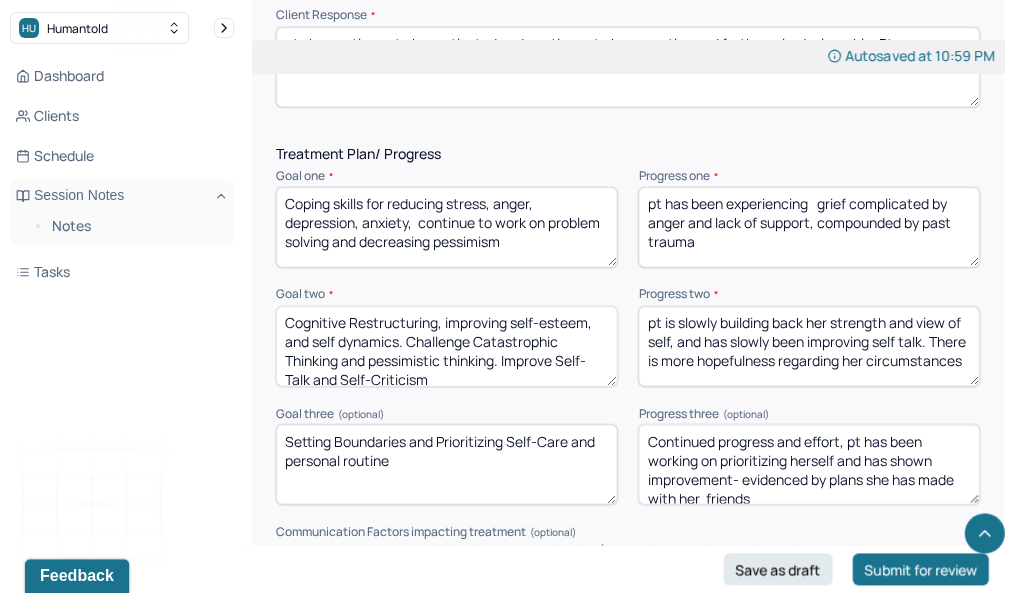 click on "pt has been experiencing   grief complicated by anger and lack of support, compounded by past trauma" at bounding box center [808, 227] 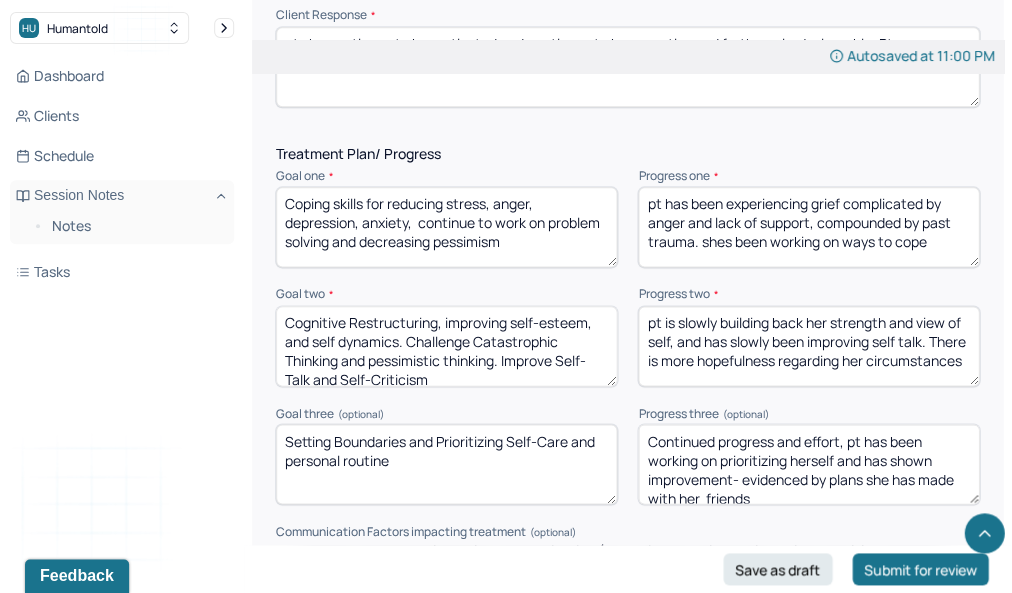 type on "pt has been experiencing grief complicated by anger and lack of support, compounded by past trauma. shes been working on ways to cope" 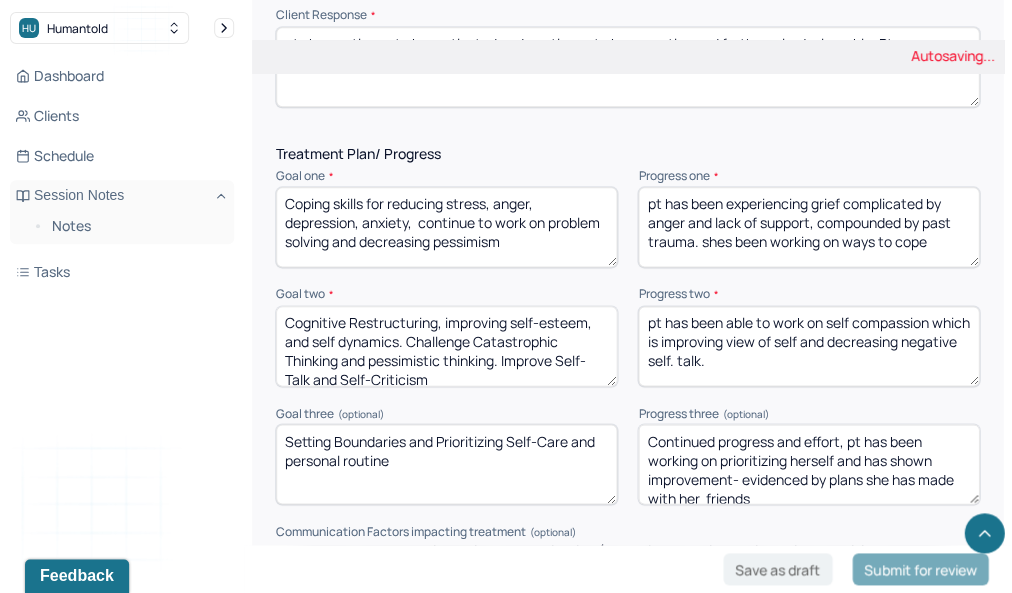 click on "pt has been able to work on self compassion which is improving view of self and decreasing" at bounding box center (808, 346) 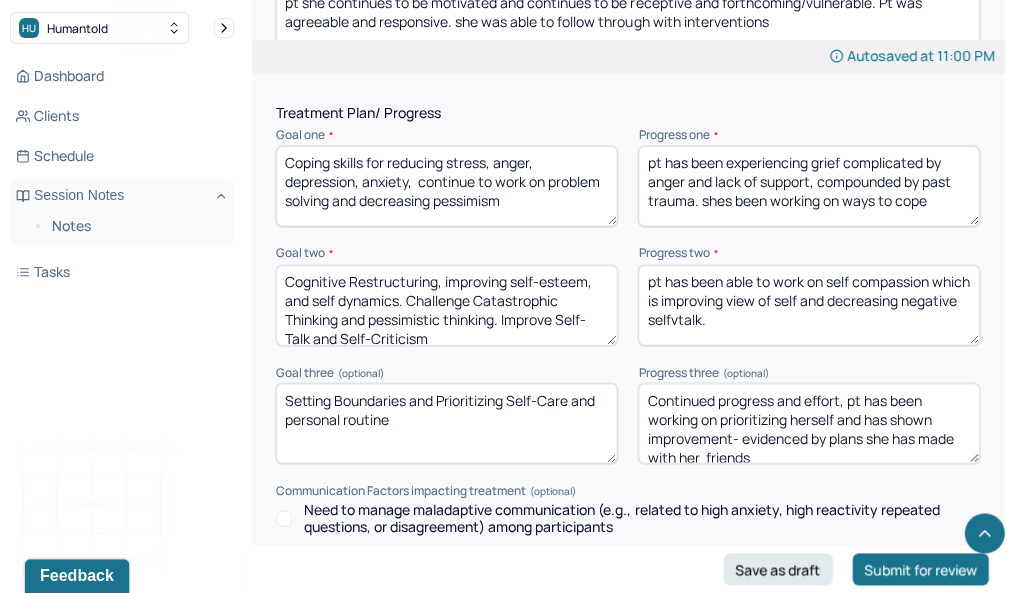 scroll, scrollTop: 2822, scrollLeft: 0, axis: vertical 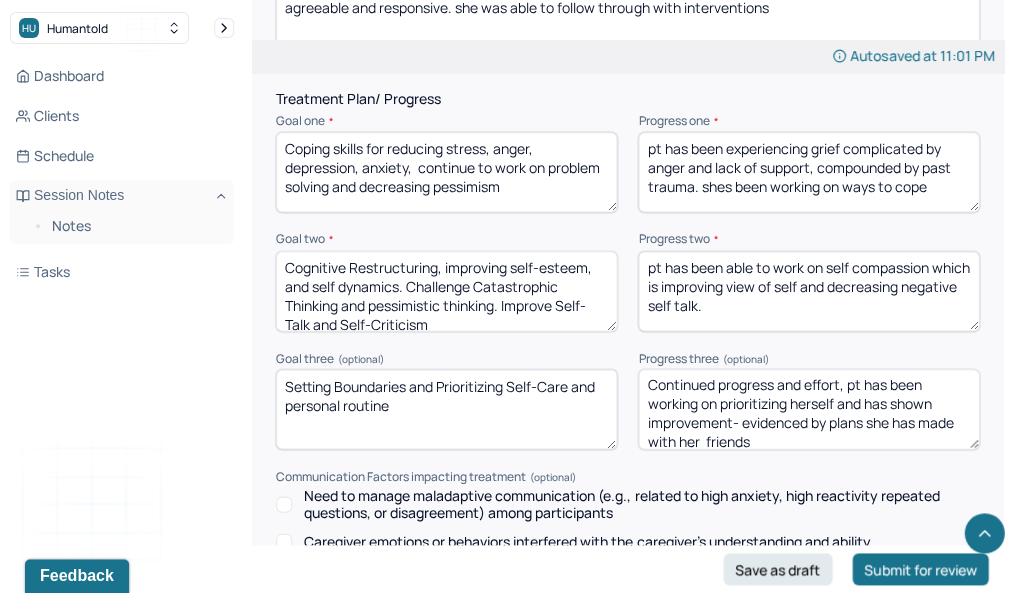 type on "pt has been able to work on self compassion which is improving view of self and decreasing negative self talk." 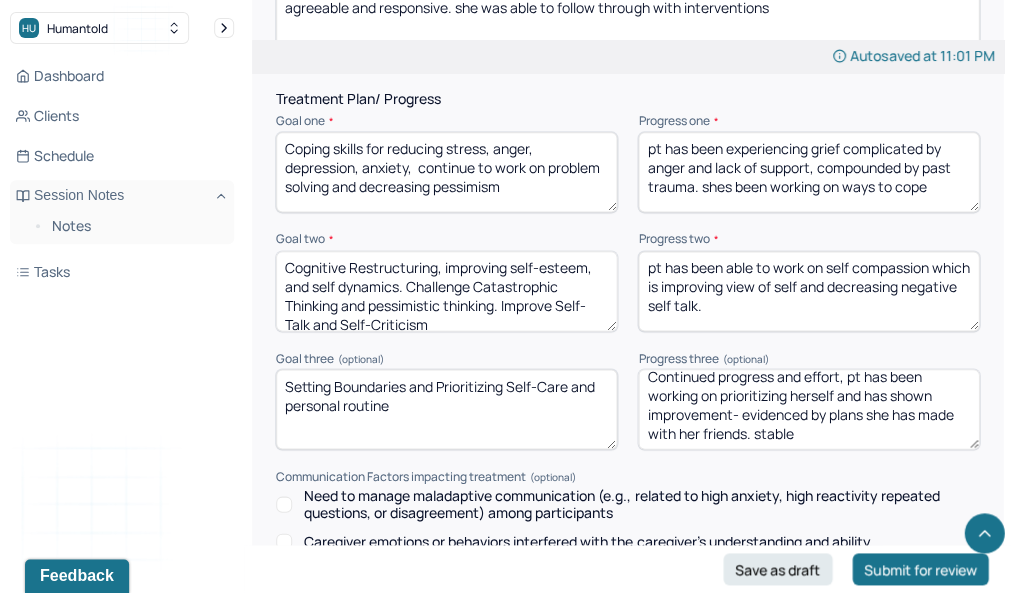 scroll, scrollTop: 10, scrollLeft: 0, axis: vertical 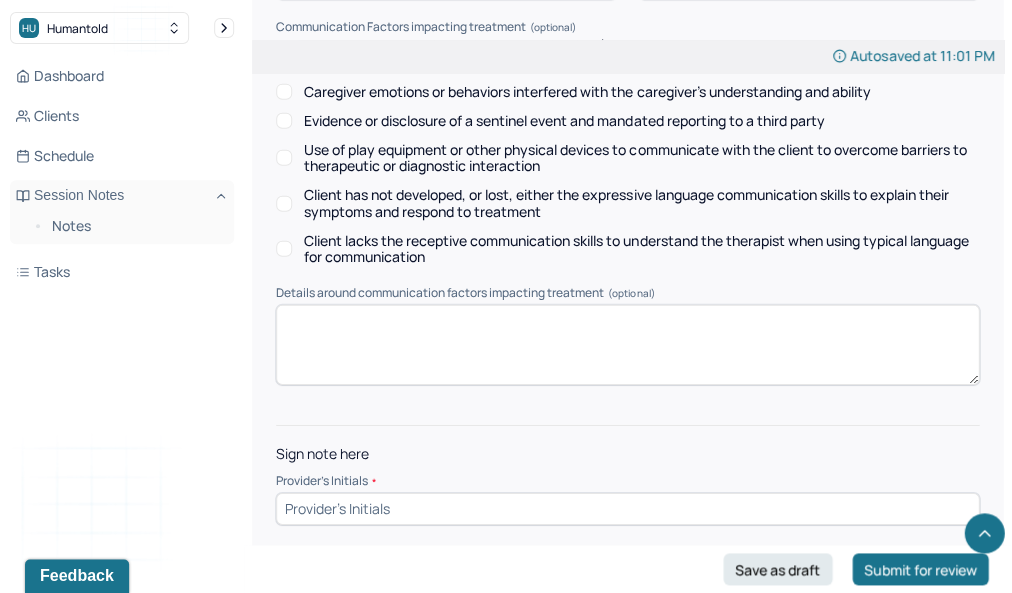 type on "Continued progress and effort, pt has been working on prioritizing herself and has shown improvement- evidenced by plans she has made with her friends. stable" 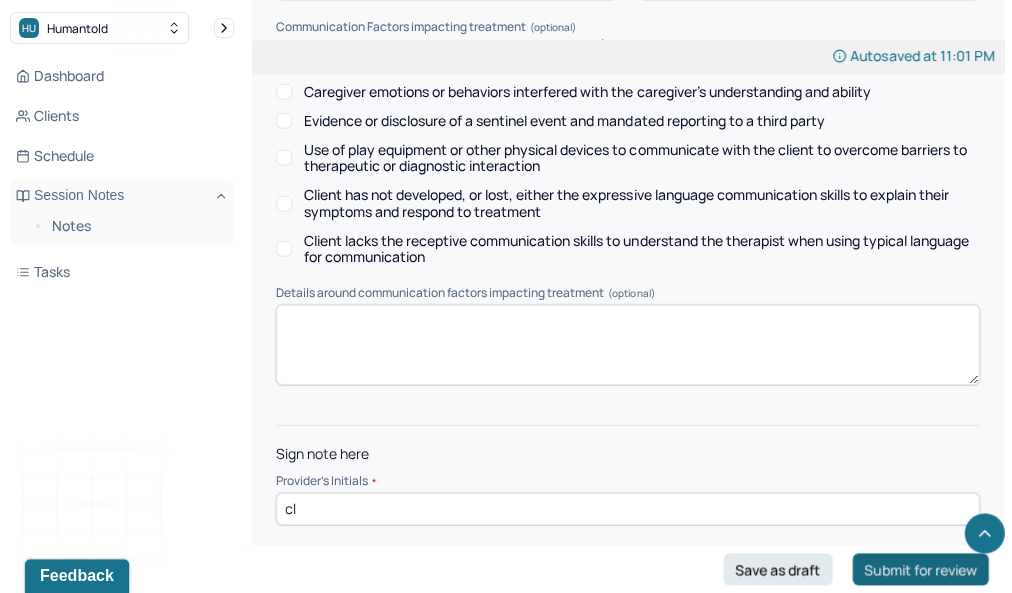 type on "cl" 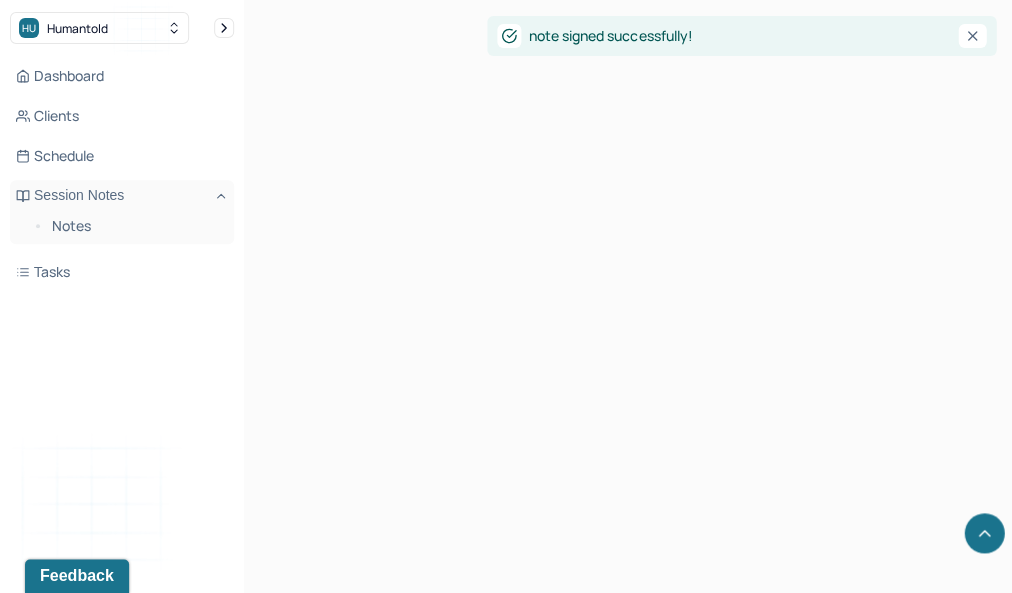 scroll, scrollTop: 0, scrollLeft: 0, axis: both 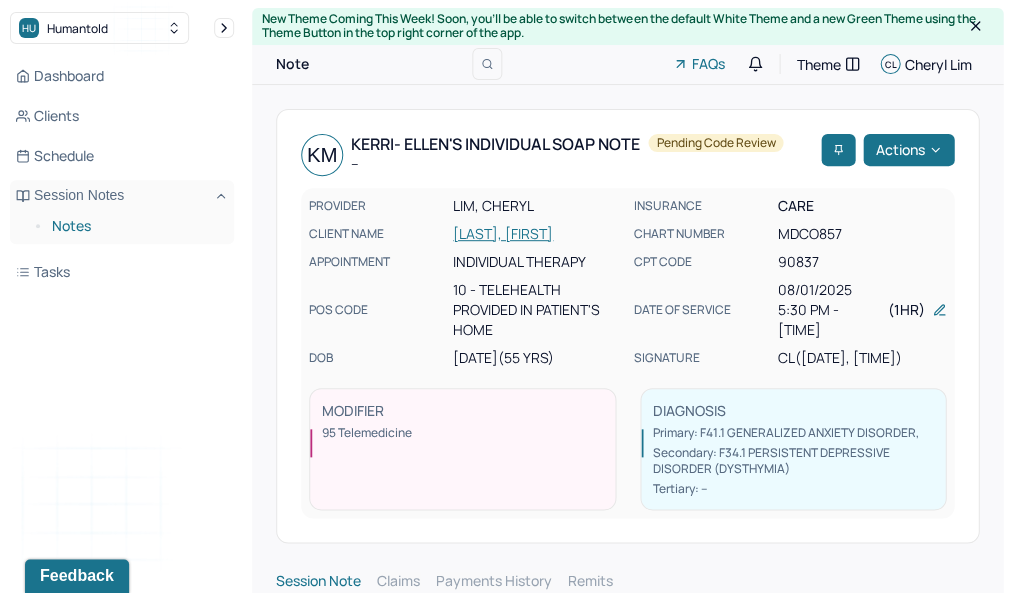 click on "Notes" at bounding box center [135, 226] 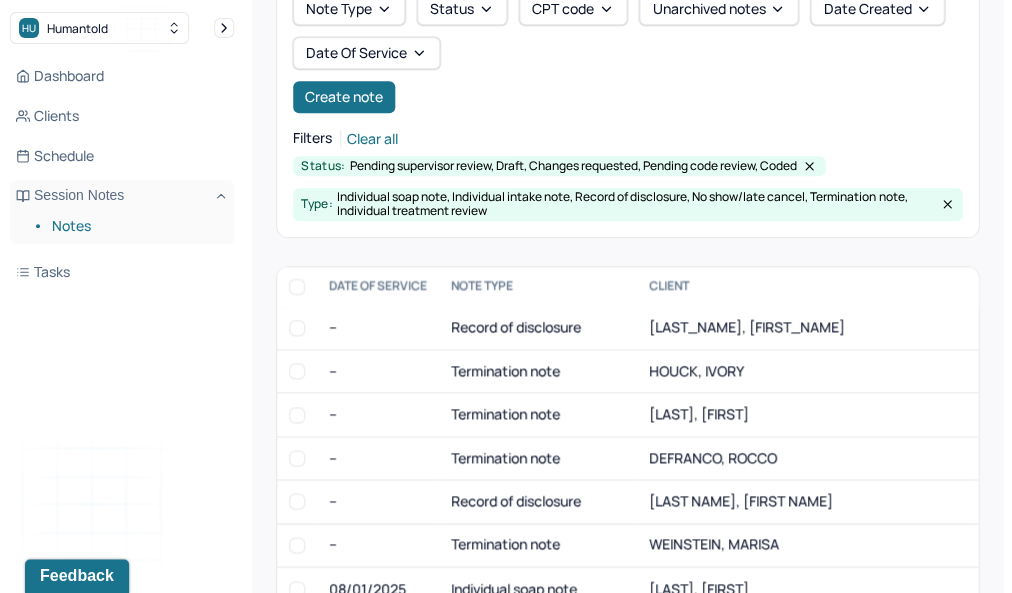 scroll, scrollTop: 229, scrollLeft: 0, axis: vertical 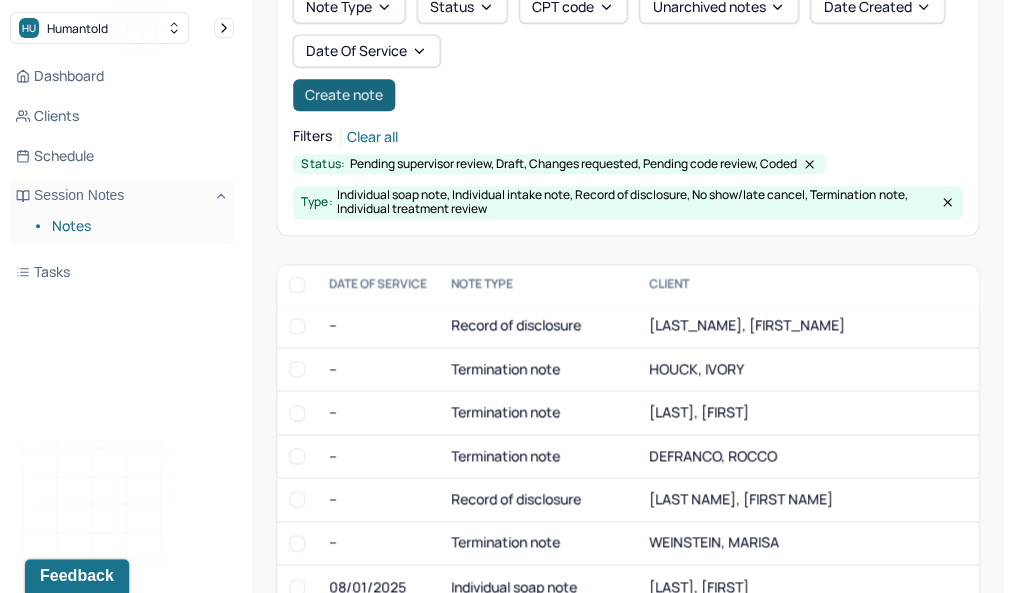 click on "Create note" at bounding box center [344, 95] 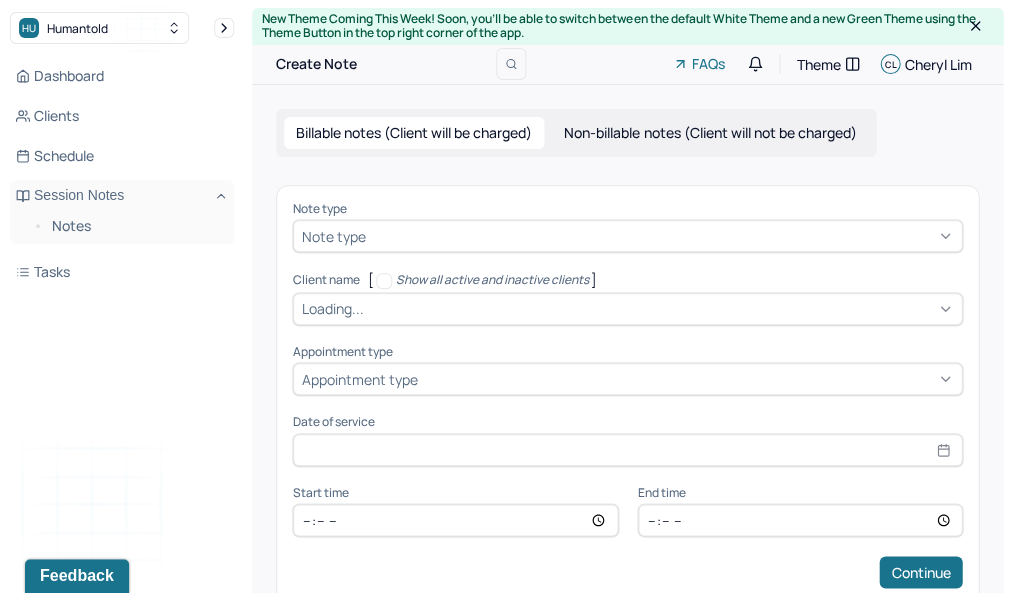 scroll, scrollTop: 0, scrollLeft: 0, axis: both 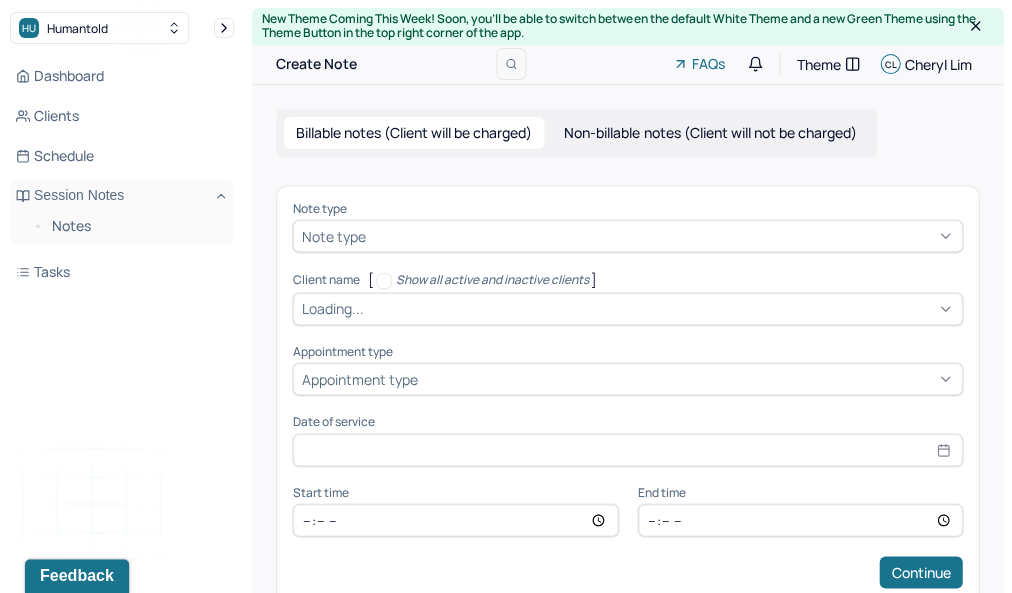 click on "Note type" at bounding box center (627, 236) 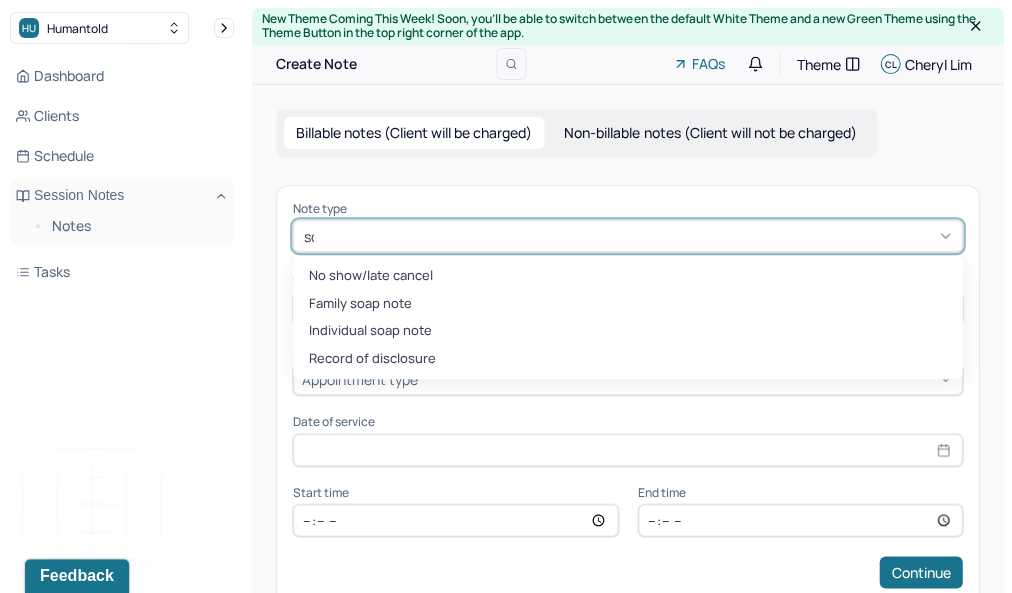 type on "soap" 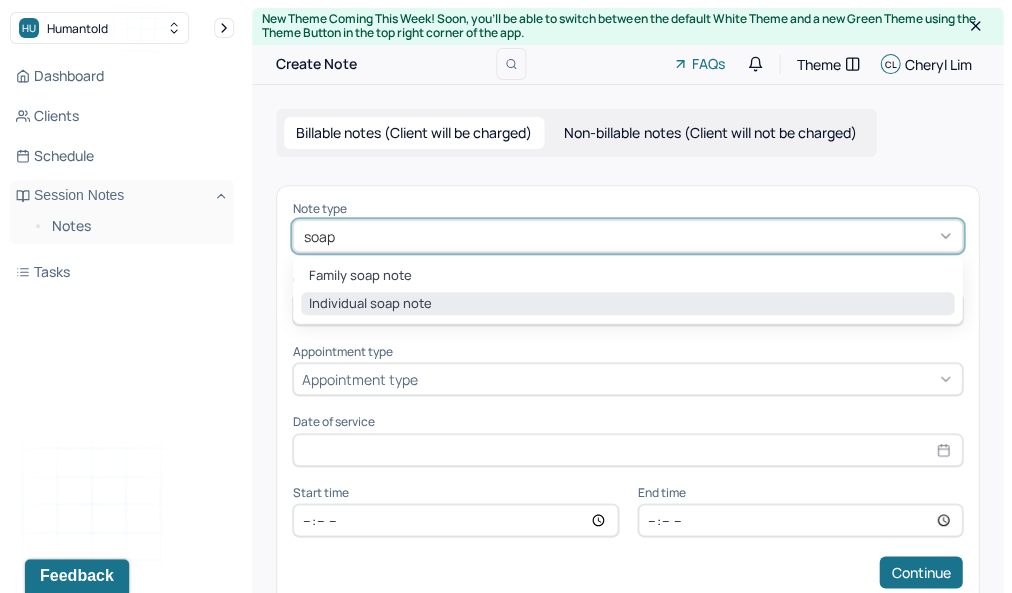 click on "Individual soap note" at bounding box center [627, 304] 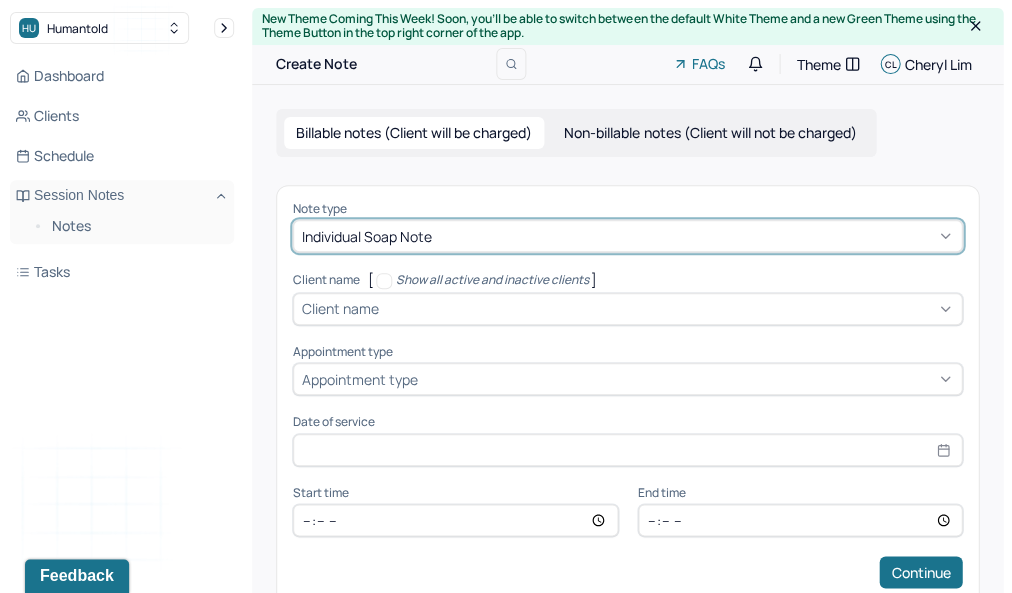 click on "Client name" at bounding box center (627, 309) 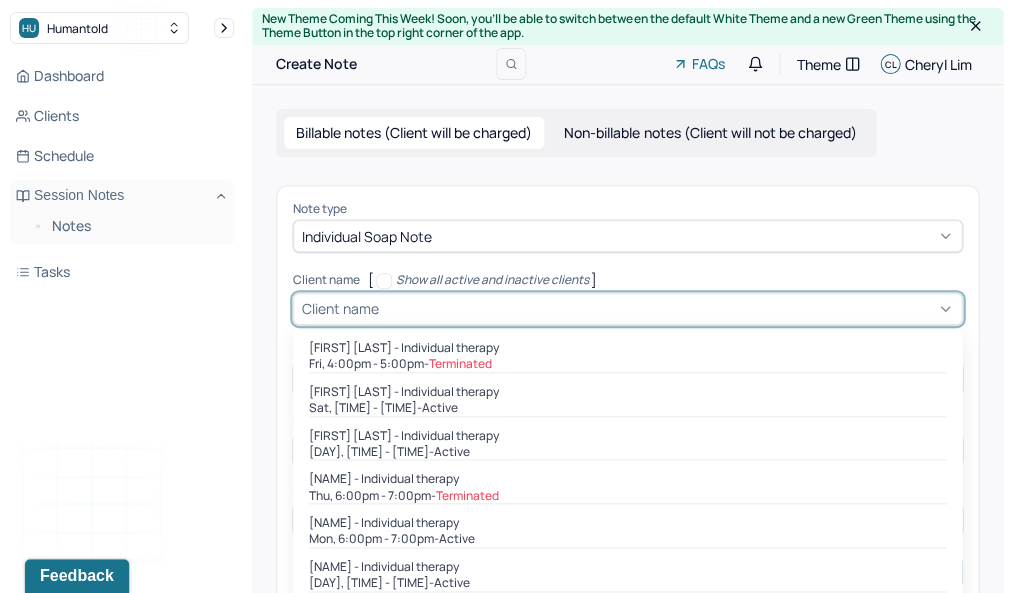 scroll, scrollTop: 43, scrollLeft: 0, axis: vertical 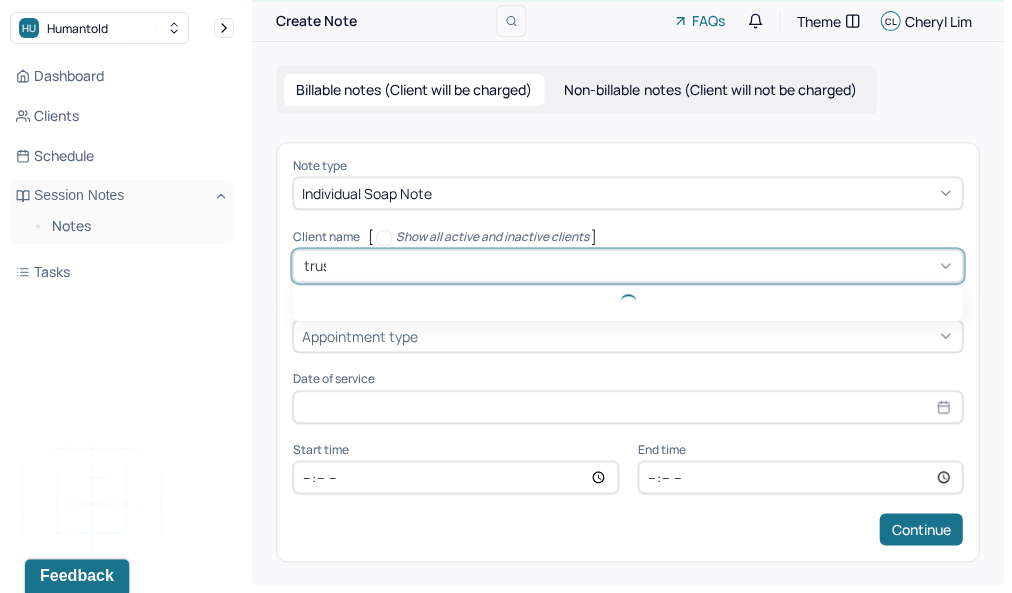 type on "truss" 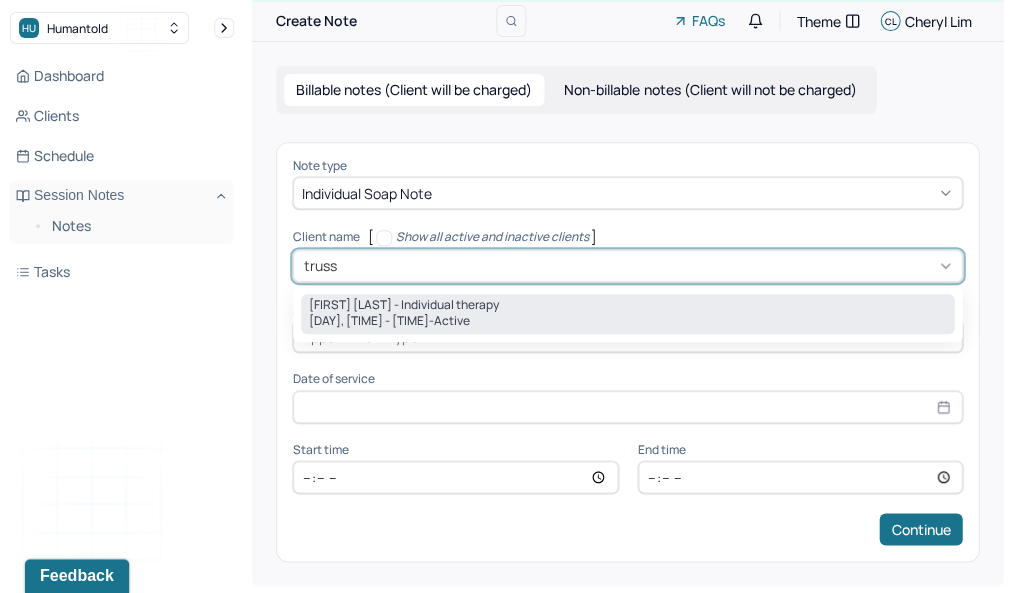 click on "[DAY], [TIME] - [TIME]  -  active" at bounding box center (627, 321) 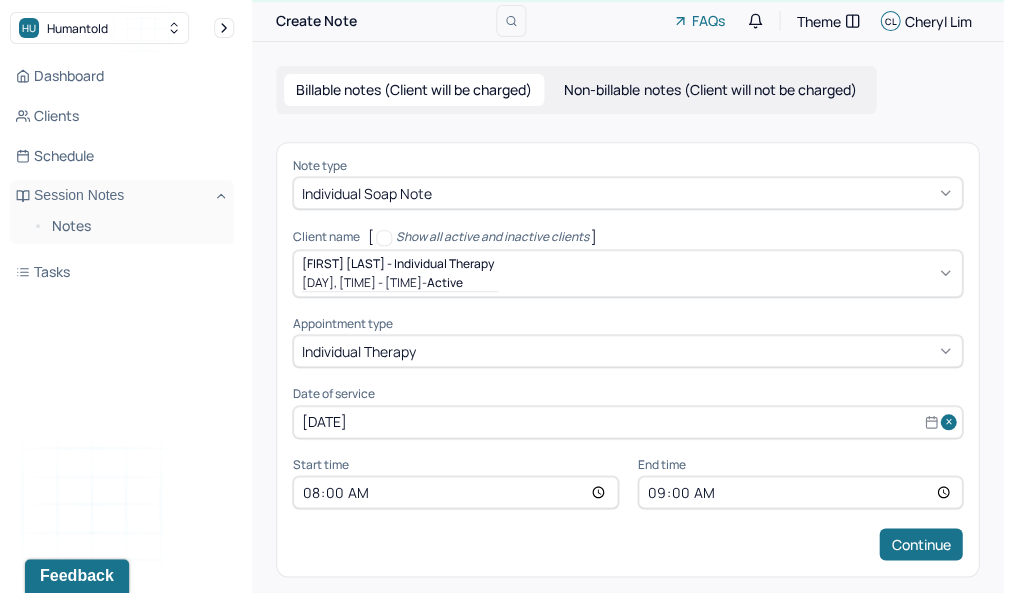 click on "09:00" at bounding box center (800, 492) 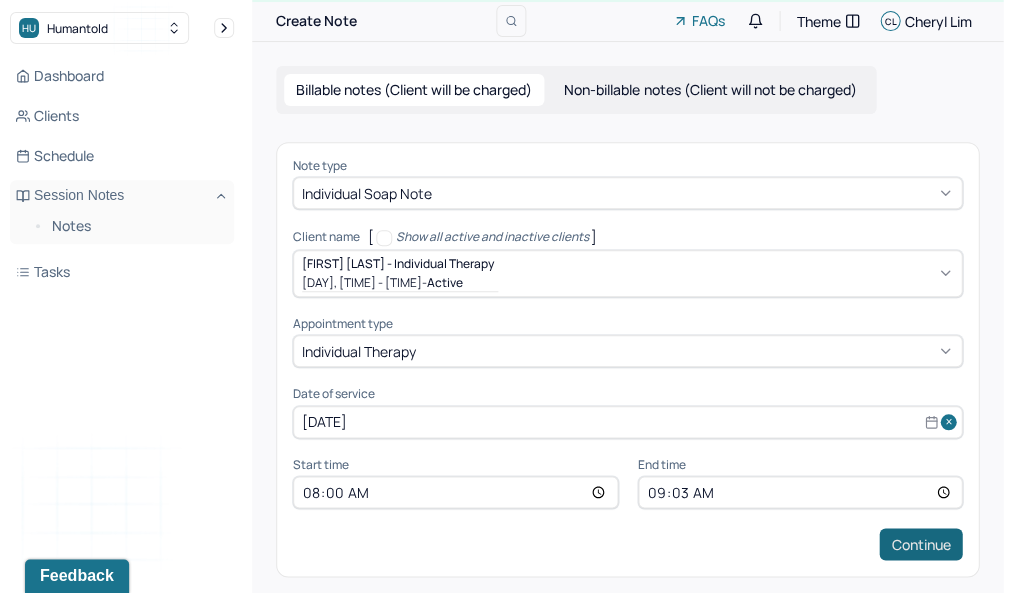 type on "09:03" 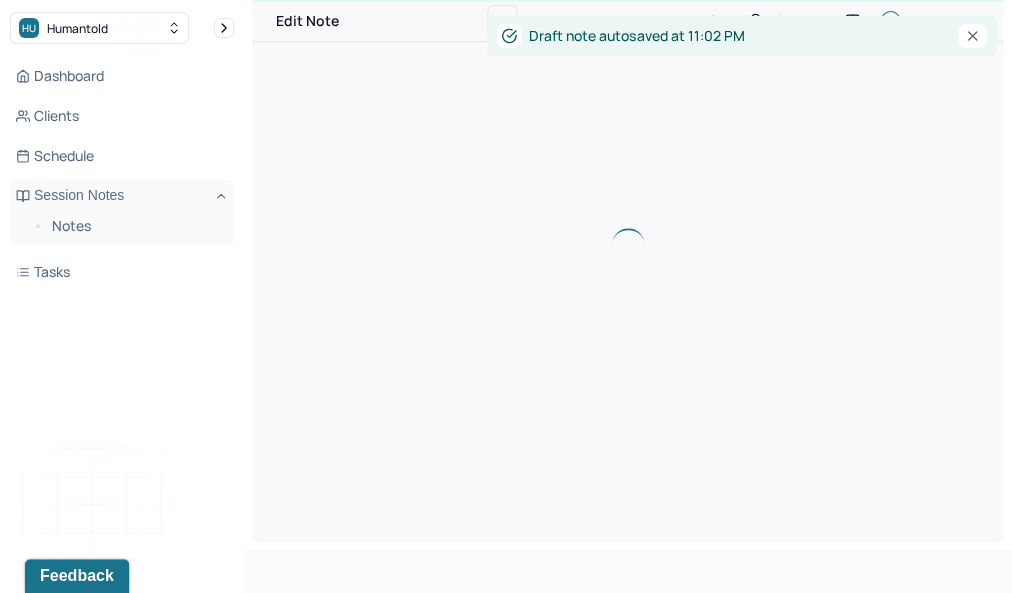 scroll, scrollTop: 0, scrollLeft: 0, axis: both 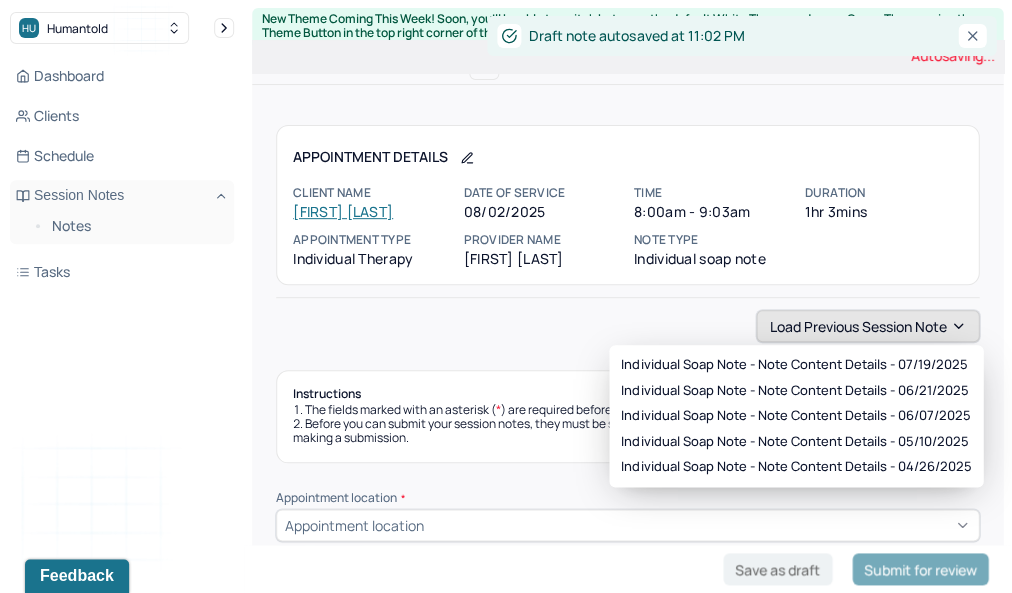 click on "Load previous session note" at bounding box center (867, 326) 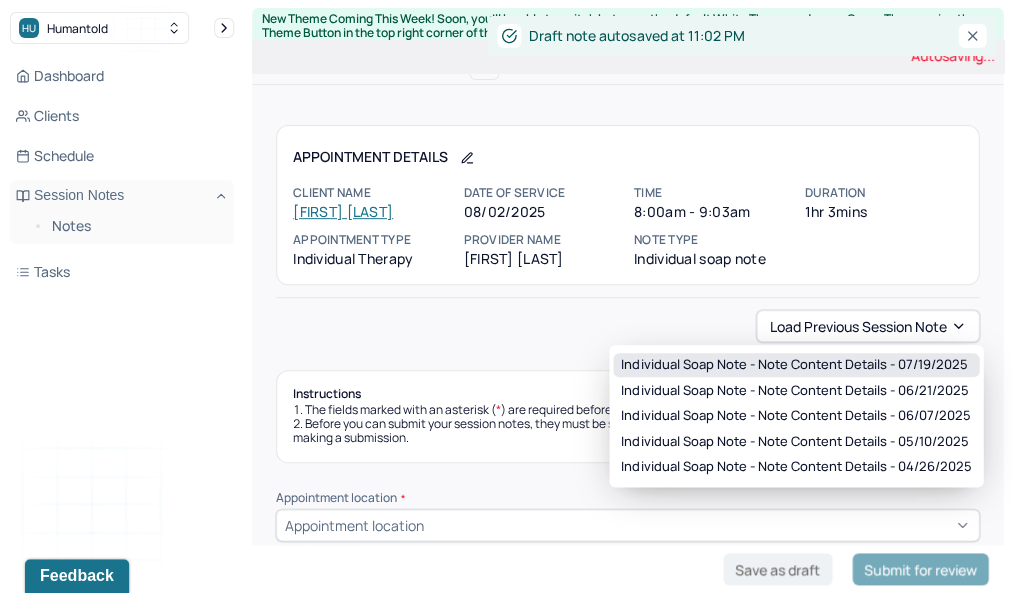 click on "Individual soap note   - Note content Details -   [DATE]" at bounding box center (794, 365) 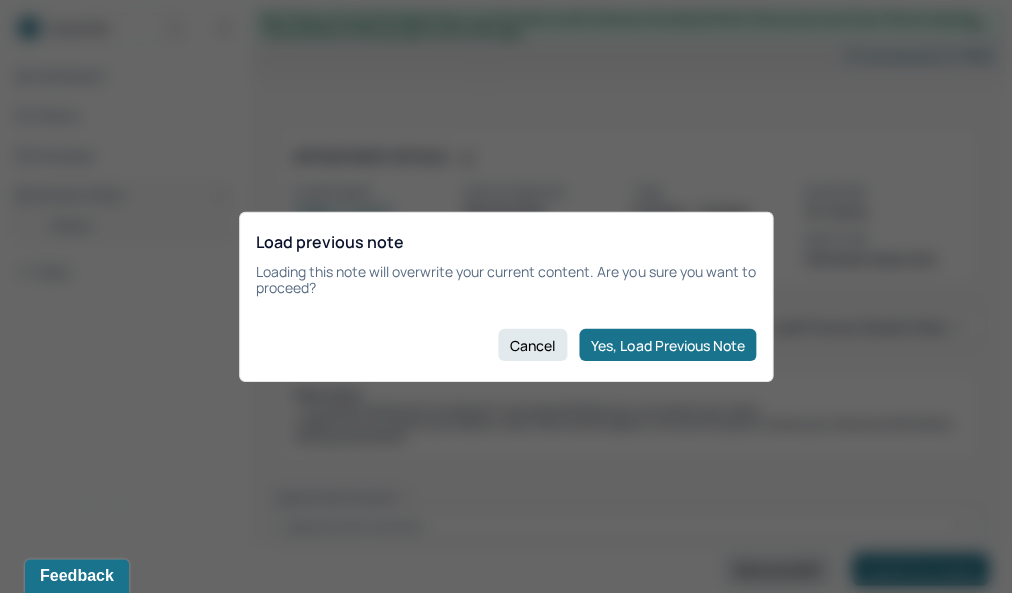 click on "Load previous note Loading this note will overwrite your current content. Are you sure you want to proceed? Cancel Yes, Load Previous Note" at bounding box center [506, 296] 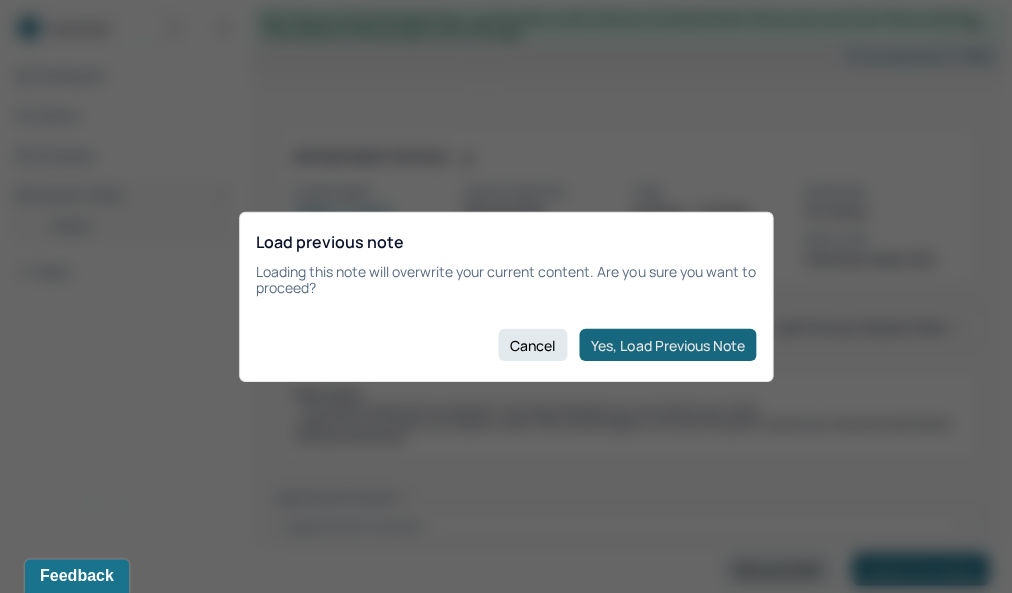 click on "Yes, Load Previous Note" at bounding box center [667, 345] 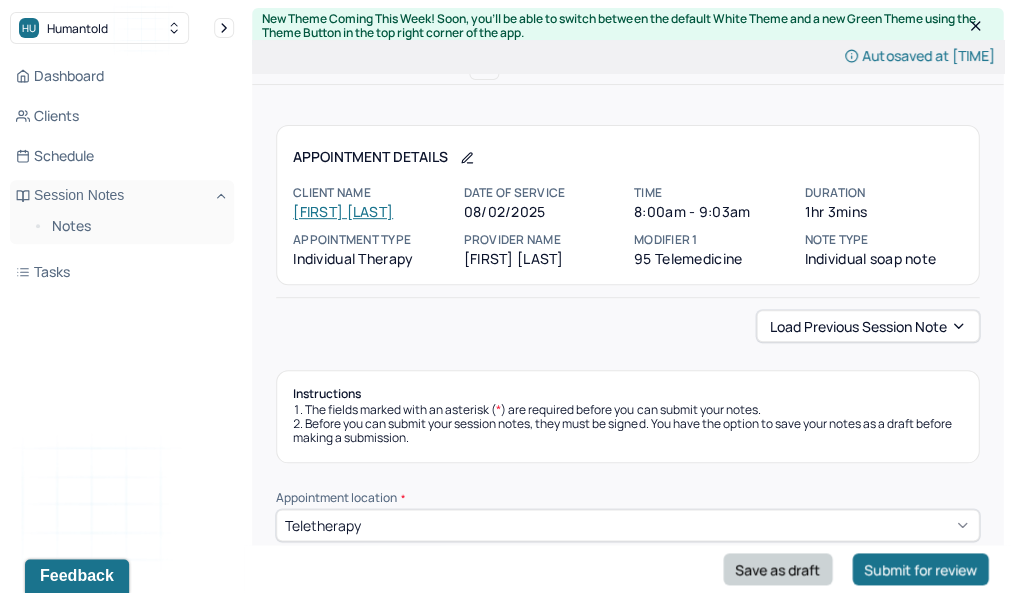 click on "Save as draft" at bounding box center (777, 569) 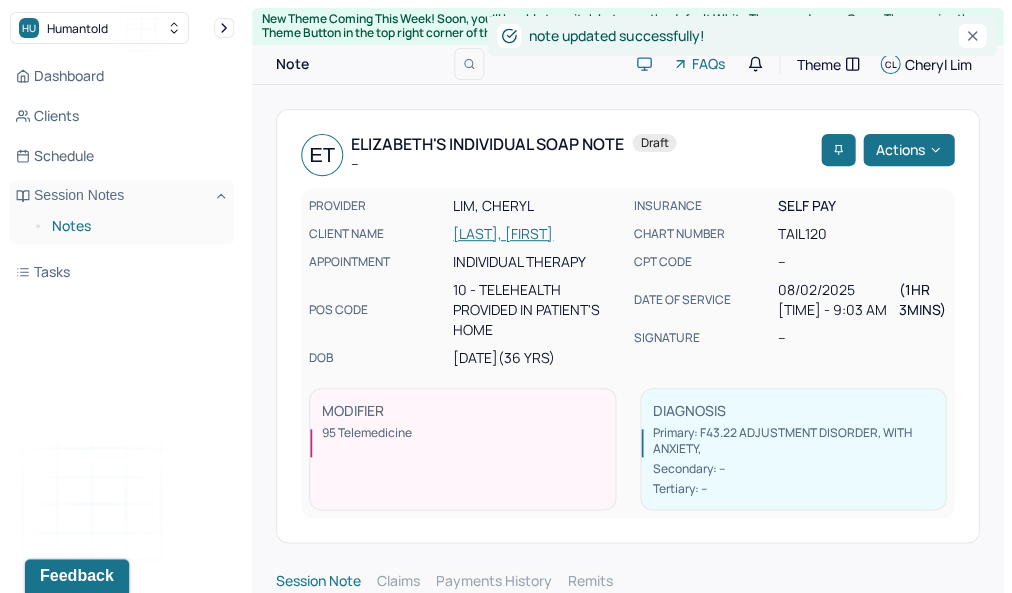 click on "Notes" at bounding box center (135, 226) 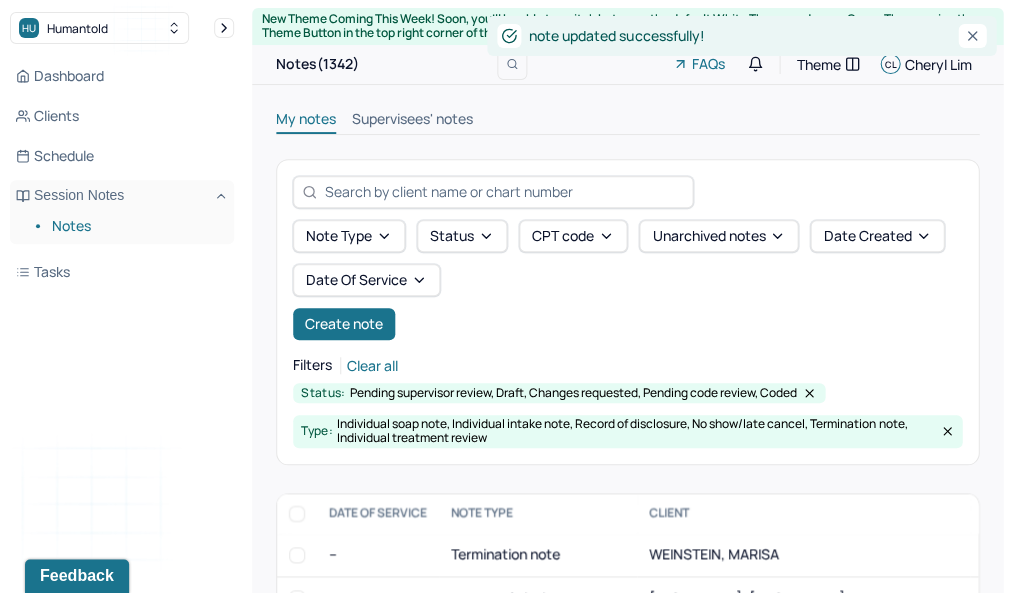 click at bounding box center (504, 191) 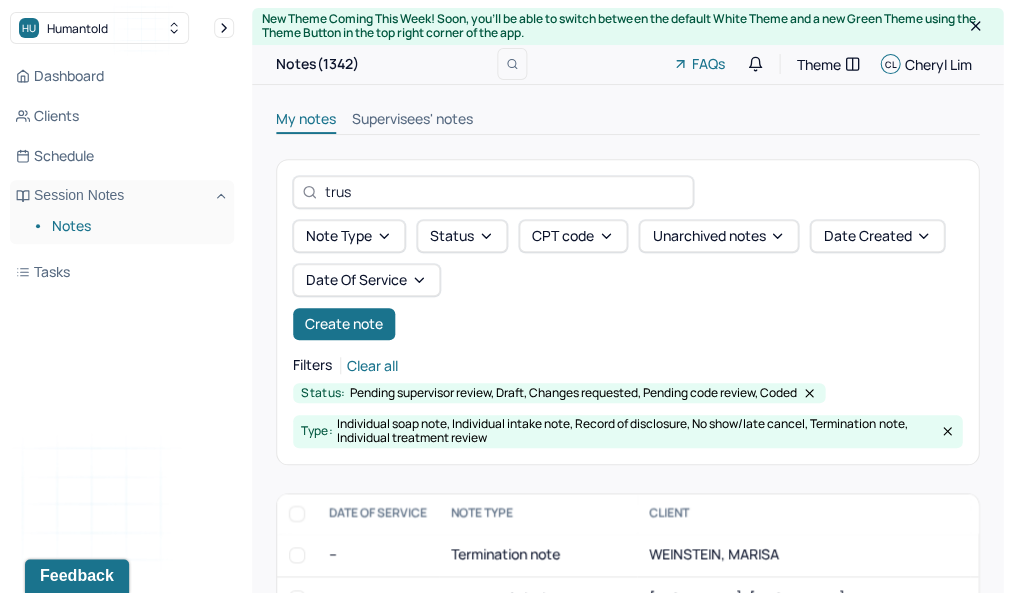 type on "truss" 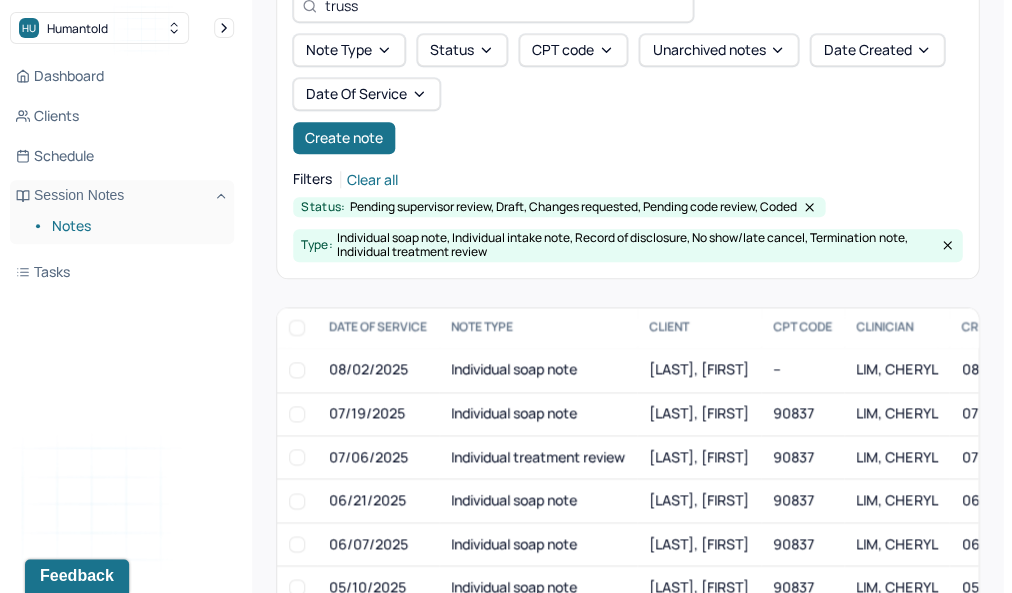 scroll, scrollTop: 213, scrollLeft: 0, axis: vertical 